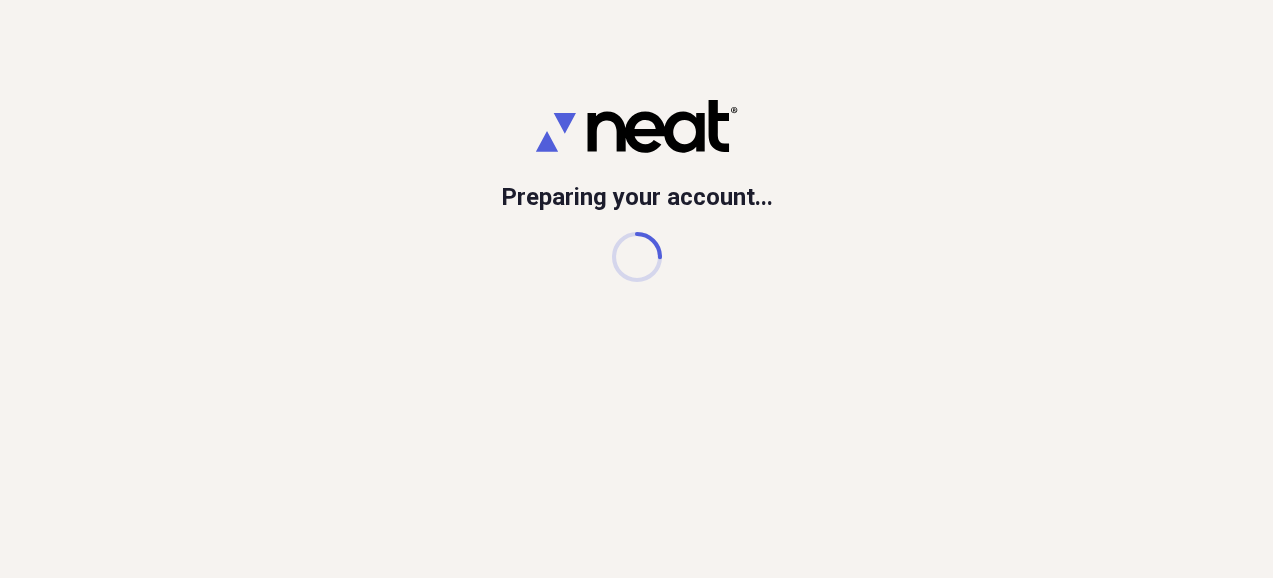 scroll, scrollTop: 0, scrollLeft: 0, axis: both 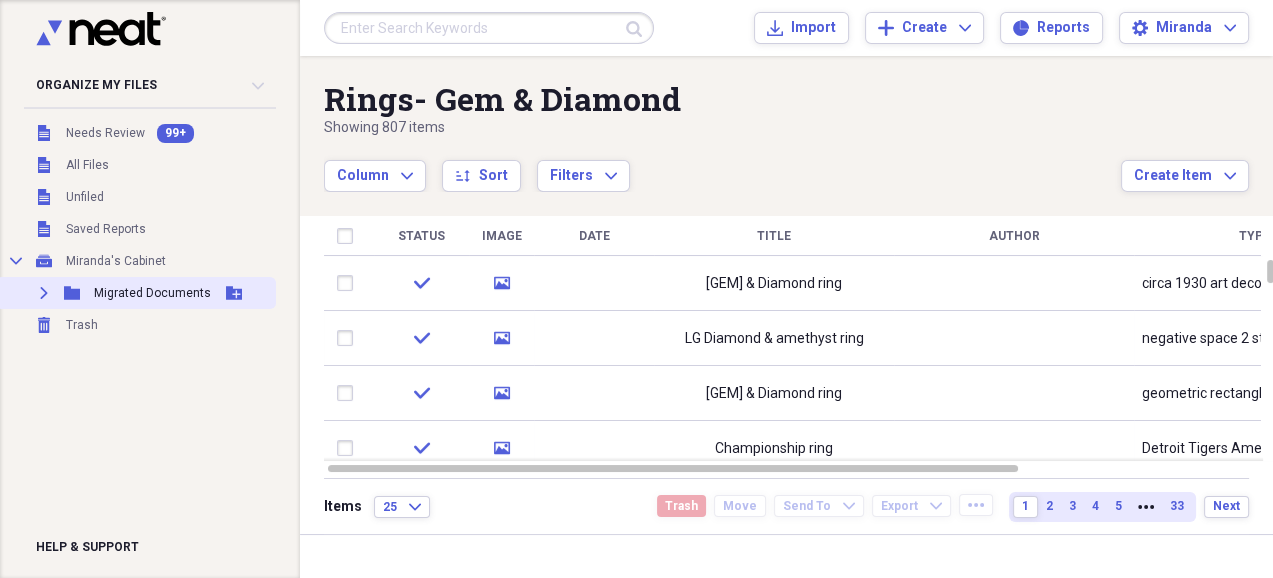 click on "Expand Folder Migrated Documents Add Folder" at bounding box center [136, 293] 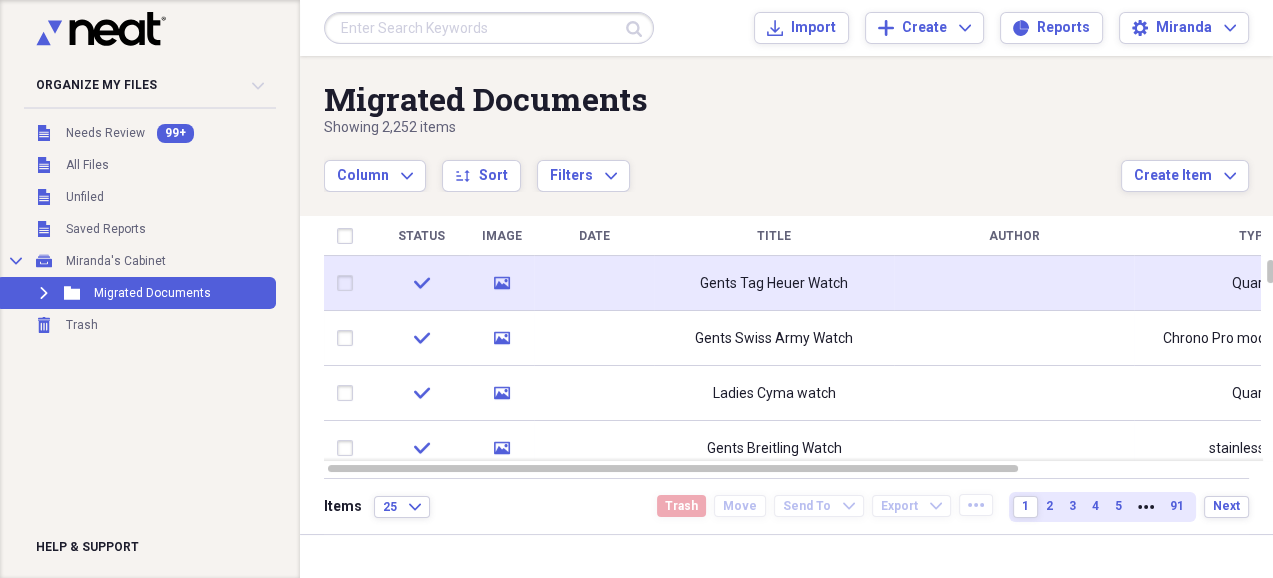 click on "Gents Tag Heuer Watch" at bounding box center [774, 283] 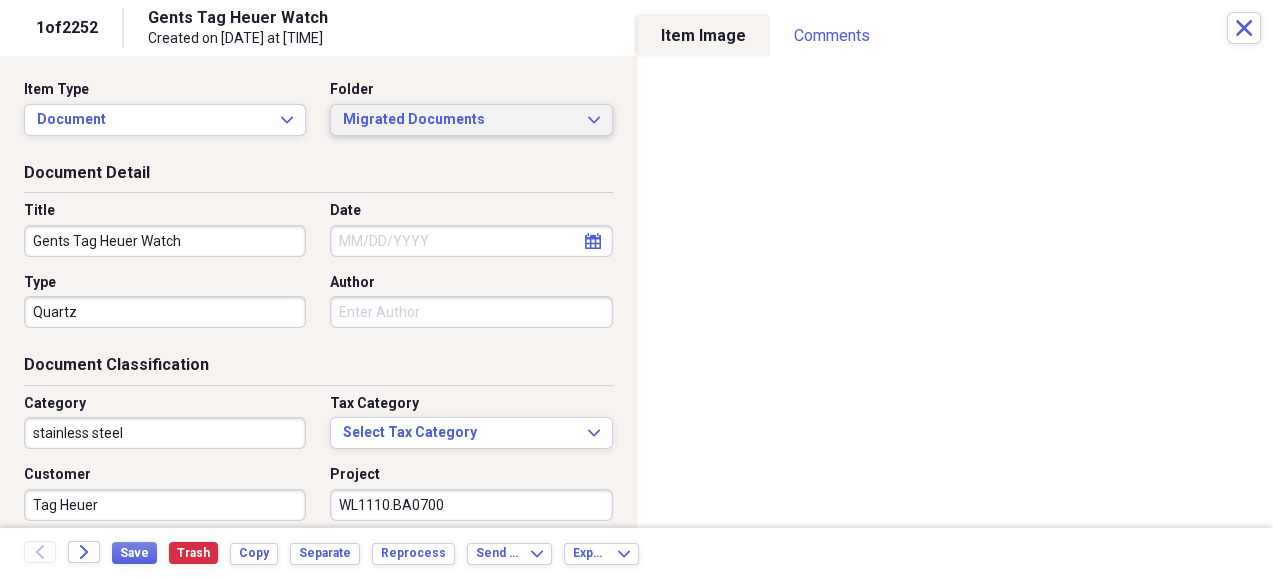 click on "Migrated Documents" at bounding box center [459, 120] 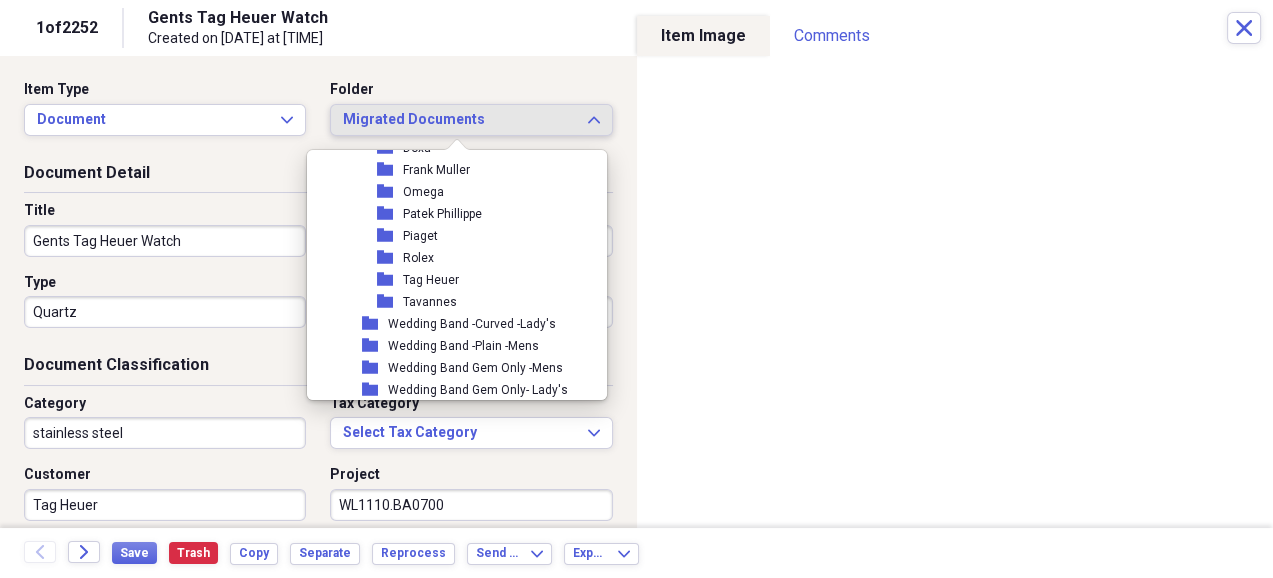 scroll, scrollTop: 2316, scrollLeft: 1, axis: both 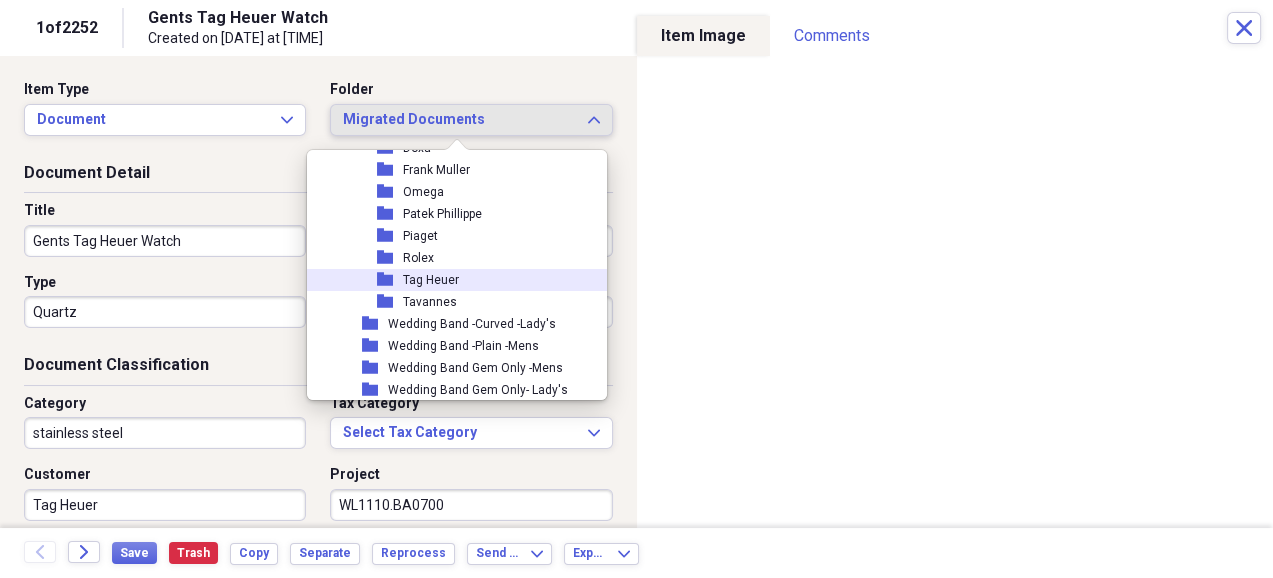 click on "Tag Heuer" at bounding box center [431, 280] 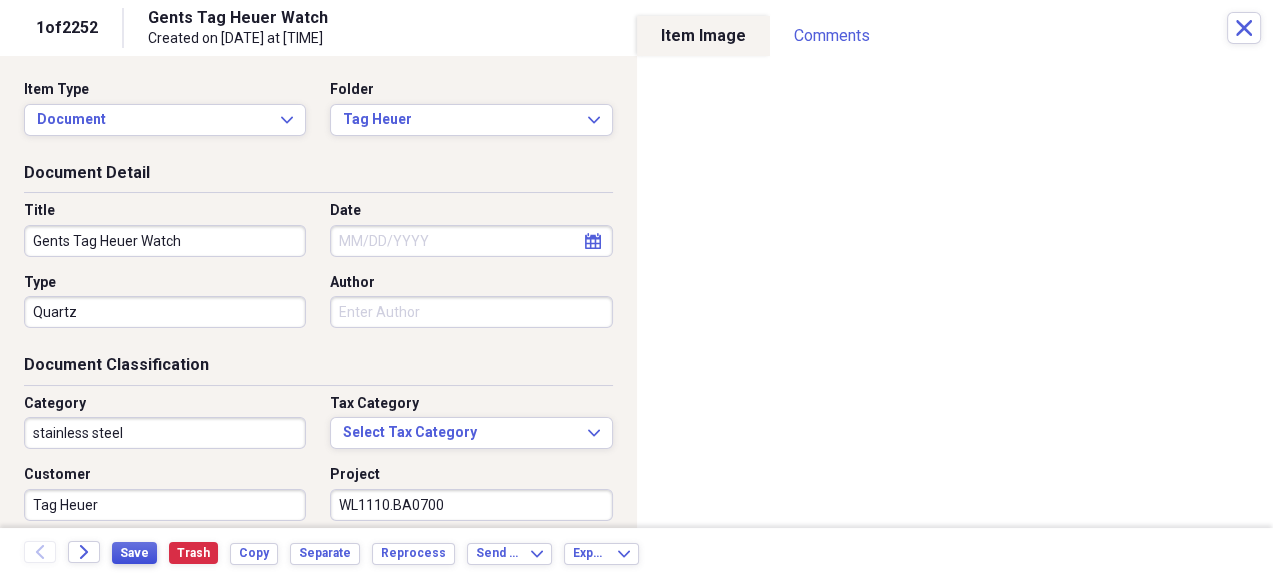 click on "Save" at bounding box center (134, 553) 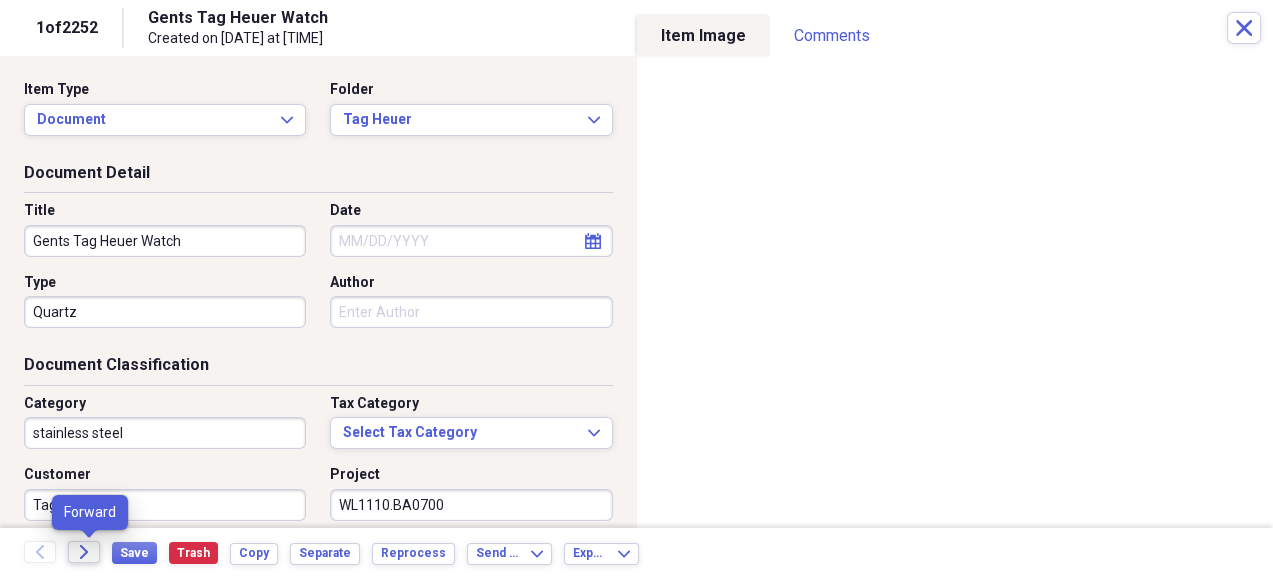 click on "Forward" 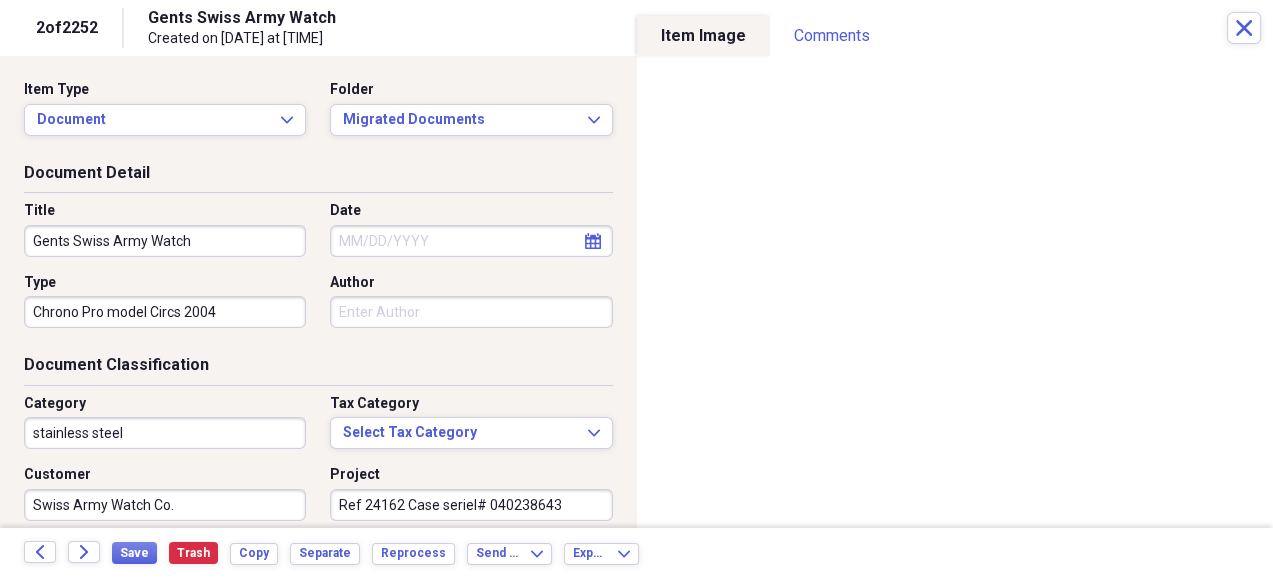 click on "Item Type Document Expand Folder Migrated Documents Expand" at bounding box center (318, 121) 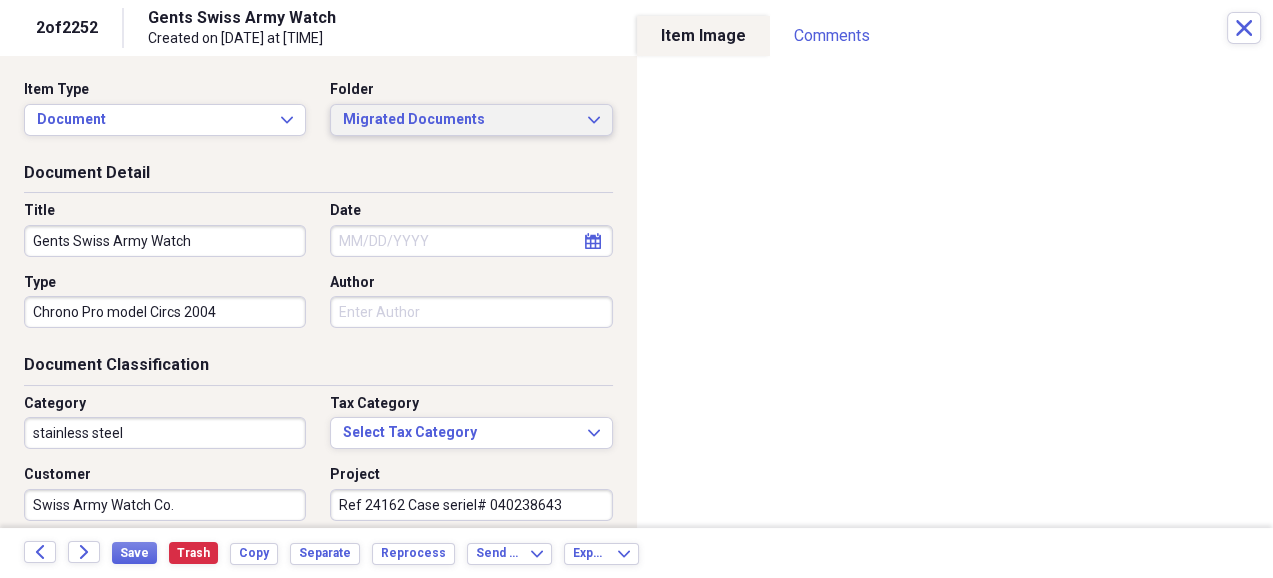 click on "Migrated Documents Expand" at bounding box center [471, 120] 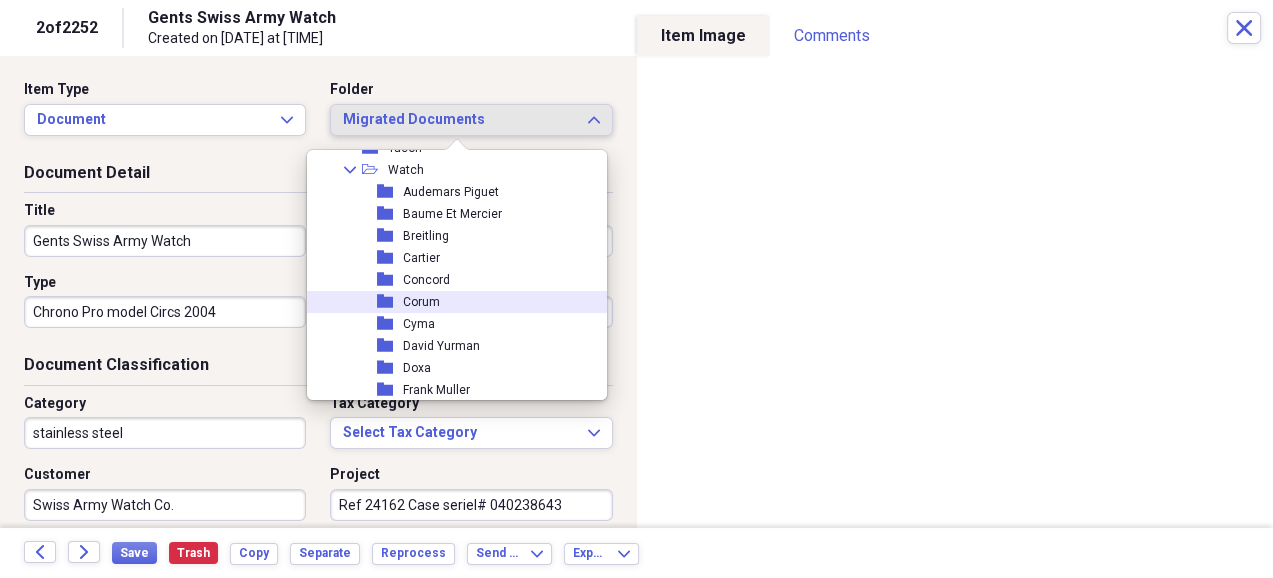 scroll, scrollTop: 1989, scrollLeft: 0, axis: vertical 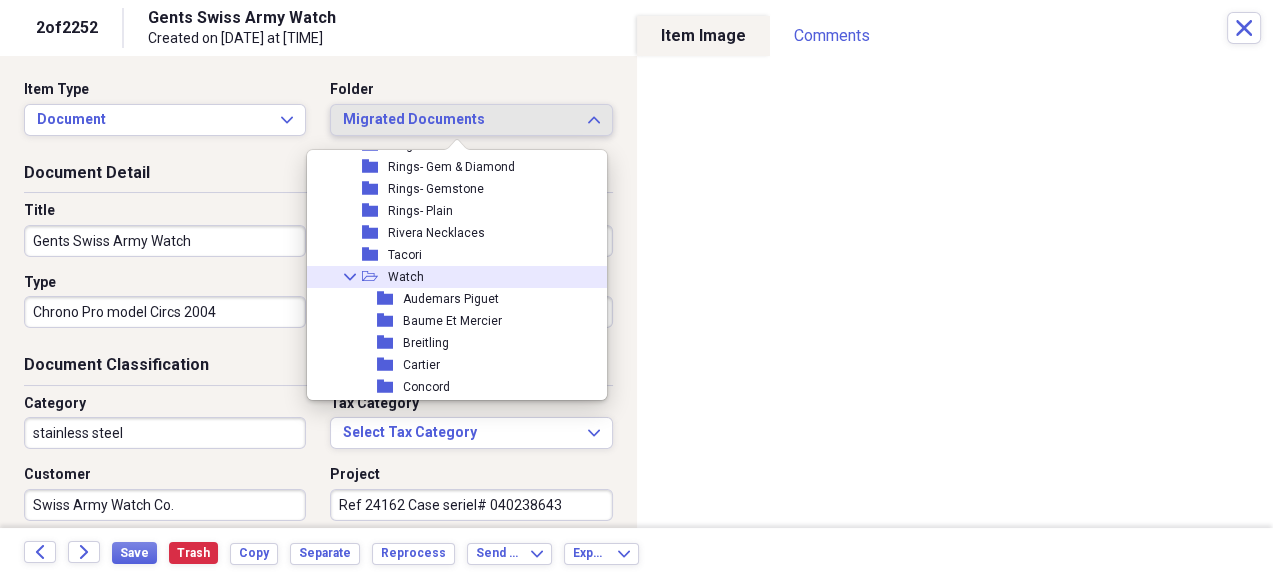 click on "Collapse open-folder Watch" at bounding box center (449, 277) 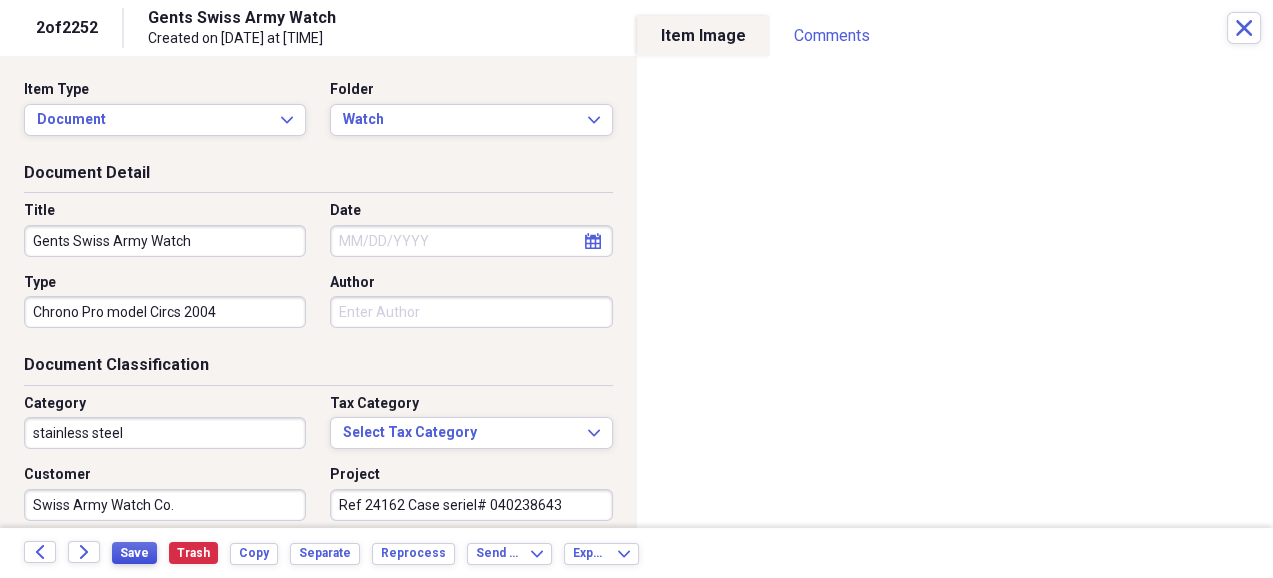 click on "Save" at bounding box center [134, 553] 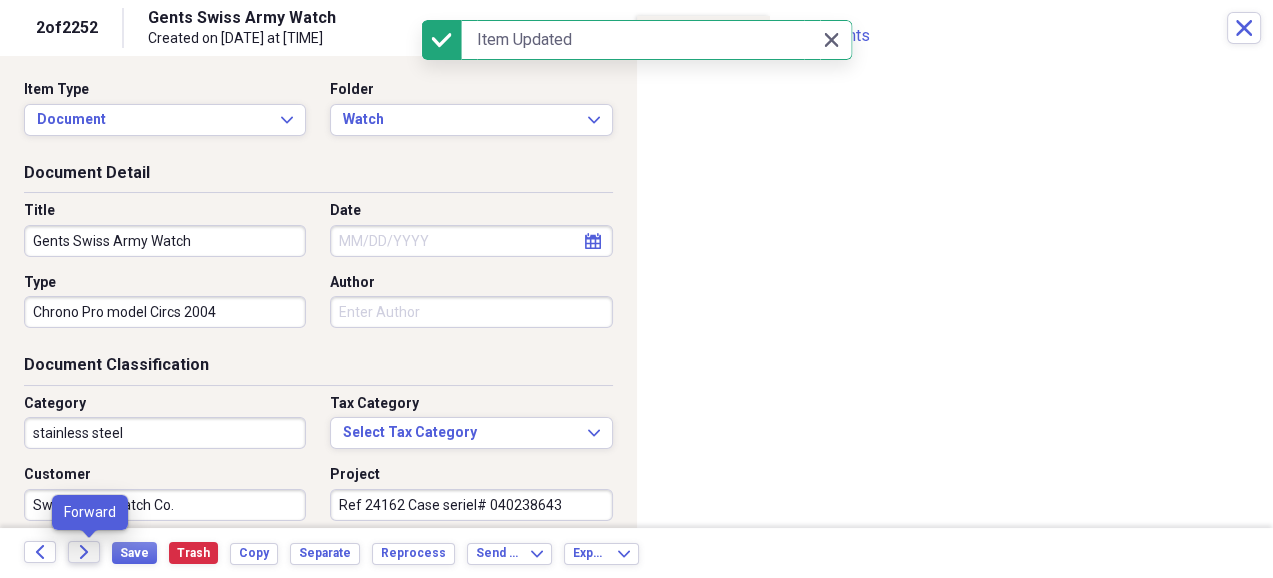 click 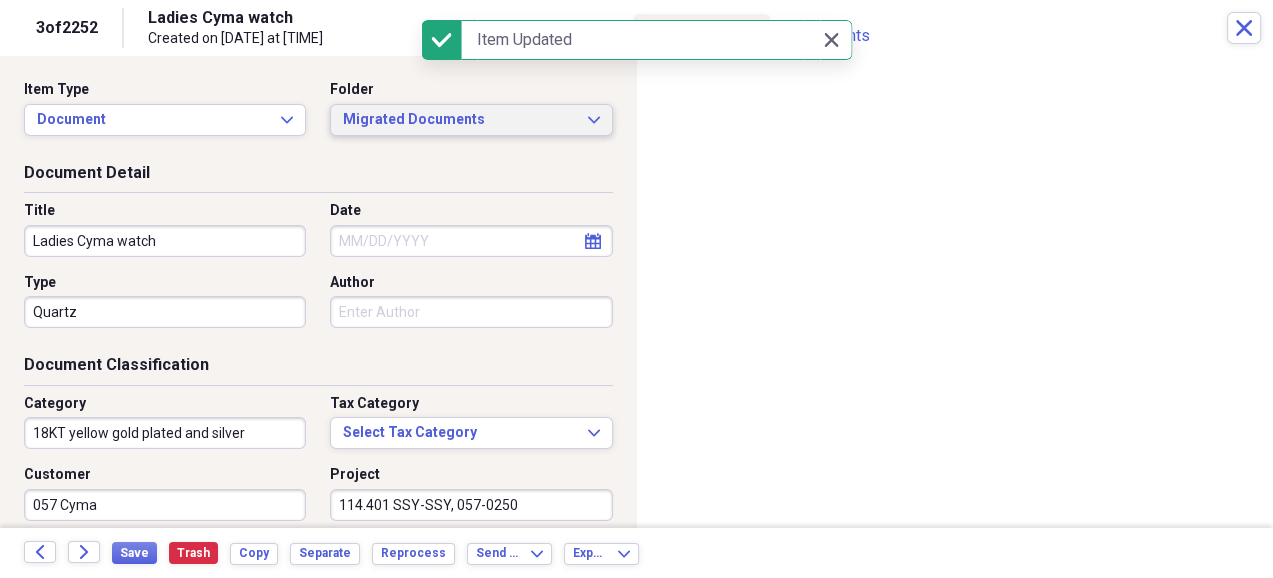 click on "Migrated Documents Expand" at bounding box center [471, 120] 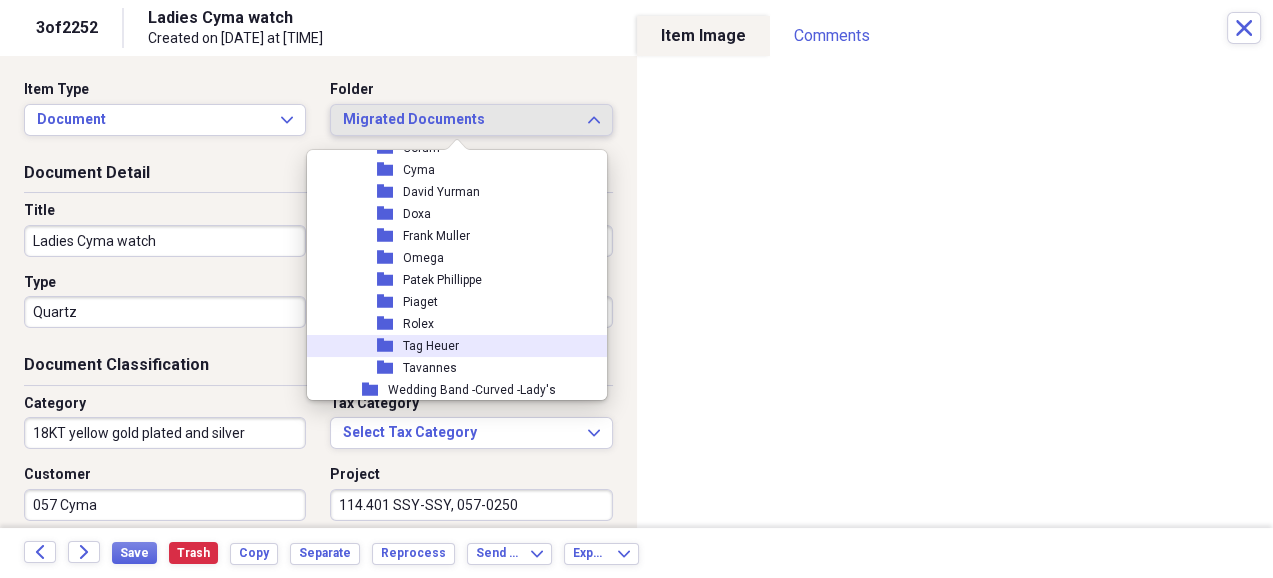 scroll, scrollTop: 2125, scrollLeft: 0, axis: vertical 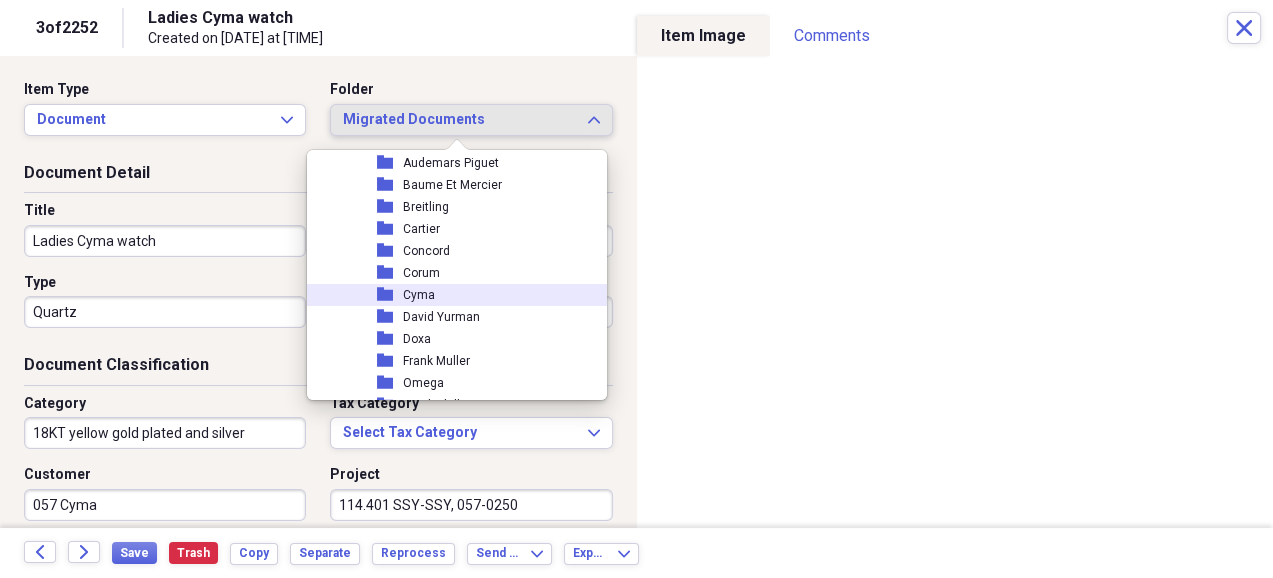 click on "Cyma" at bounding box center (419, 295) 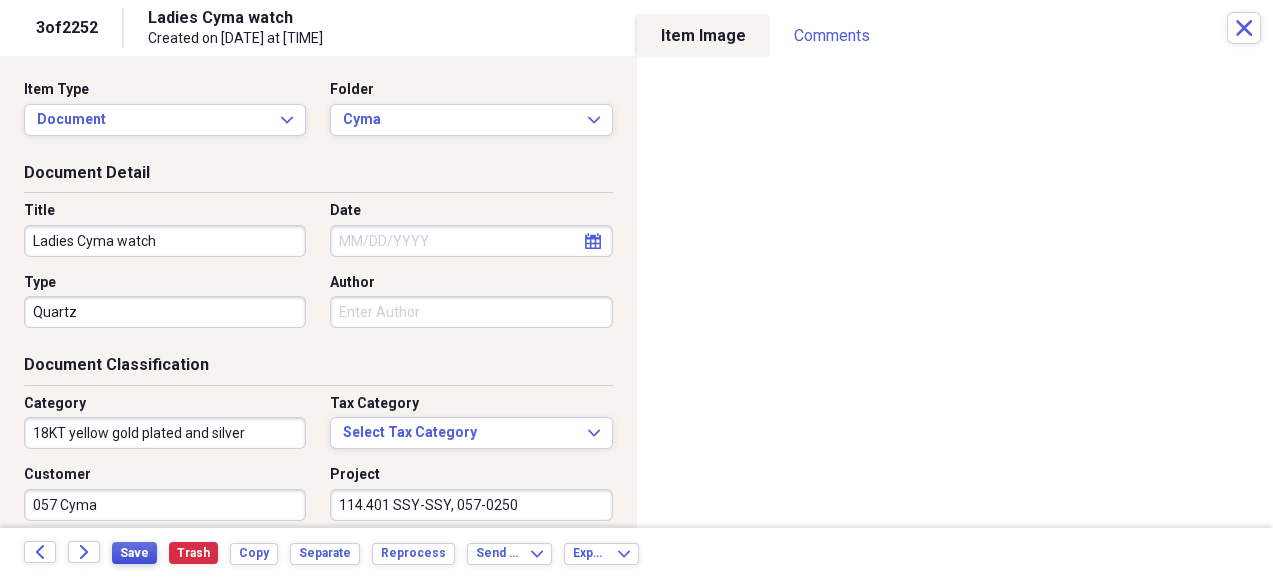 click on "Save" at bounding box center [134, 553] 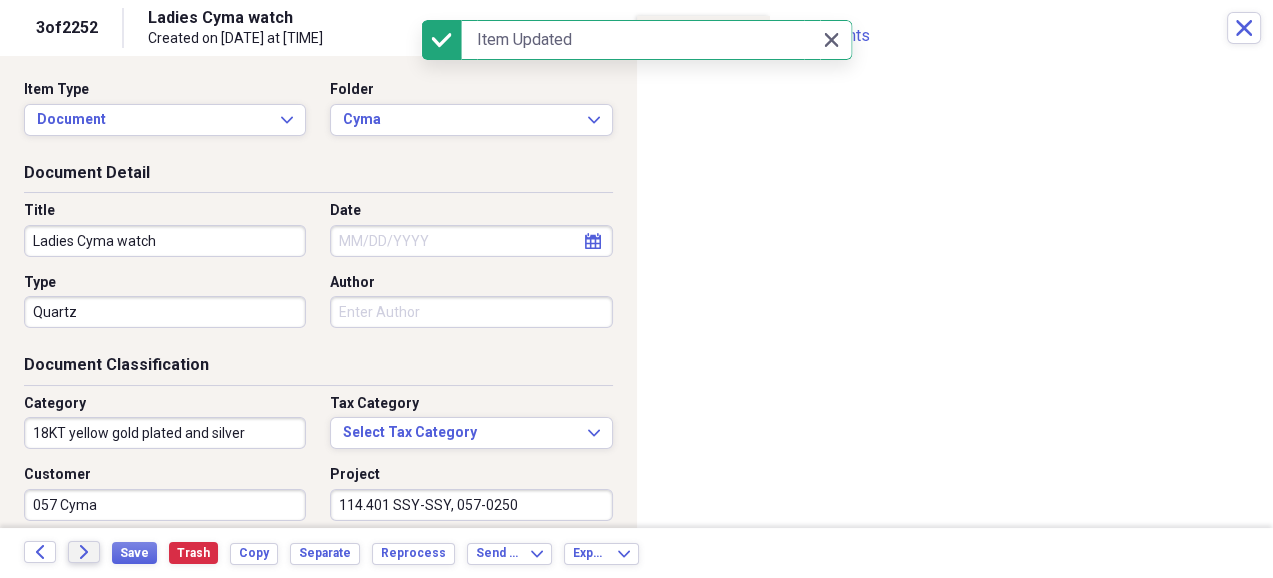 click on "Forward" at bounding box center (84, 552) 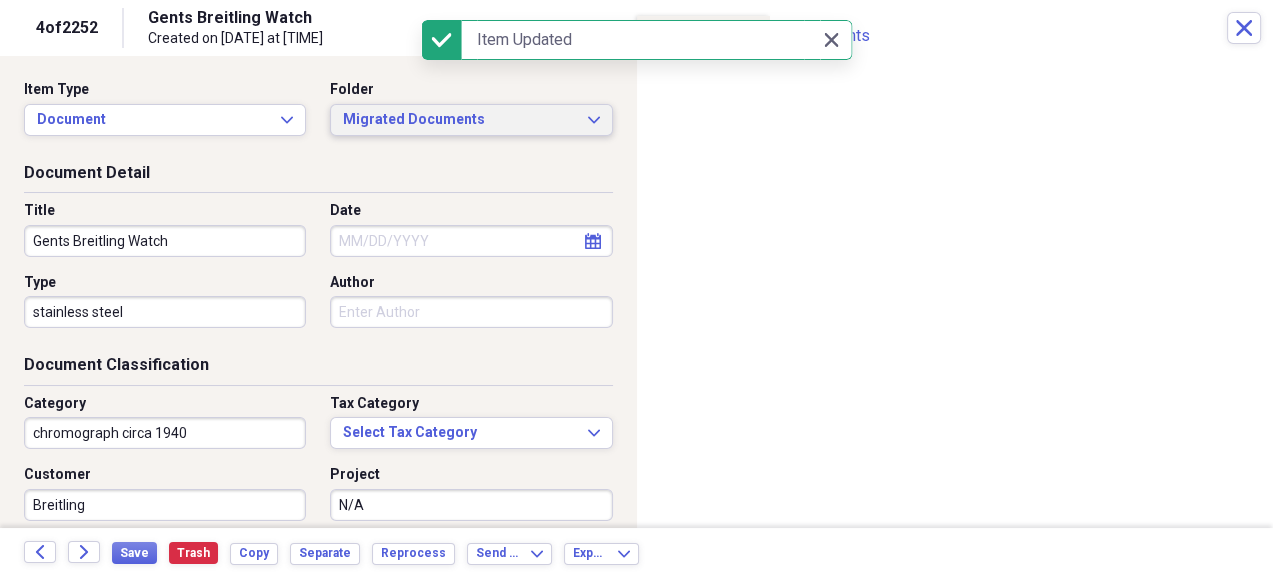 click on "Migrated Documents" at bounding box center (459, 120) 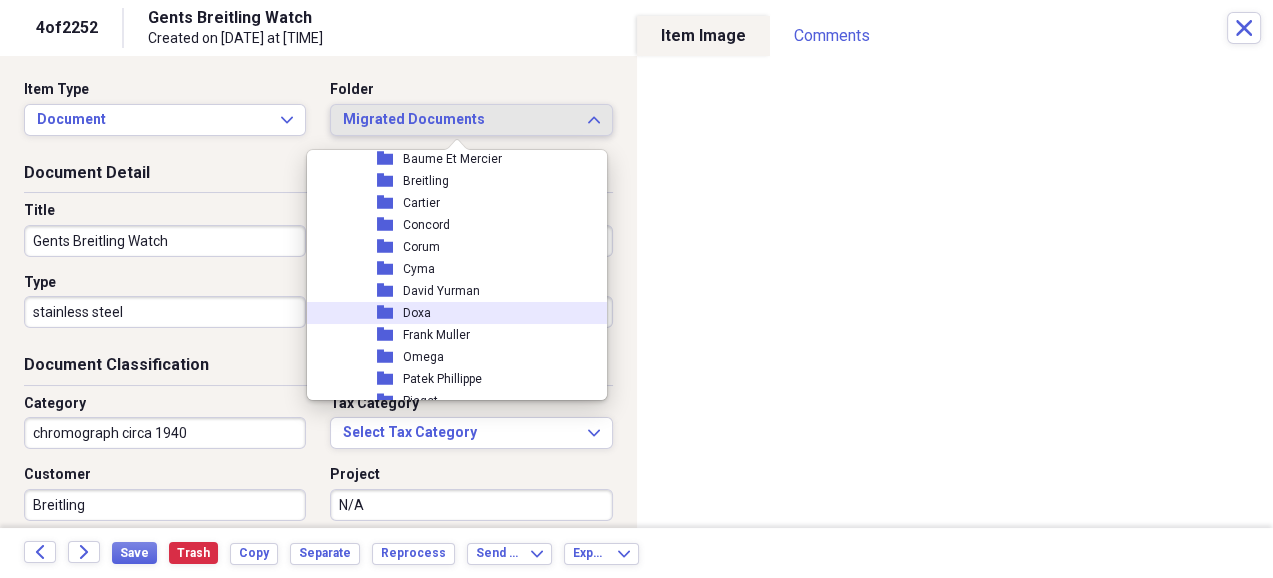 scroll, scrollTop: 2125, scrollLeft: 0, axis: vertical 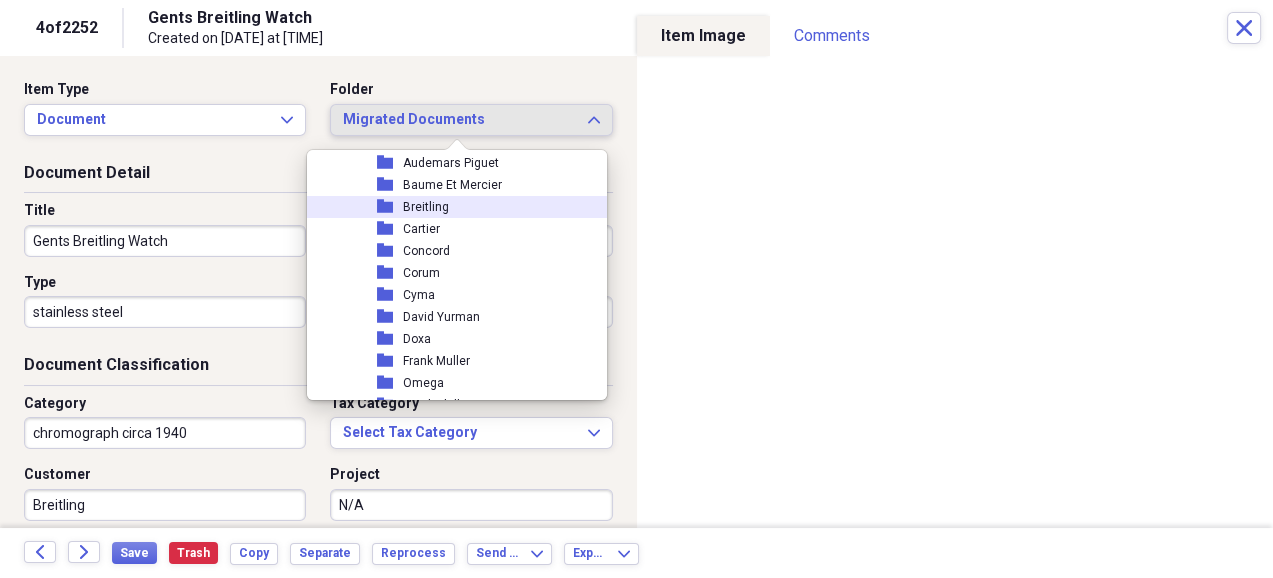 click on "Breitling" at bounding box center [426, 207] 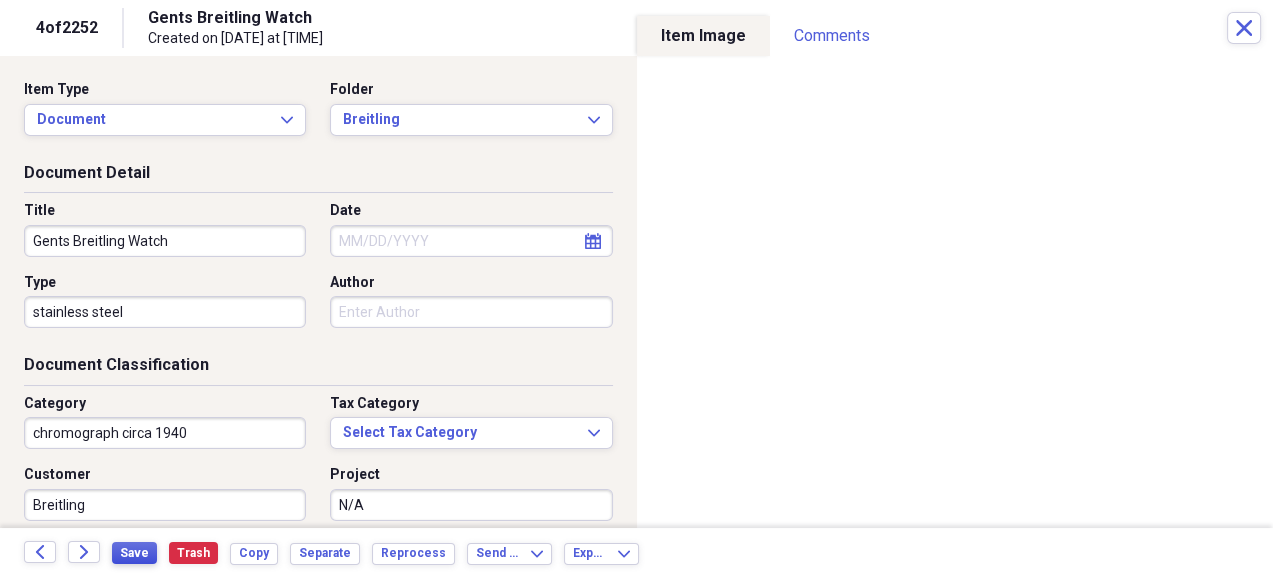 click on "Save" at bounding box center [134, 553] 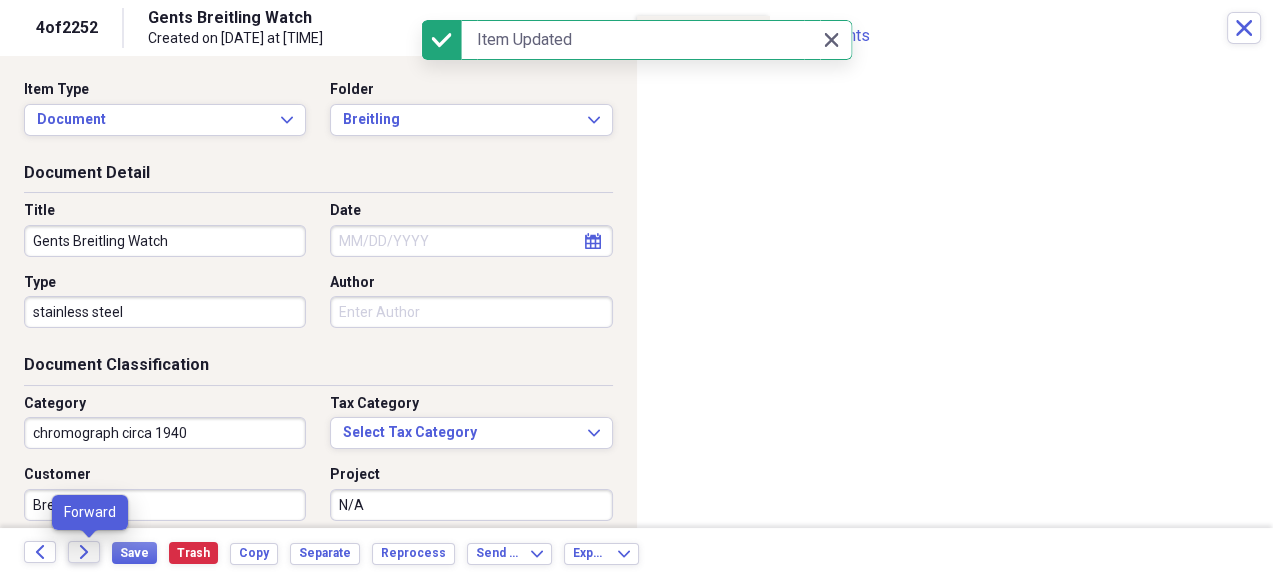 click on "Forward" 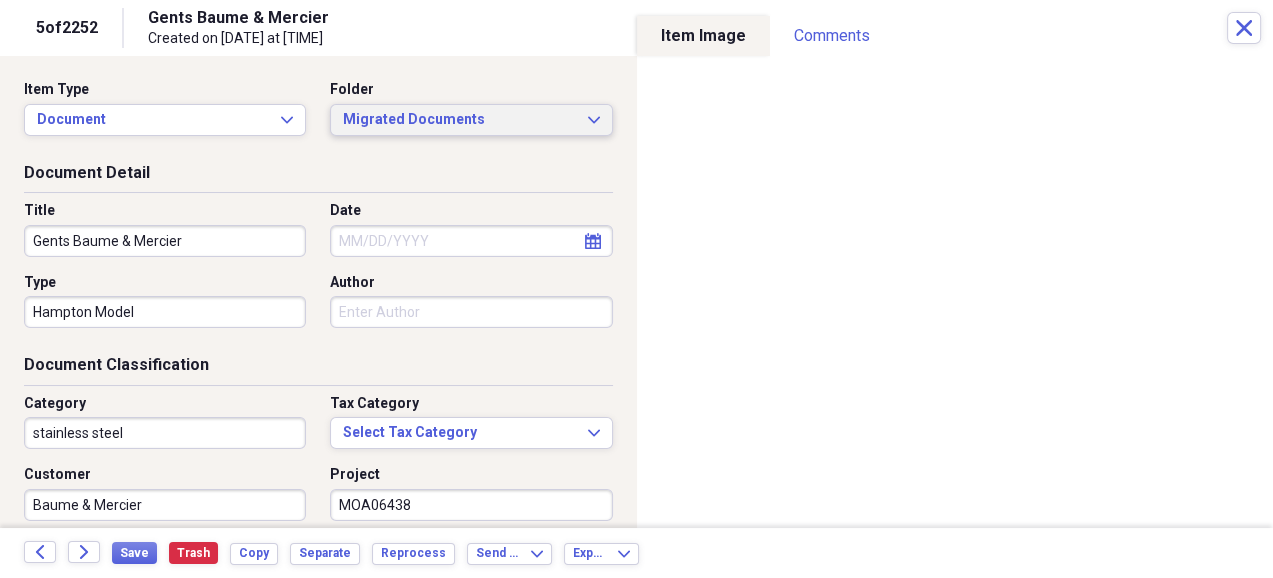 click on "Migrated Documents Expand" at bounding box center (471, 120) 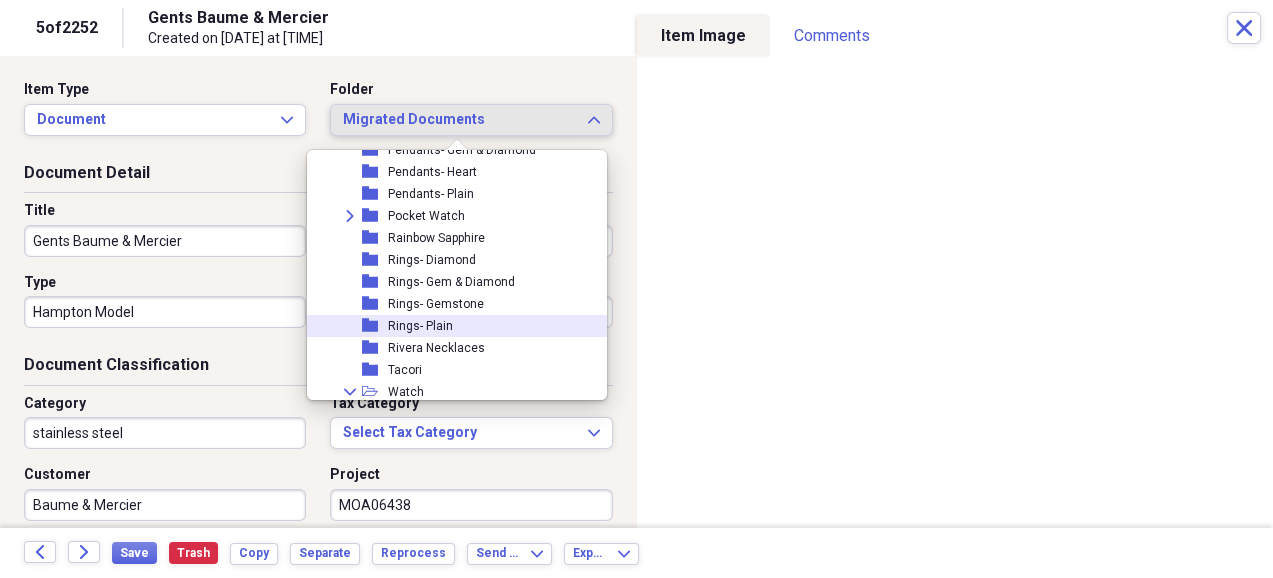 scroll, scrollTop: 1999, scrollLeft: 0, axis: vertical 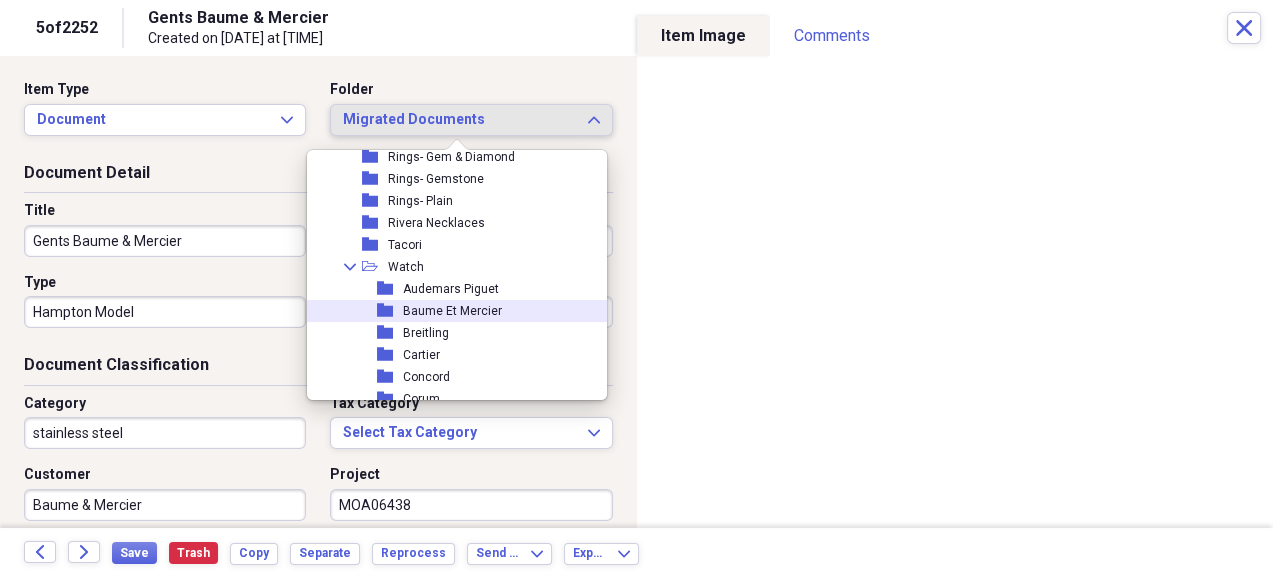 click on "Baume Et Mercier" at bounding box center [452, 311] 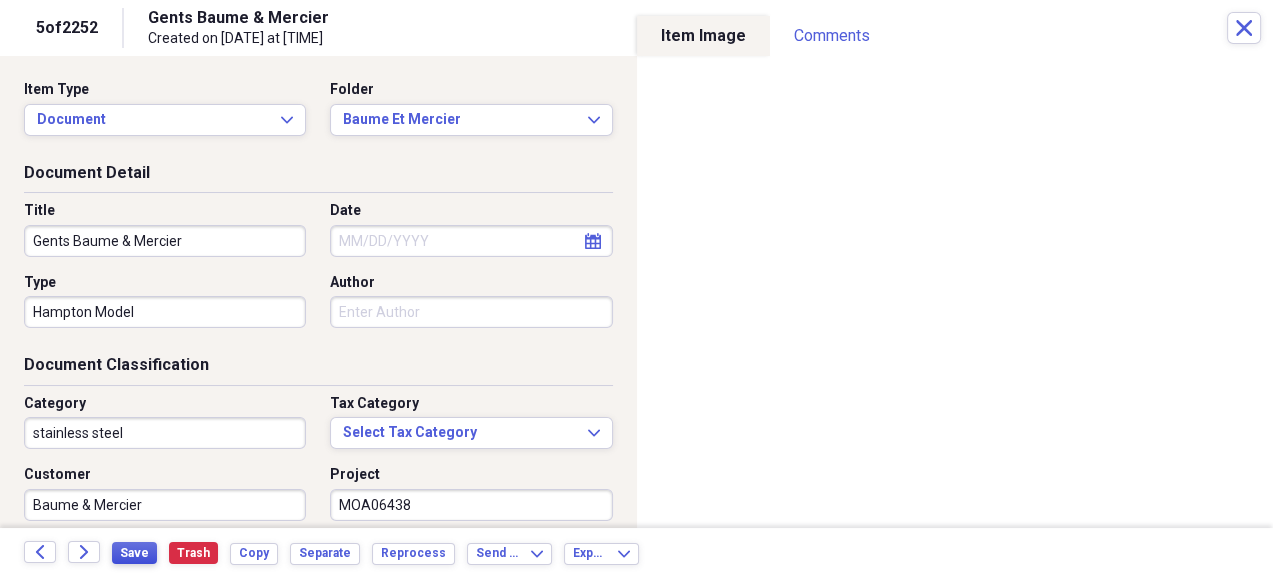 click on "Save" at bounding box center (134, 553) 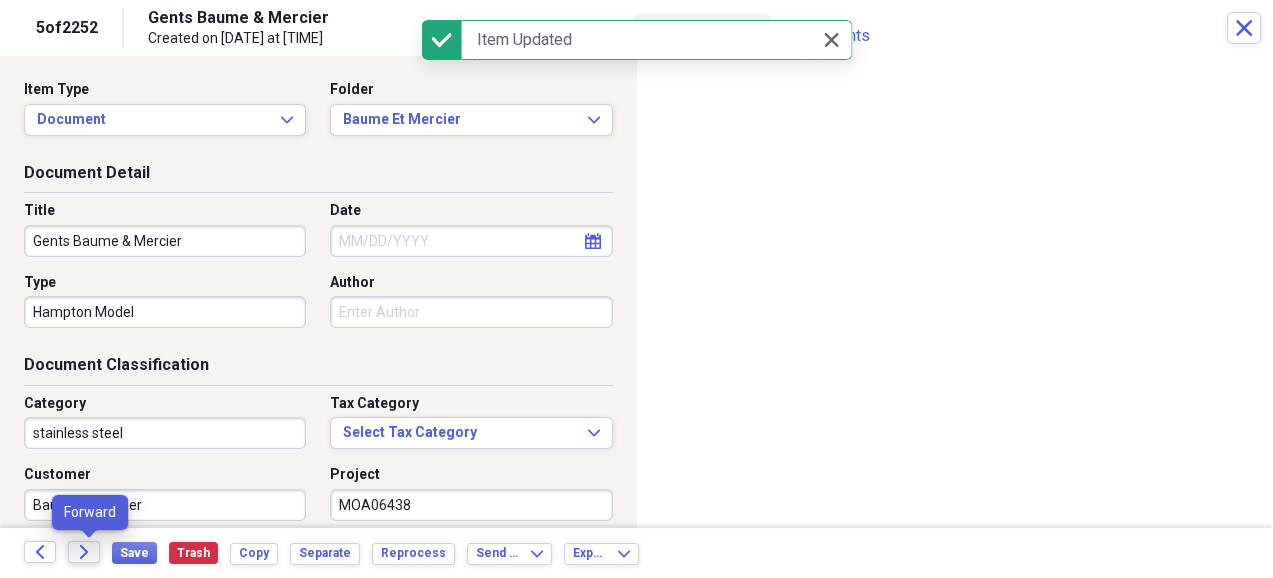 click on "Forward" 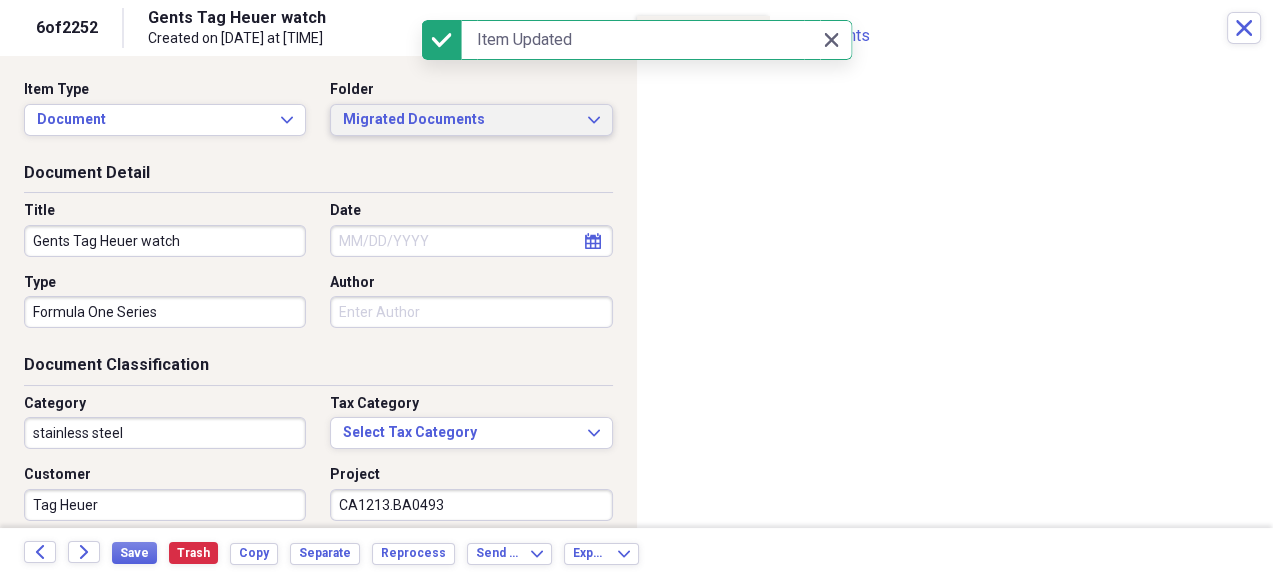 click on "Migrated Documents Expand" at bounding box center [471, 120] 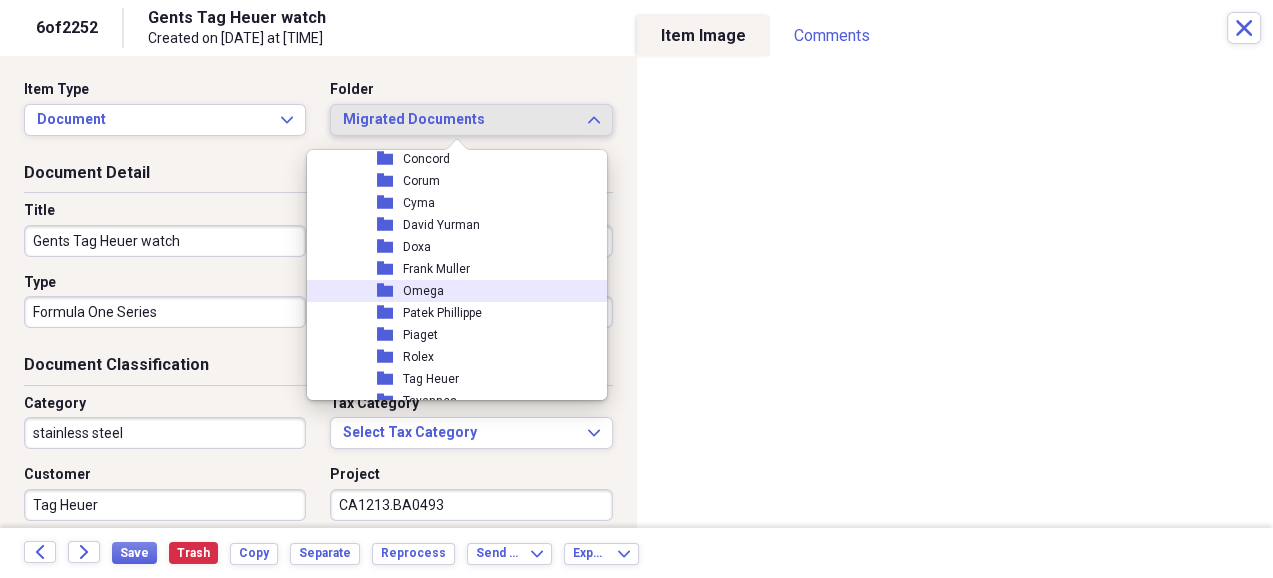 scroll, scrollTop: 2250, scrollLeft: 0, axis: vertical 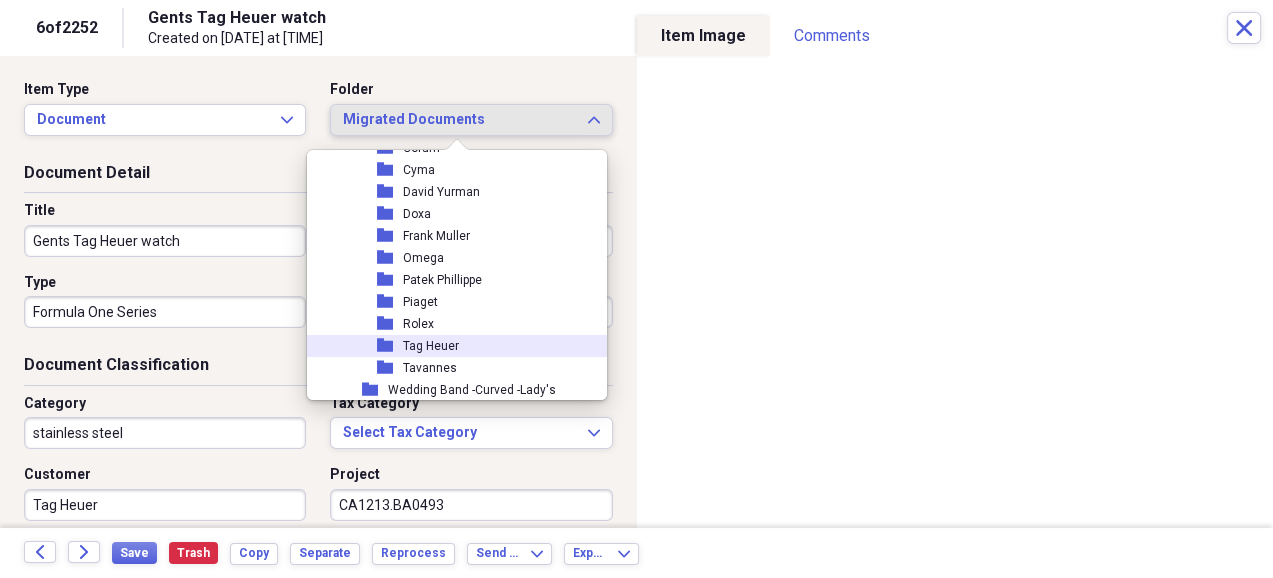 click on "Tag Heuer" at bounding box center [431, 346] 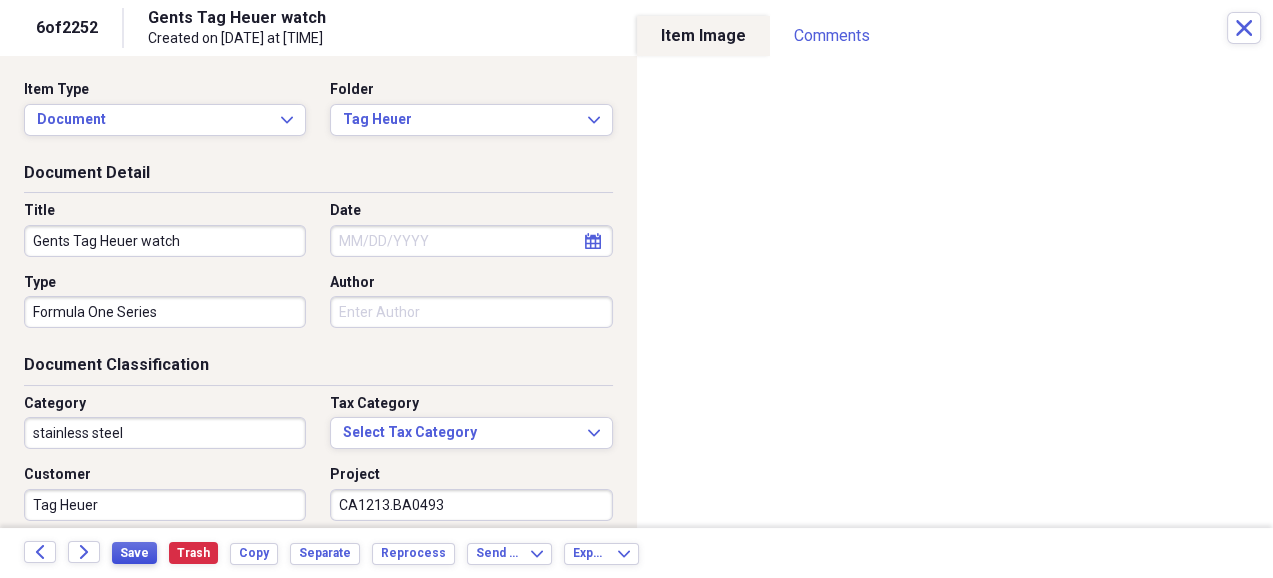click on "Save" at bounding box center (134, 553) 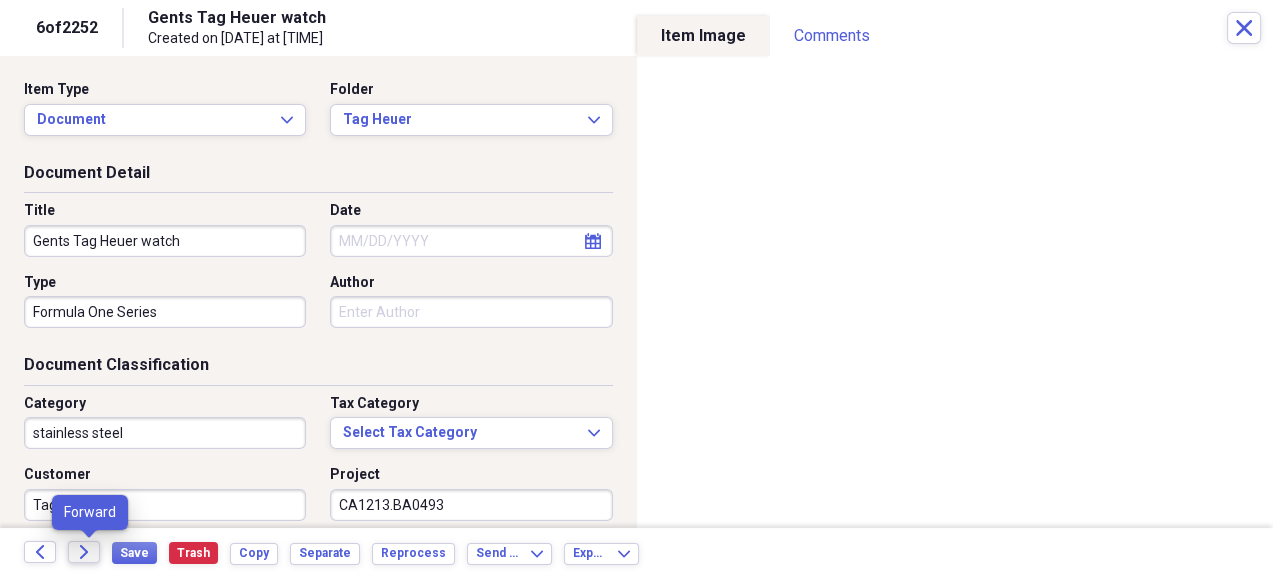 click on "Forward" at bounding box center (84, 552) 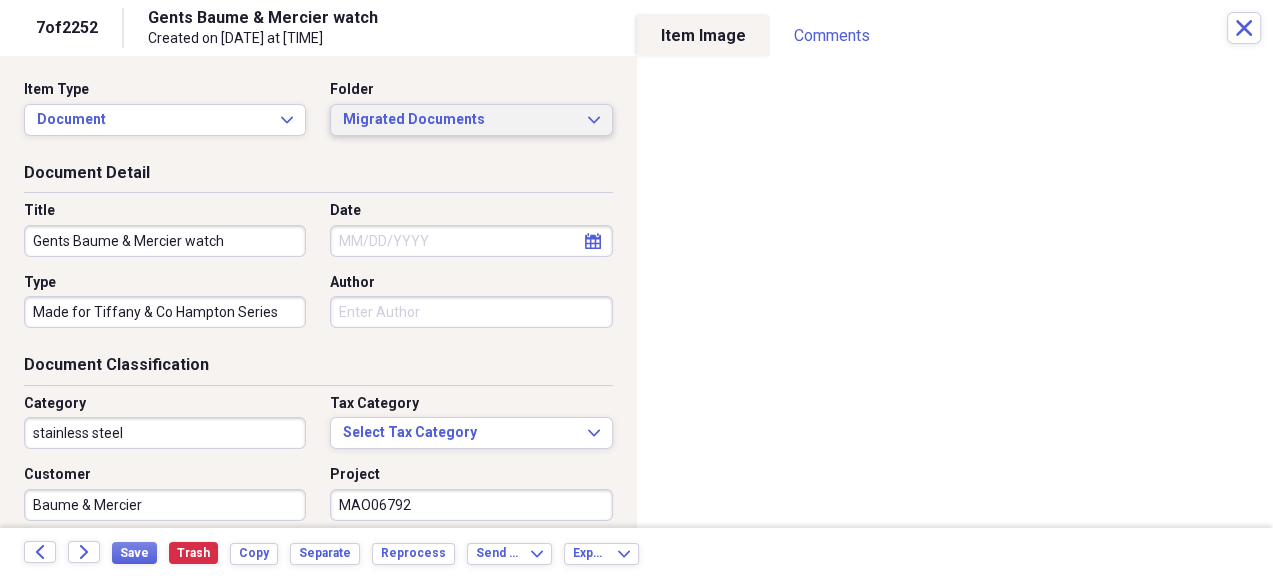 click on "Migrated Documents" at bounding box center (459, 120) 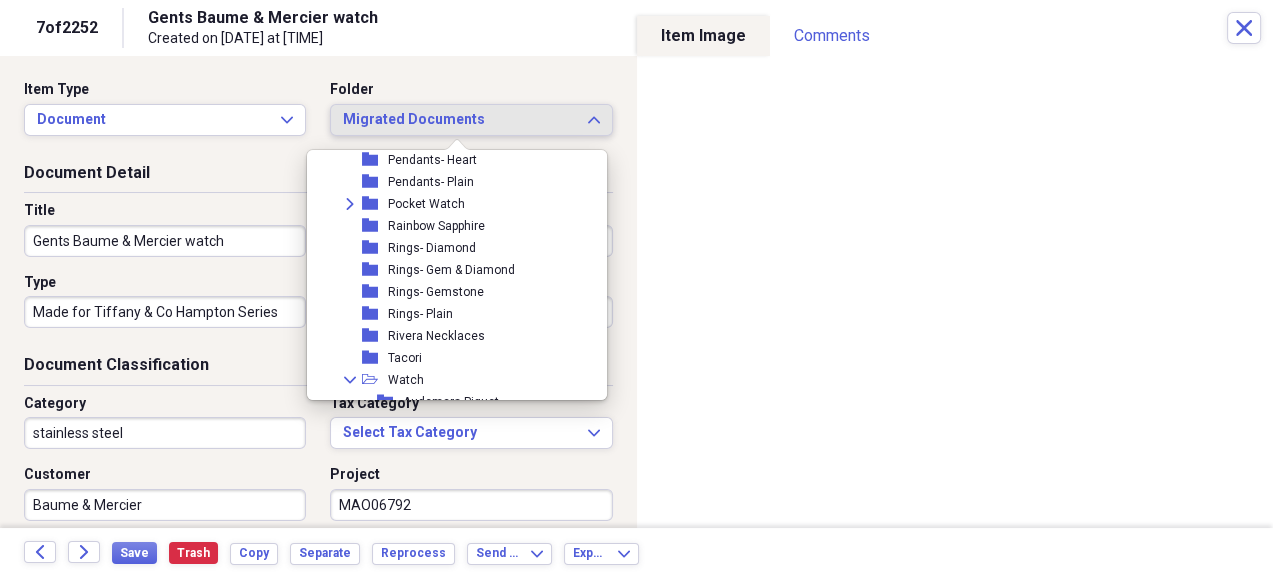 scroll, scrollTop: 1999, scrollLeft: 0, axis: vertical 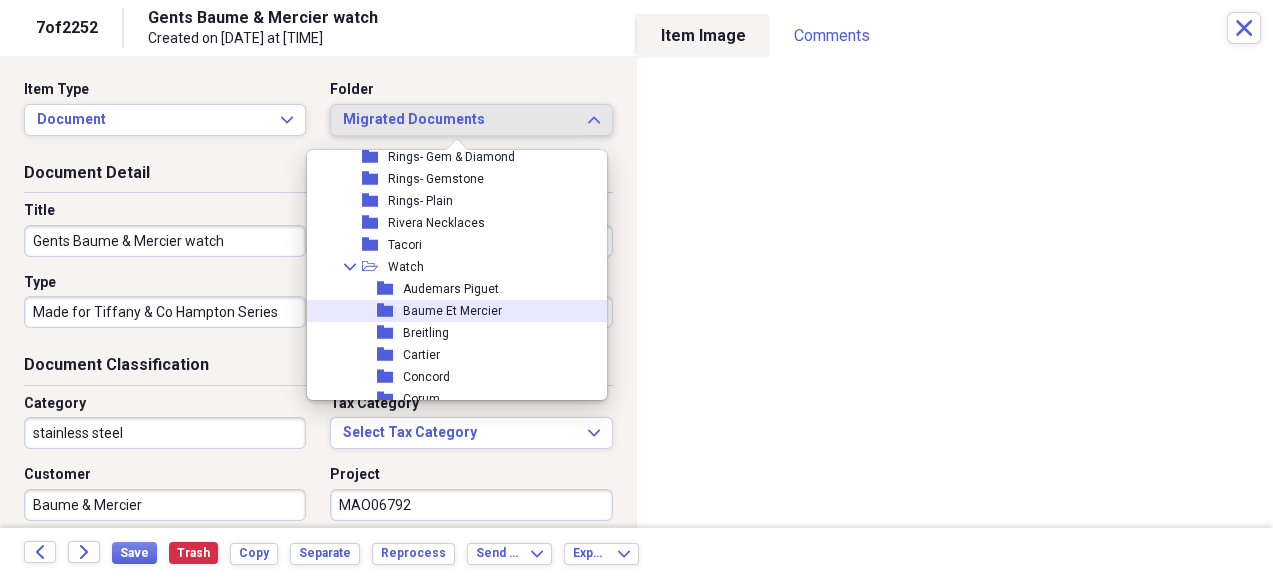 click on "Baume Et Mercier" at bounding box center (452, 311) 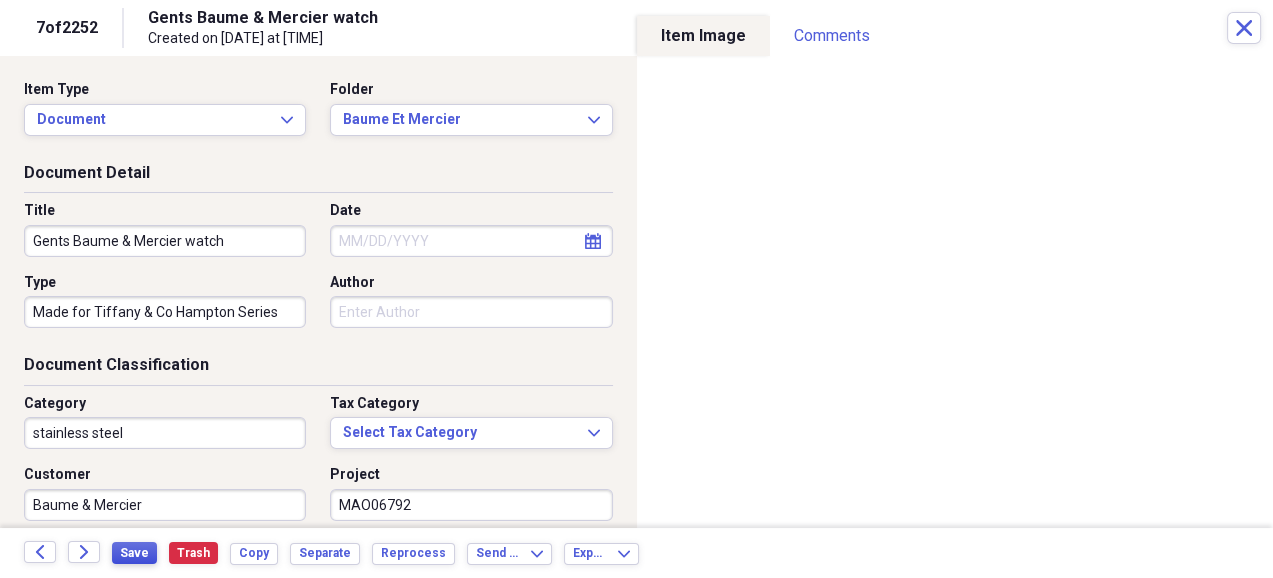 click on "Save" at bounding box center [134, 553] 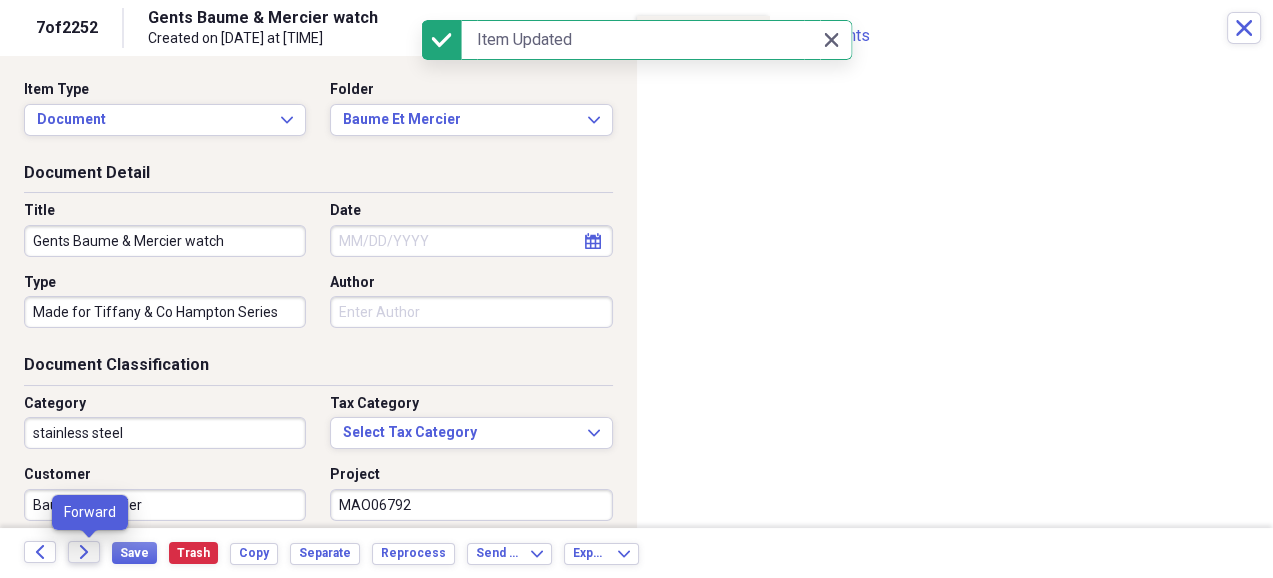 click 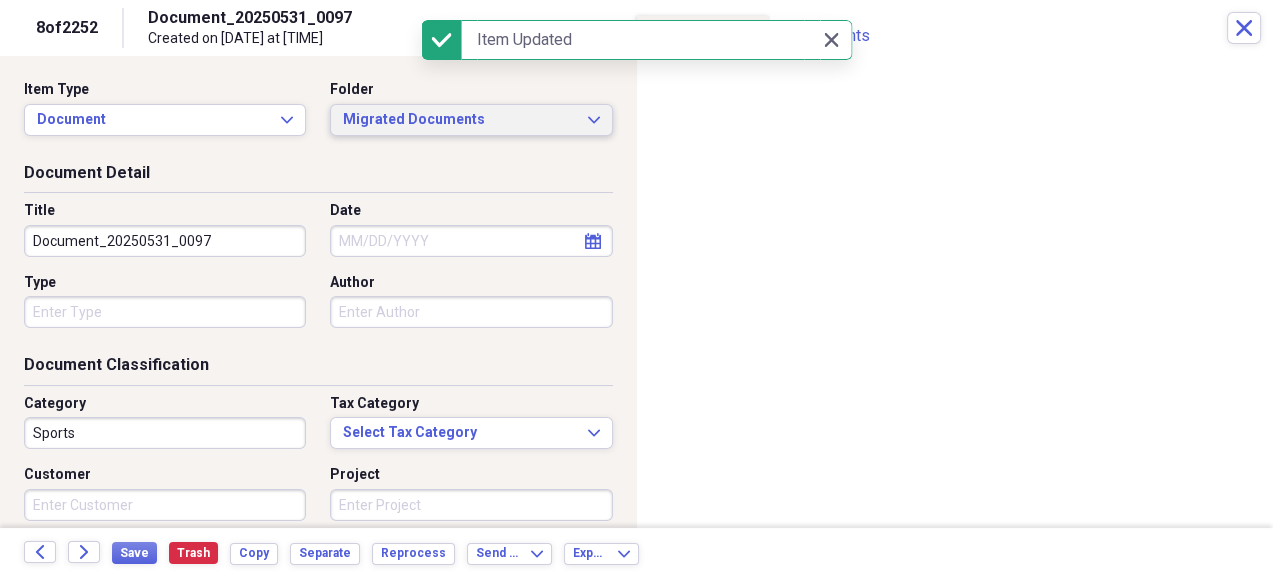 click on "Migrated Documents" at bounding box center (459, 120) 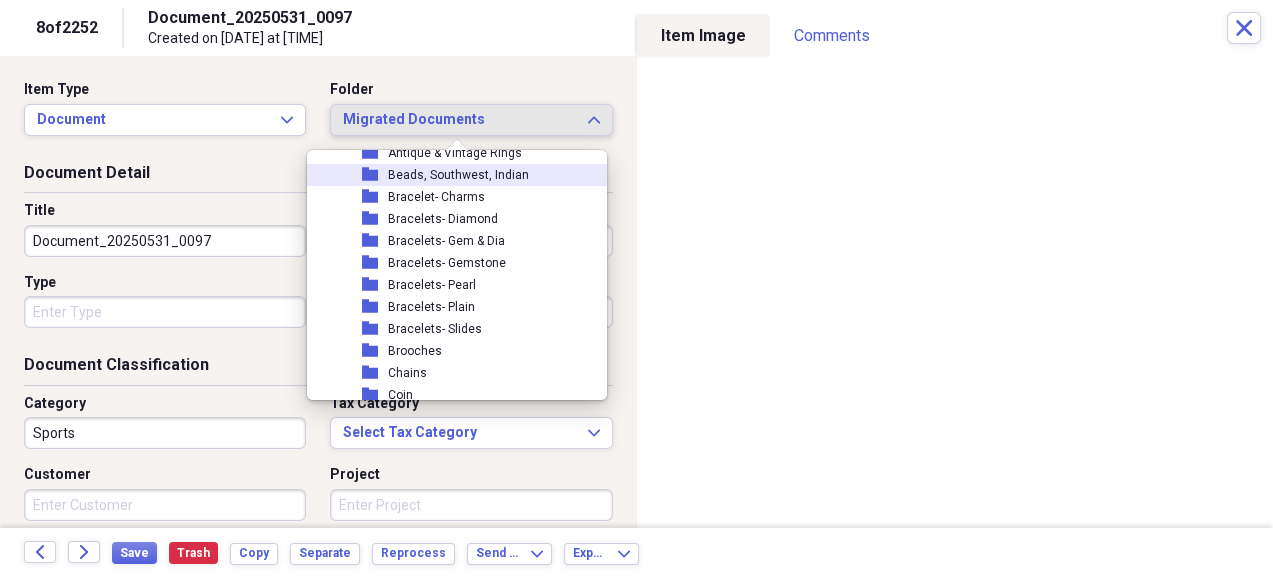 scroll, scrollTop: 125, scrollLeft: 0, axis: vertical 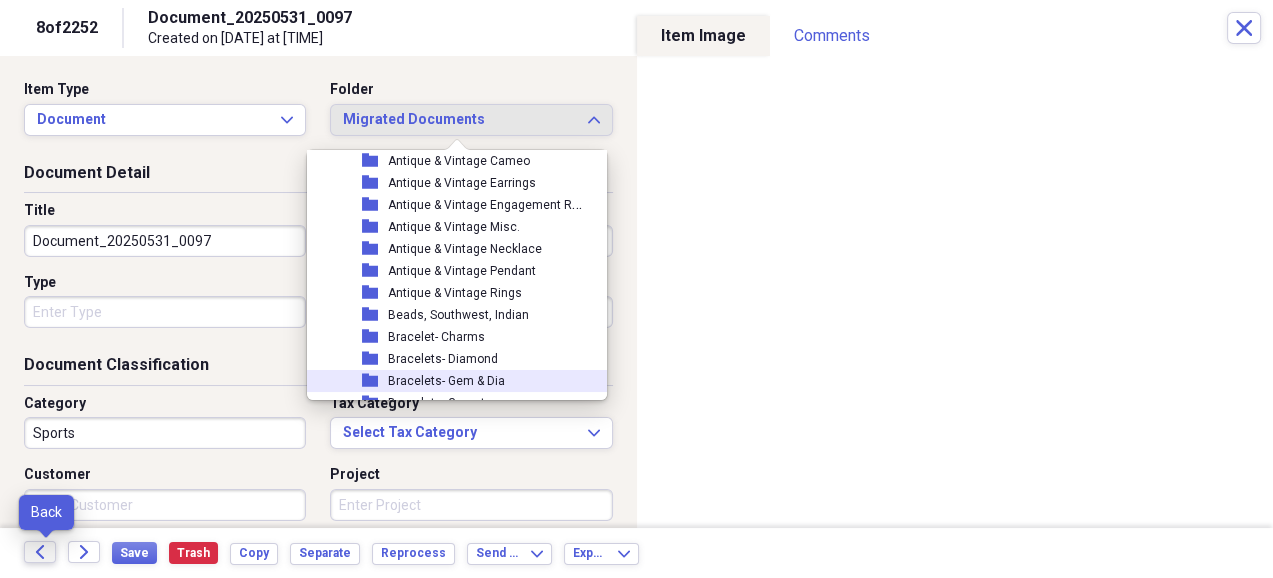 click on "Back" at bounding box center [40, 552] 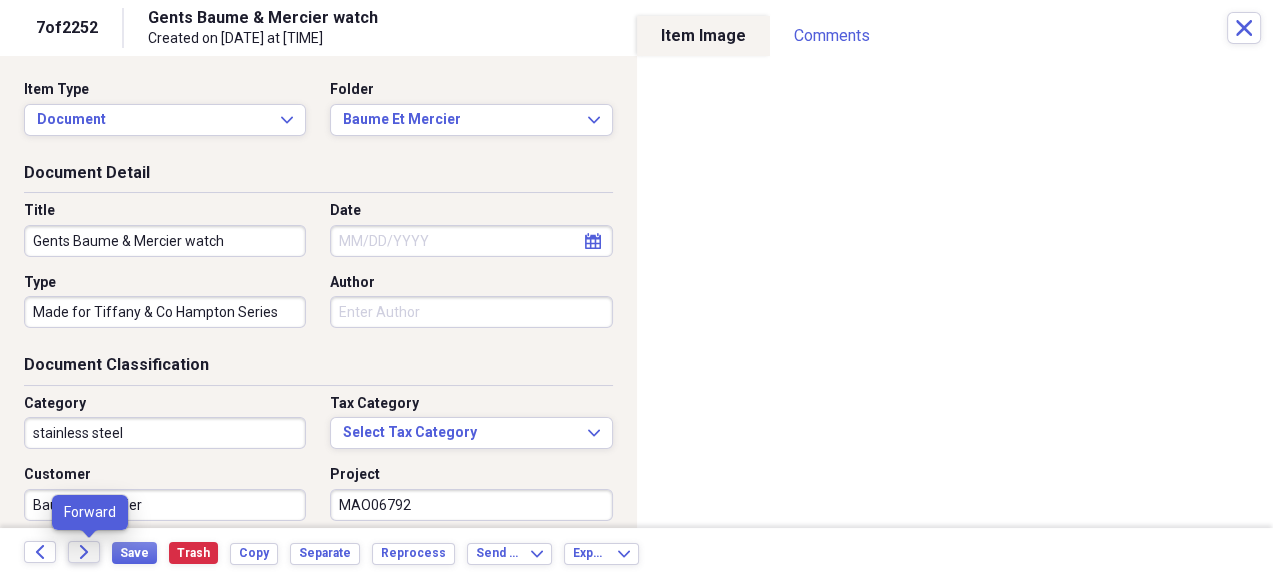 click on "Forward" at bounding box center [84, 552] 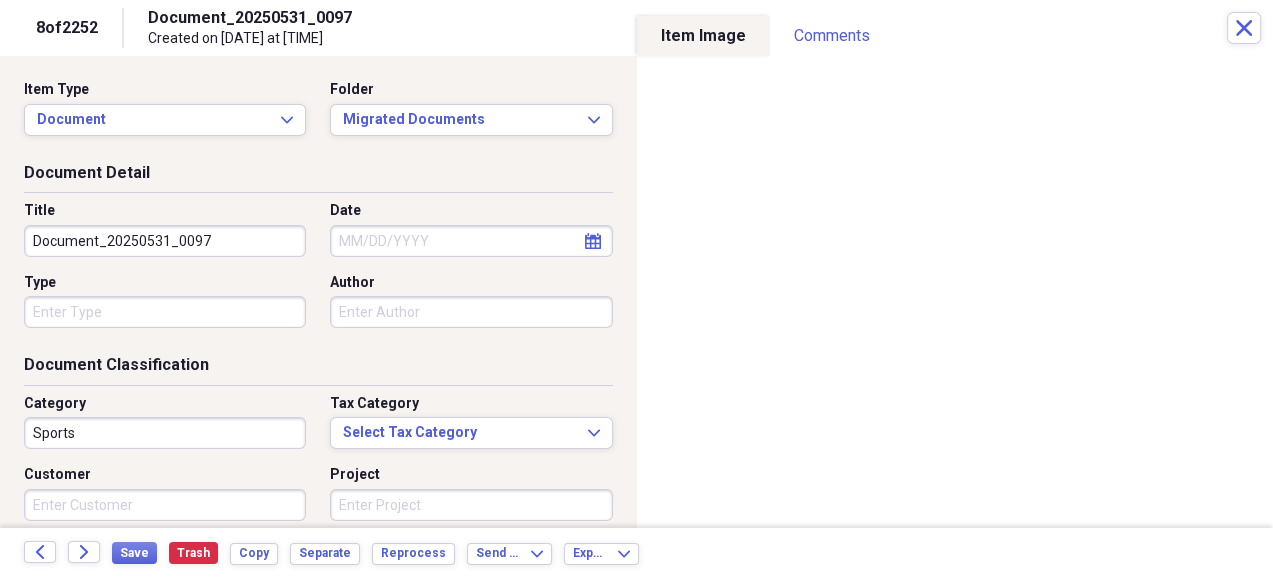click on "Customer" at bounding box center (171, 493) 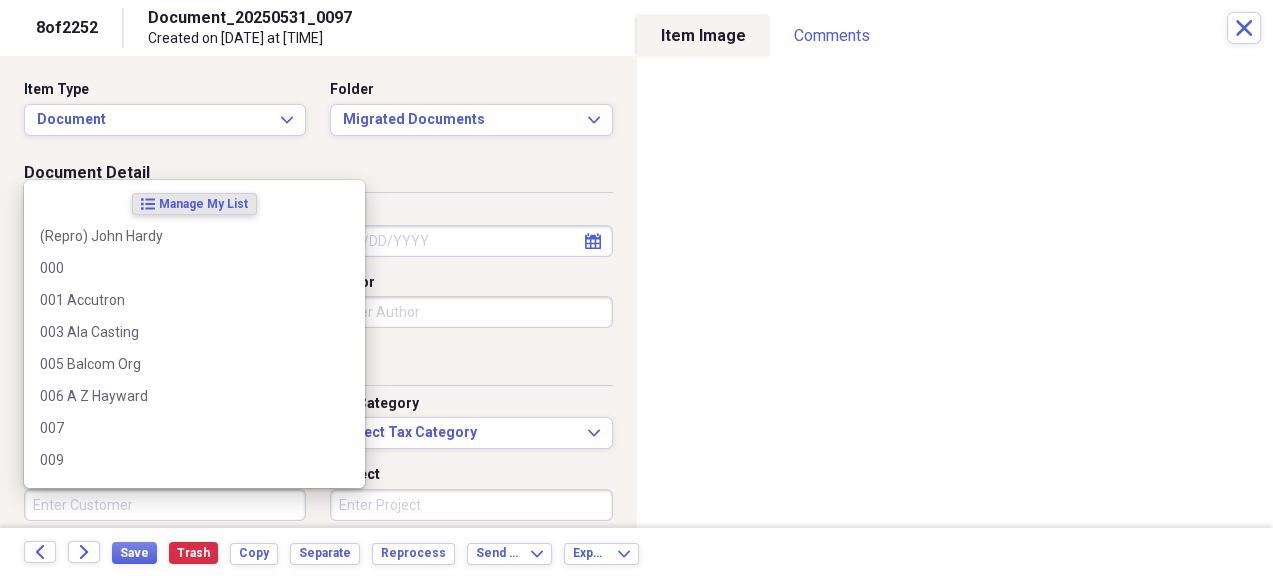 click on "Customer" at bounding box center (165, 505) 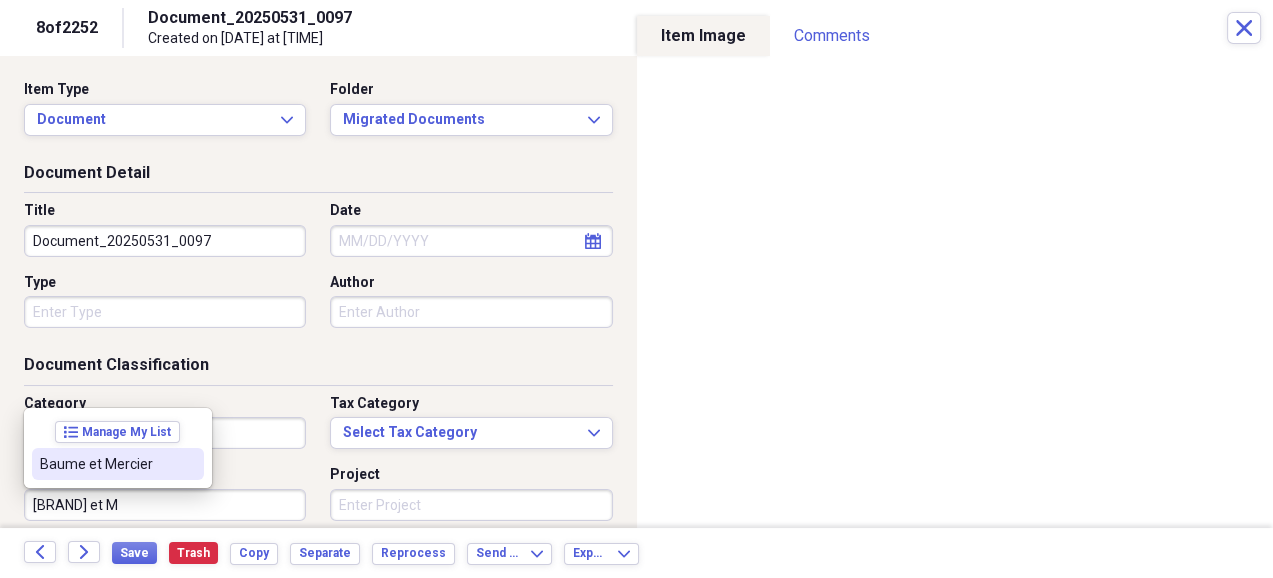 click on "Baume et Mercier" at bounding box center [106, 464] 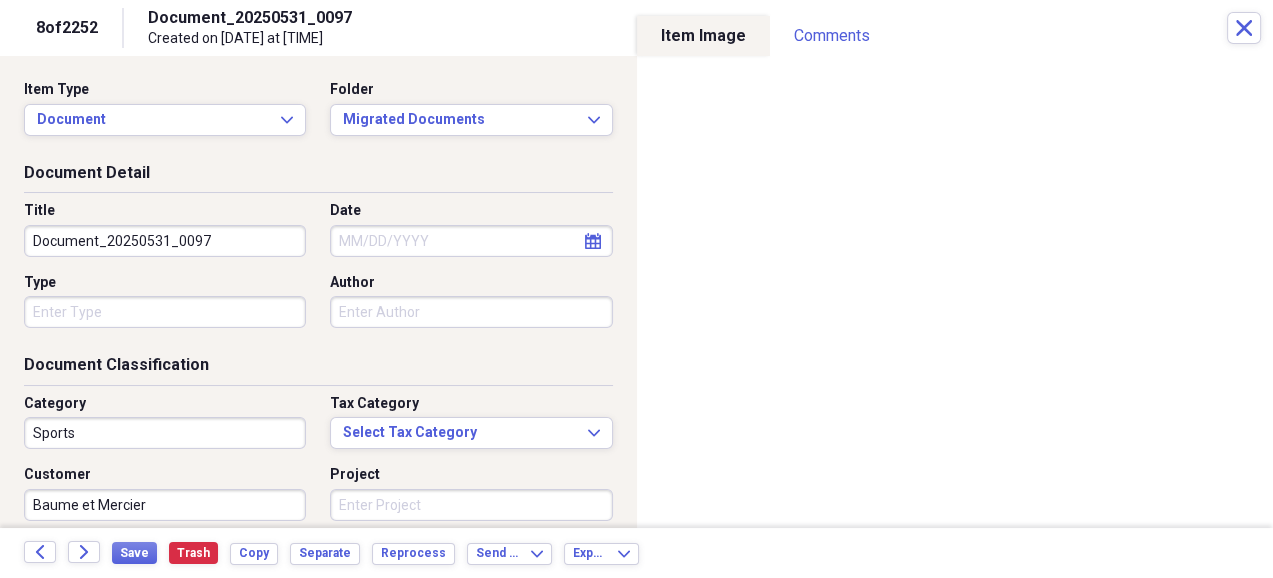 click on "Sports" at bounding box center [165, 433] 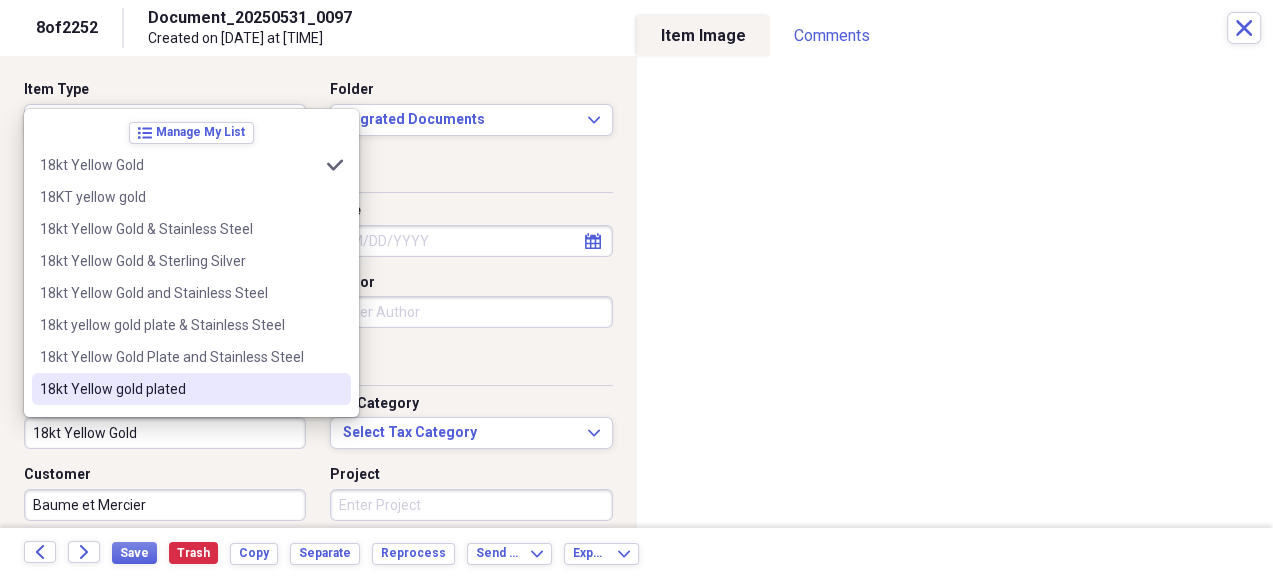 type on "18kt Yellow Gold" 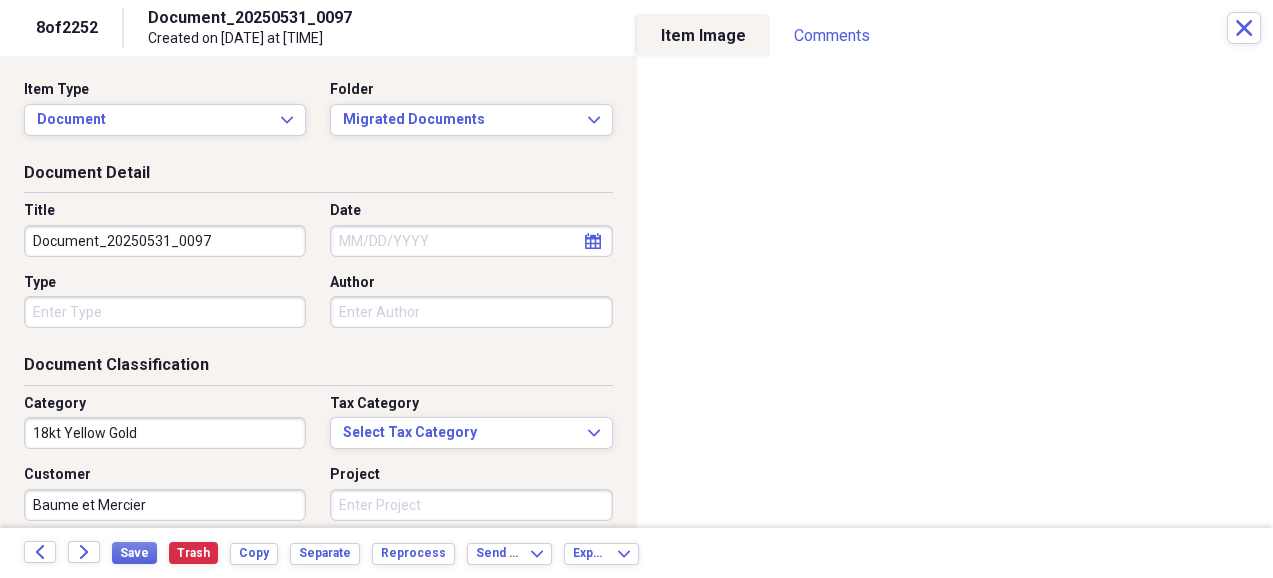 click on "Organize My Files 99+ Collapse Unfiled Needs Review 99+ Unfiled All Files Unfiled Unfiled Unfiled Saved Reports Collapse My Cabinet Miranda's Cabinet Add Folder Expand Folder Migrated Documents Add Folder Trash Trash Help & Support Submit Import Import Add Create Expand Reports Reports Settings Miranda Expand Migrated Documents Showing 2,252 items Column Expand sort Sort Filters  Expand Create Item Expand Status Image Date Title Author Type Category Source check media Gents Tag Heuer Watch Quartz stainless steel Import check media Gents Swiss Army Watch Chrono Pro model Circs 2004 stainless steel Import check media Ladies Cyma watch Quartz 18KT yellow gold plated and silver Import check media Gents Breitling Watch stainless steel chromograph circa 1940 Import check media Gents Baume & Mercier Hampton Model stainless steel Import check media Gents Tag Heuer watch Formula One Series stainless steel Import check media Gents Baume & Mercier watch Made for Tiffany & Co Hampton Series stainless steel Import Items 1" at bounding box center (636, 289) 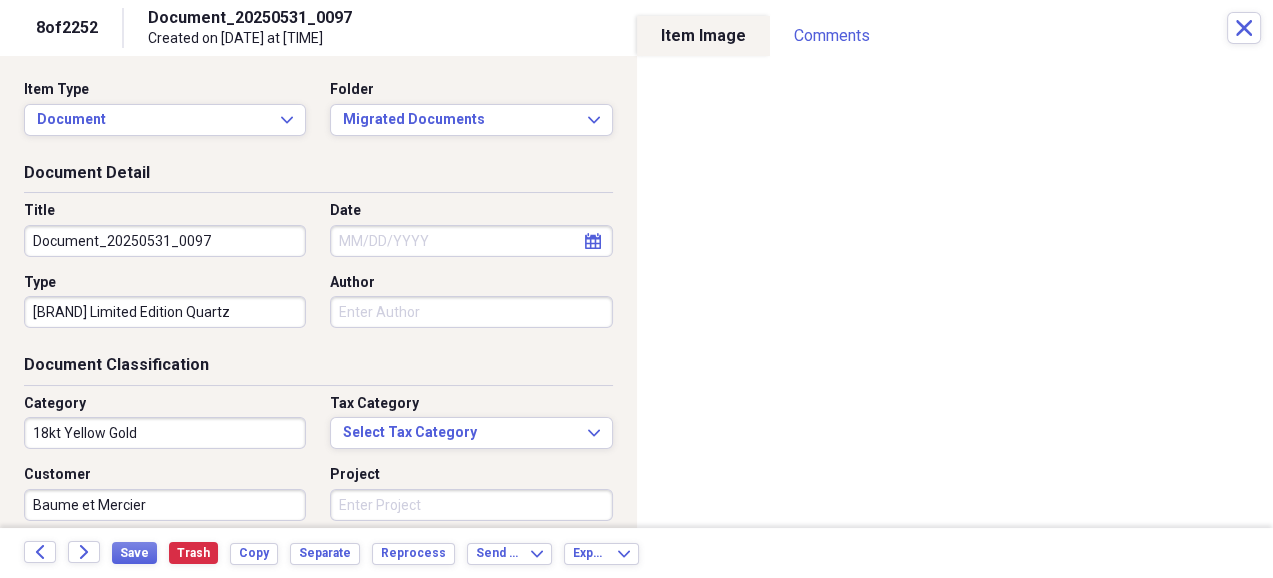 type on "Riviera Limited Edition Quartz" 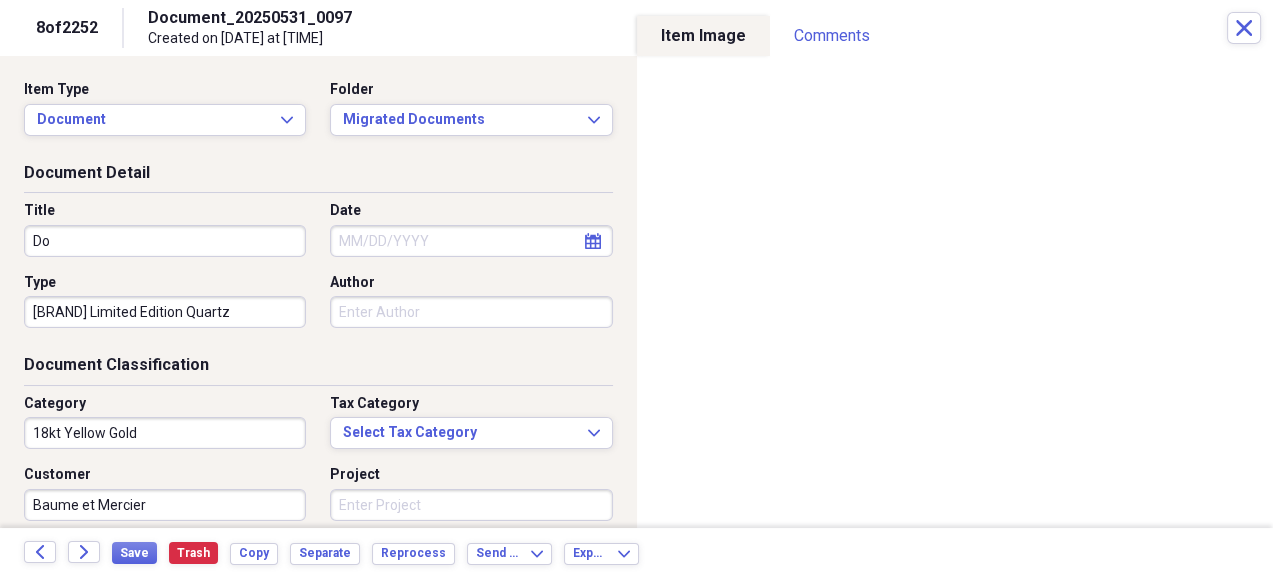 type on "D" 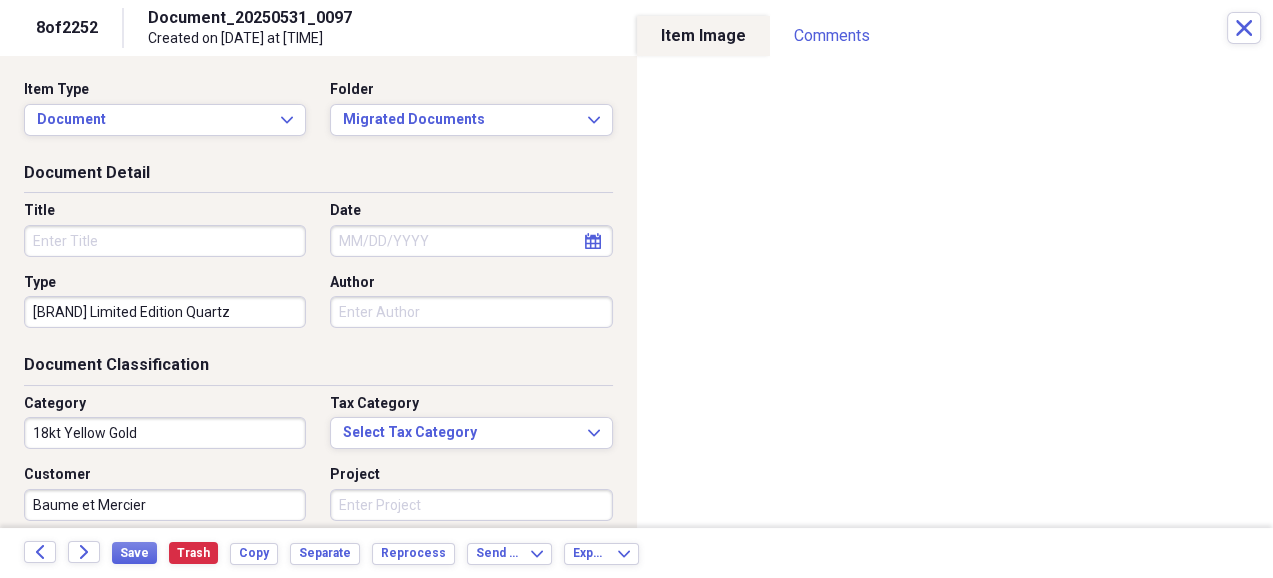 type 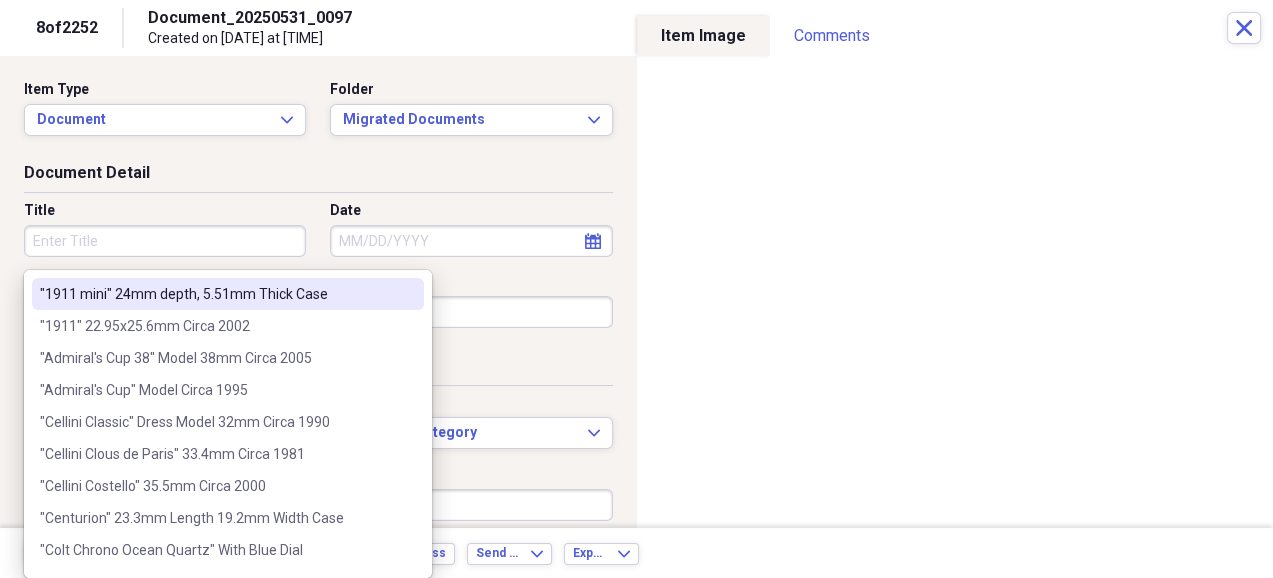 drag, startPoint x: 170, startPoint y: 310, endPoint x: 67, endPoint y: 305, distance: 103.121284 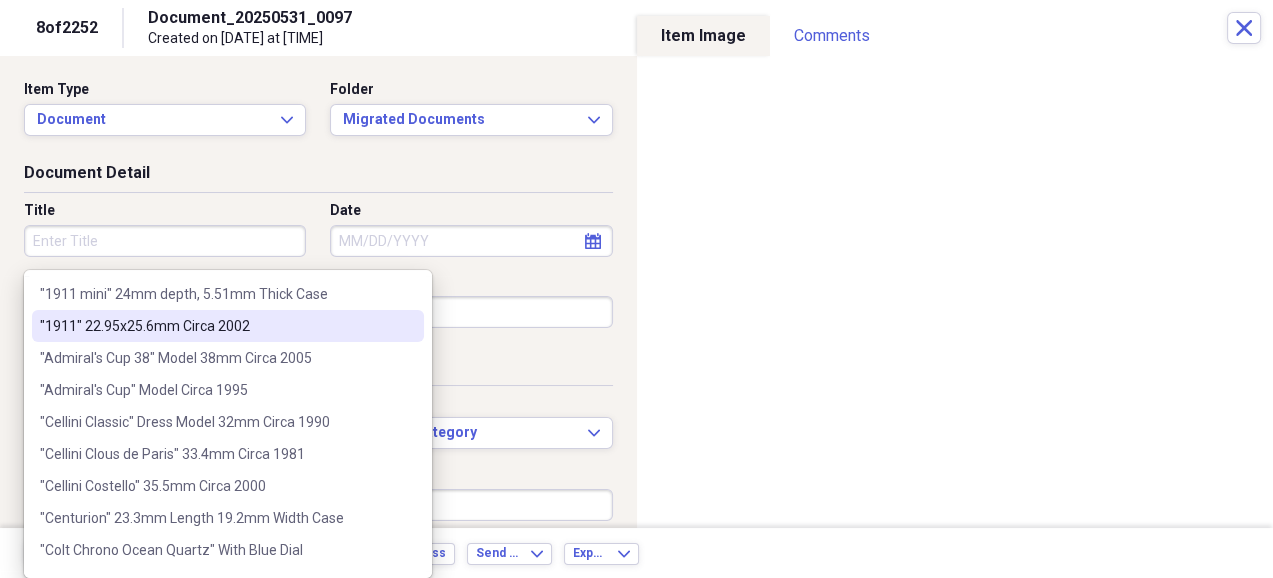 click on "Organize My Files 99+ Collapse Unfiled Needs Review 99+ Unfiled All Files Unfiled Unfiled Unfiled Saved Reports Collapse My Cabinet Miranda's Cabinet Add Folder Expand Folder Migrated Documents Add Folder Trash Trash Help & Support Submit Import Import Add Create Expand Reports Reports Settings Miranda Expand Migrated Documents Showing 2,252 items Column Expand sort Sort Filters  Expand Create Item Expand Status Image Date Title Author Type Category Source check media Gents Tag Heuer Watch Quartz stainless steel Import check media Gents Swiss Army Watch Chrono Pro model Circs 2004 stainless steel Import check media Ladies Cyma watch Quartz 18KT yellow gold plated and silver Import check media Gents Breitling Watch stainless steel chromograph circa 1940 Import check media Gents Baume & Mercier Hampton Model stainless steel Import check media Gents Tag Heuer watch Formula One Series stainless steel Import check media Gents Baume & Mercier watch Made for Tiffany & Co Hampton Series stainless steel Import Items 1" at bounding box center (636, 289) 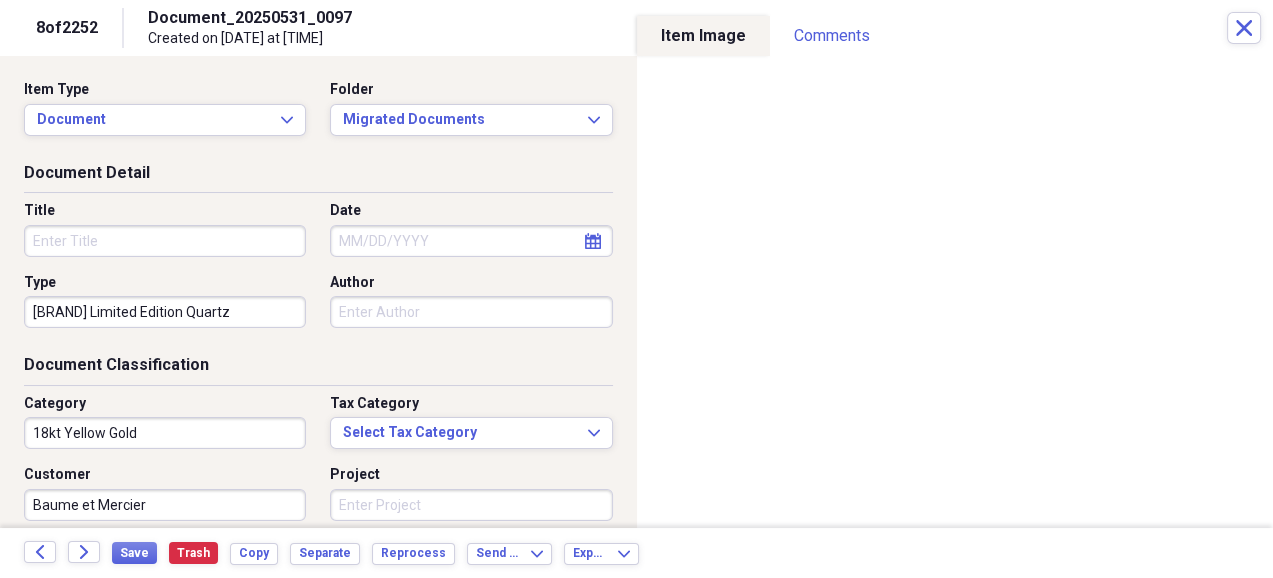 click on "Title" at bounding box center [165, 241] 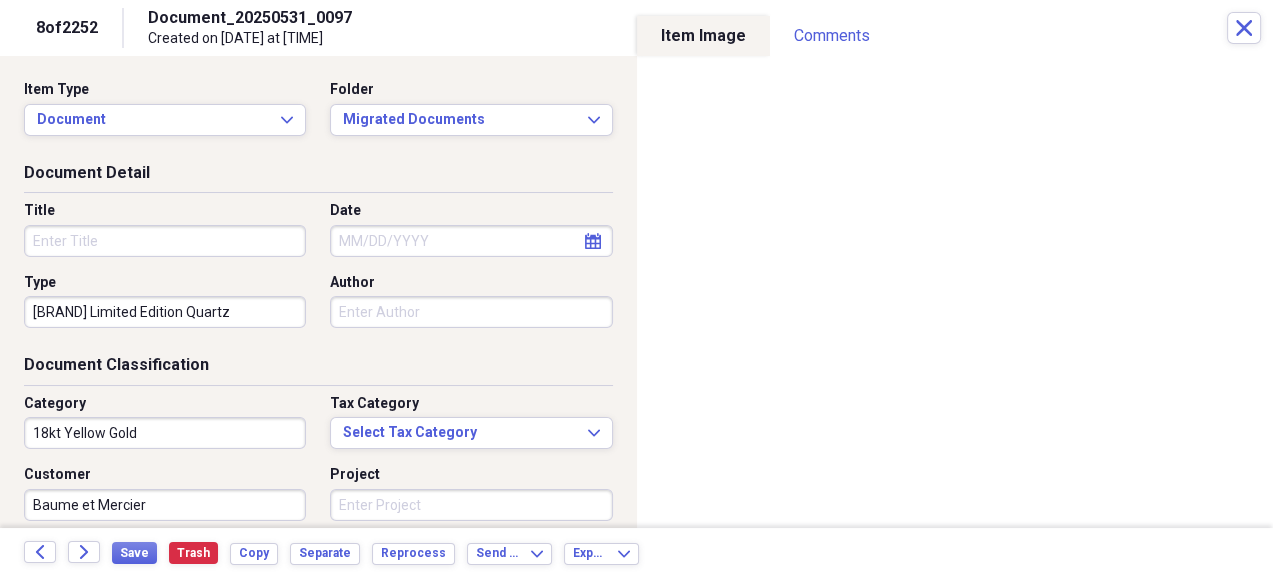 click on "Organize My Files 99+ Collapse Unfiled Needs Review 99+ Unfiled All Files Unfiled Unfiled Unfiled Saved Reports Collapse My Cabinet Miranda's Cabinet Add Folder Expand Folder Migrated Documents Add Folder Trash Trash Help & Support Submit Import Import Add Create Expand Reports Reports Settings Miranda Expand Migrated Documents Showing 2,252 items Column Expand sort Sort Filters  Expand Create Item Expand Status Image Date Title Author Type Category Source check media Gents Tag Heuer Watch Quartz stainless steel Import check media Gents Swiss Army Watch Chrono Pro model Circs 2004 stainless steel Import check media Ladies Cyma watch Quartz 18KT yellow gold plated and silver Import check media Gents Breitling Watch stainless steel chromograph circa 1940 Import check media Gents Baume & Mercier Hampton Model stainless steel Import check media Gents Tag Heuer watch Formula One Series stainless steel Import check media Gents Baume & Mercier watch Made for Tiffany & Co Hampton Series stainless steel Import Items 1" at bounding box center [636, 289] 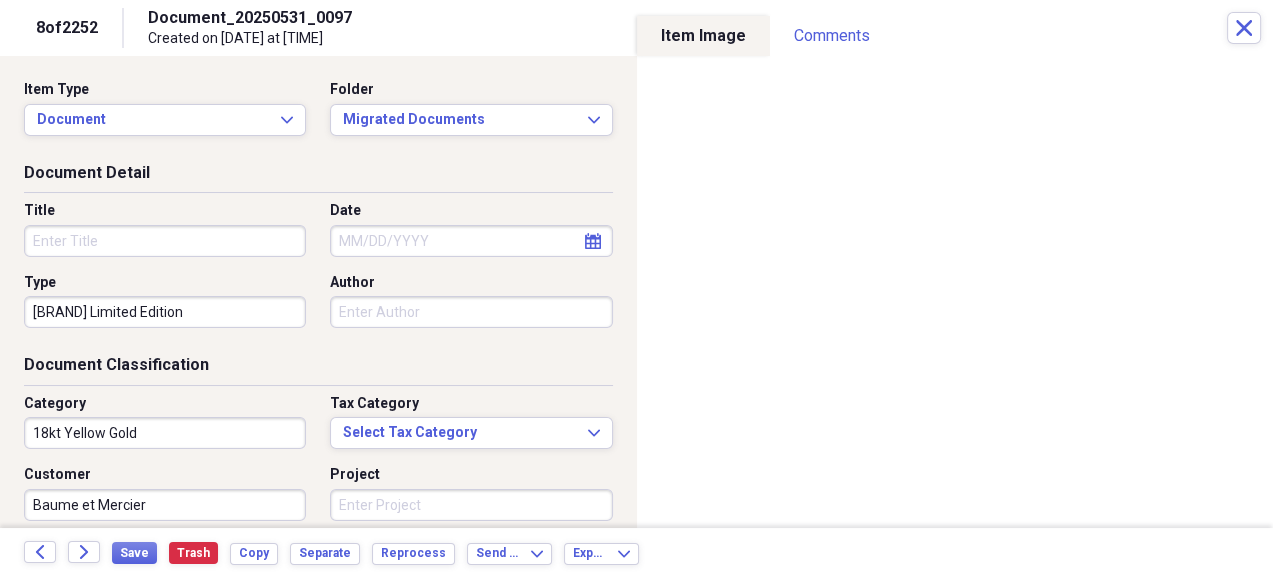 click on "Title" at bounding box center (165, 241) 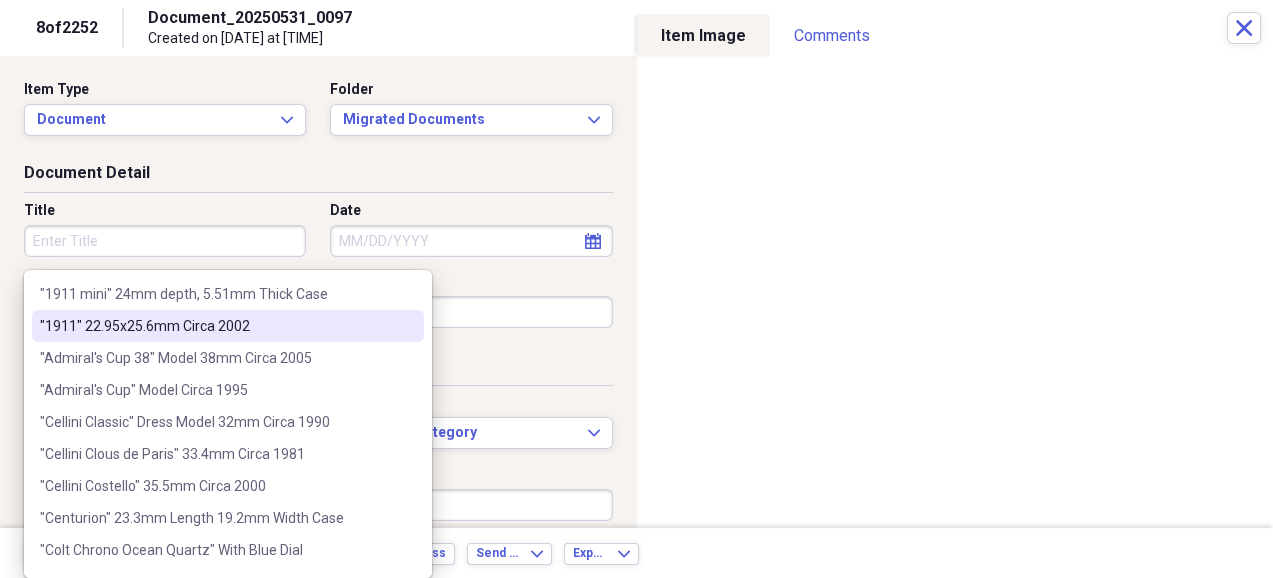 drag, startPoint x: 182, startPoint y: 305, endPoint x: 59, endPoint y: 323, distance: 124.3101 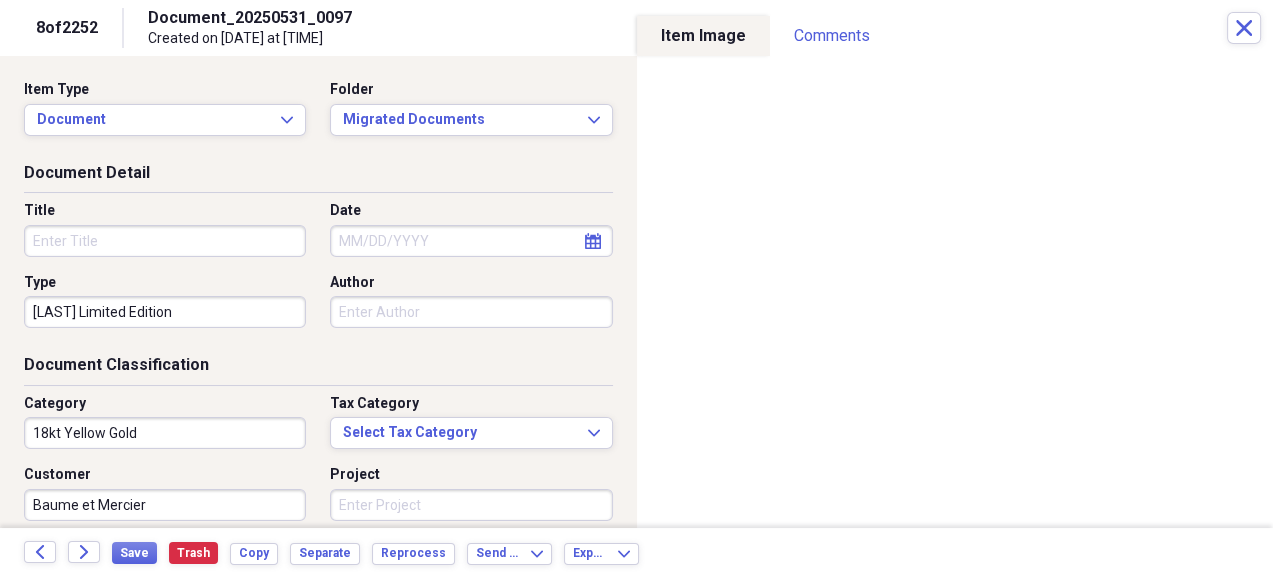 click on "ra Limited Edition" at bounding box center (165, 312) 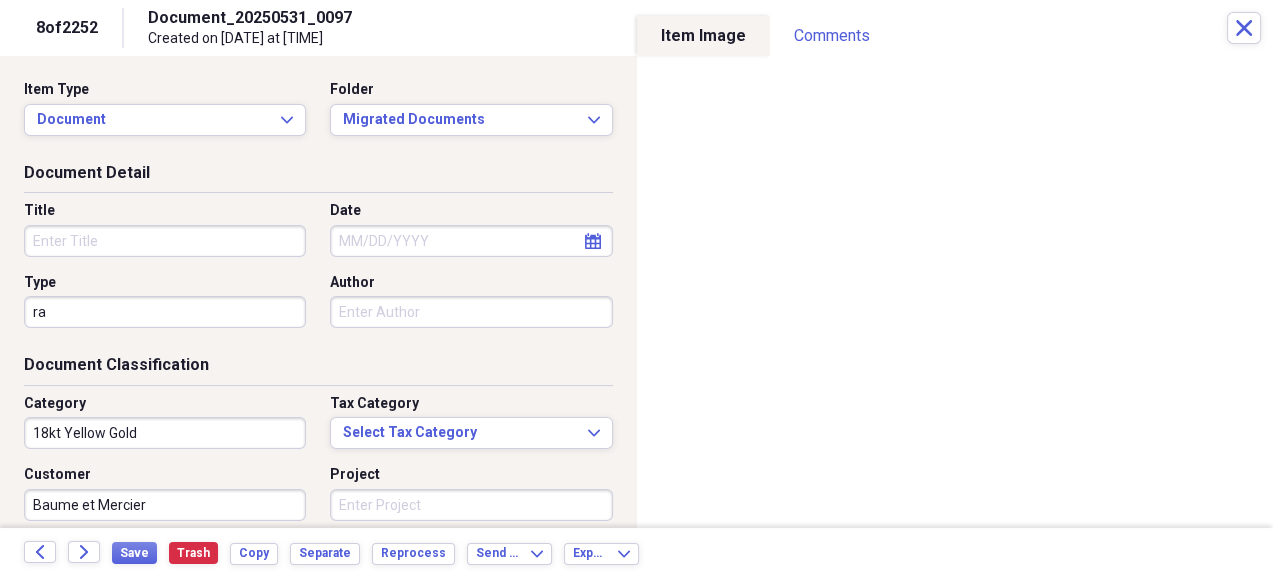 type on "r" 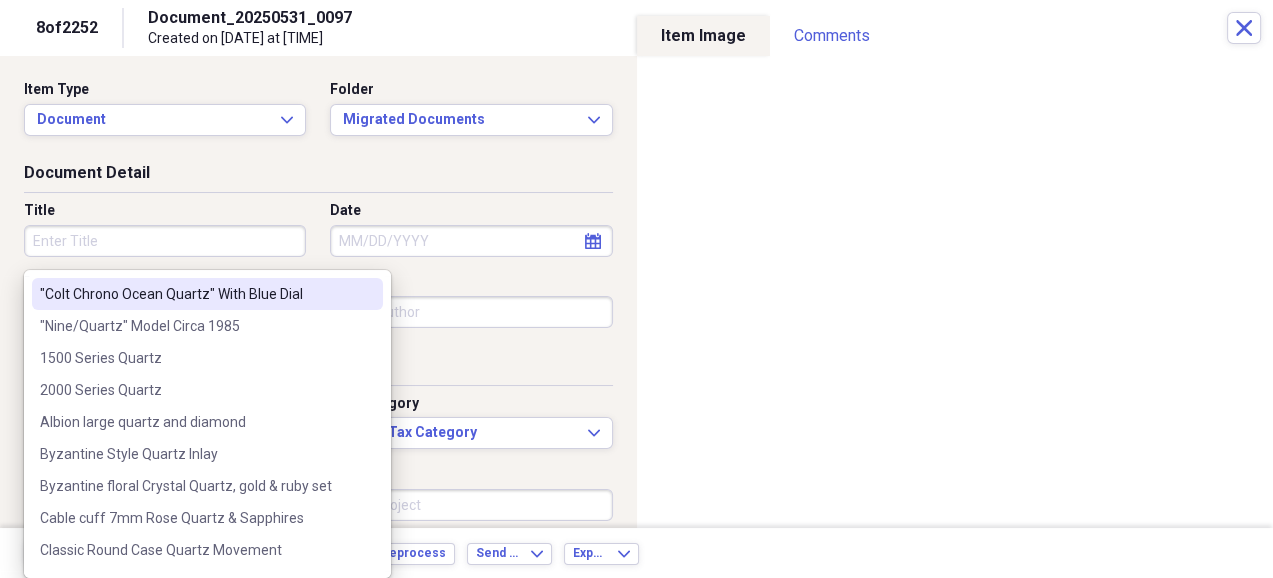 type on "Quartz" 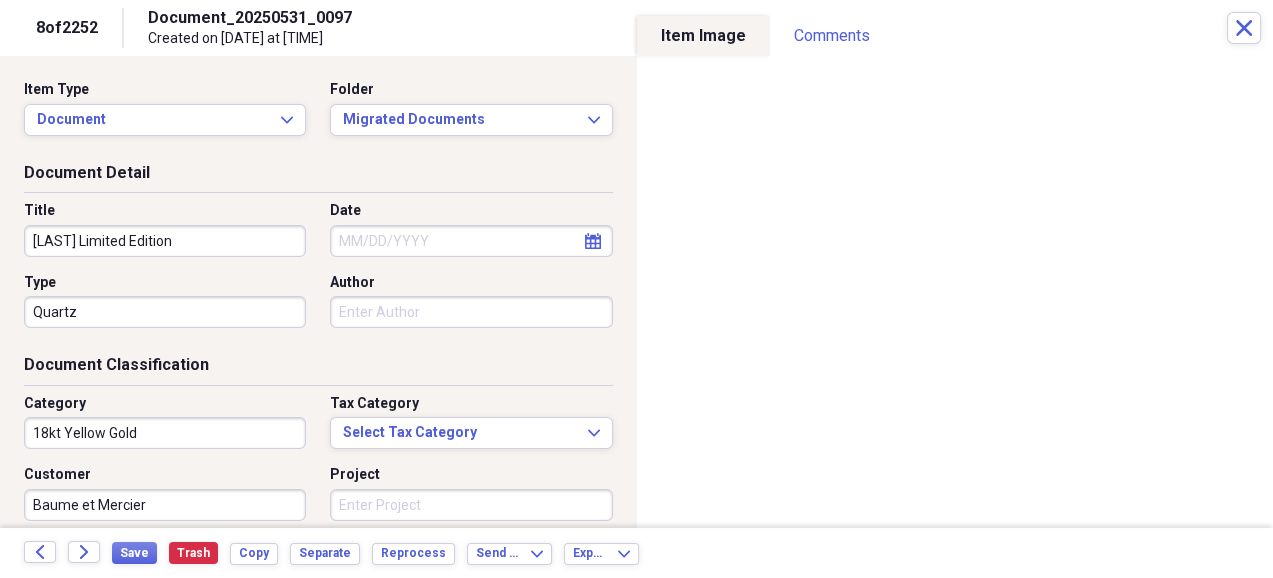 click on "Riiera Limited Edition" at bounding box center [165, 241] 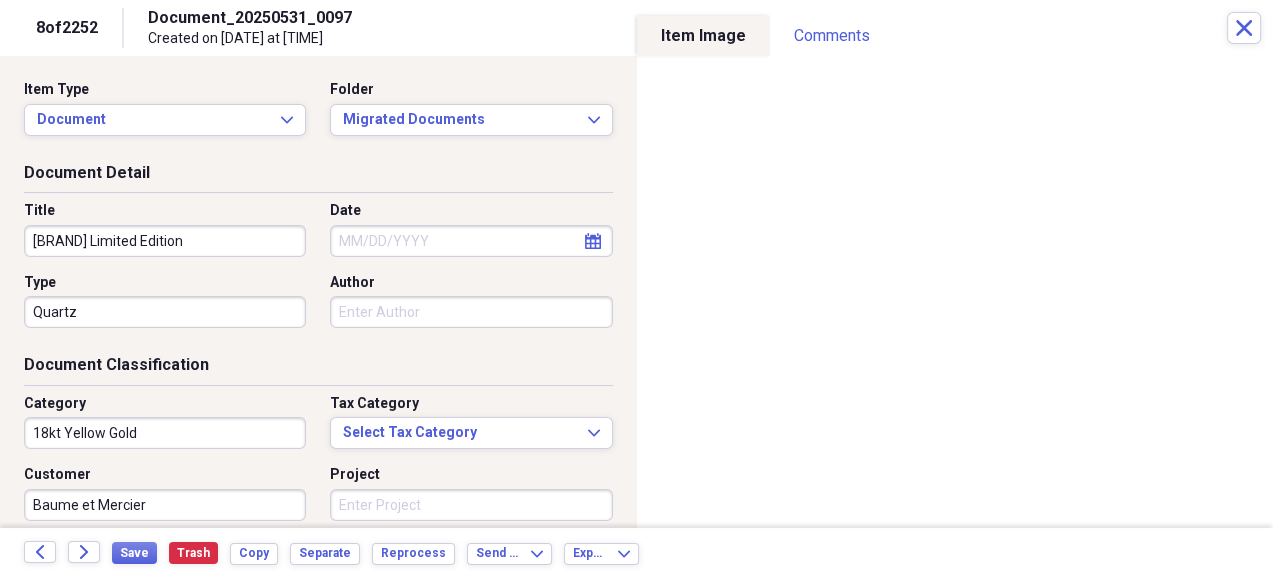 type on "Riviera Limited Edition" 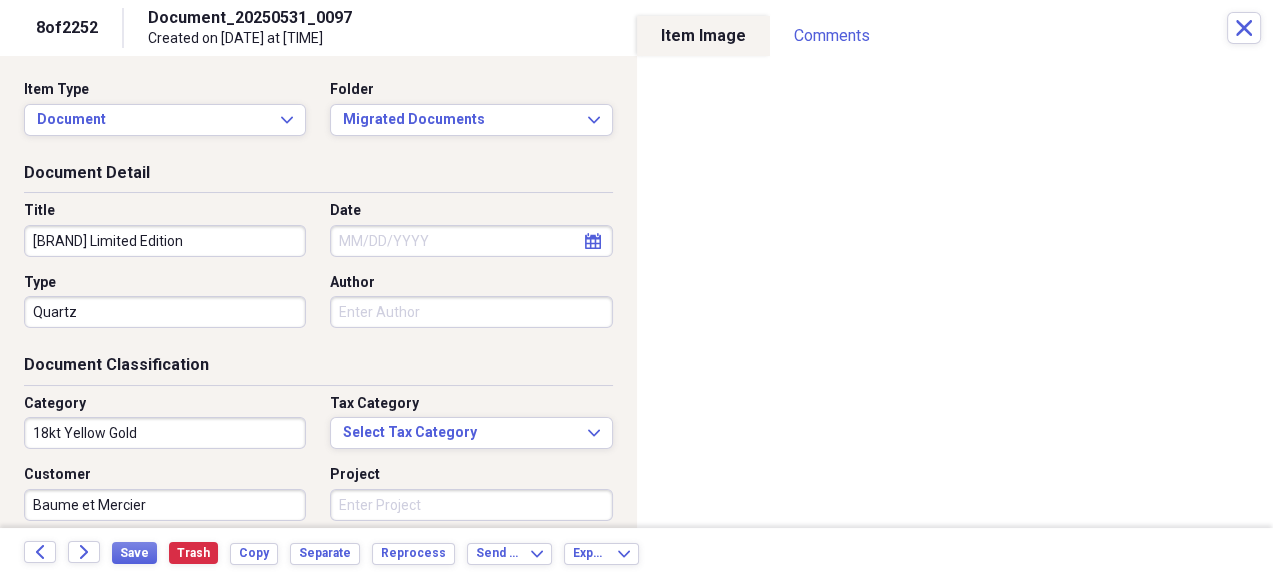 click on "Project" at bounding box center [471, 505] 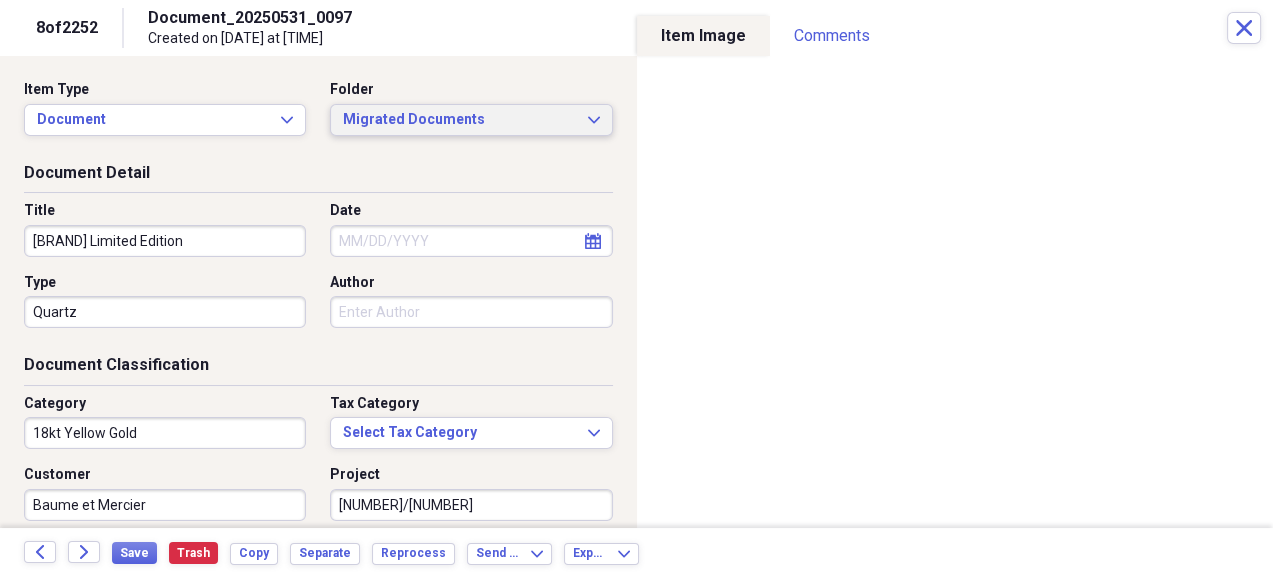 type on "871129/1967551" 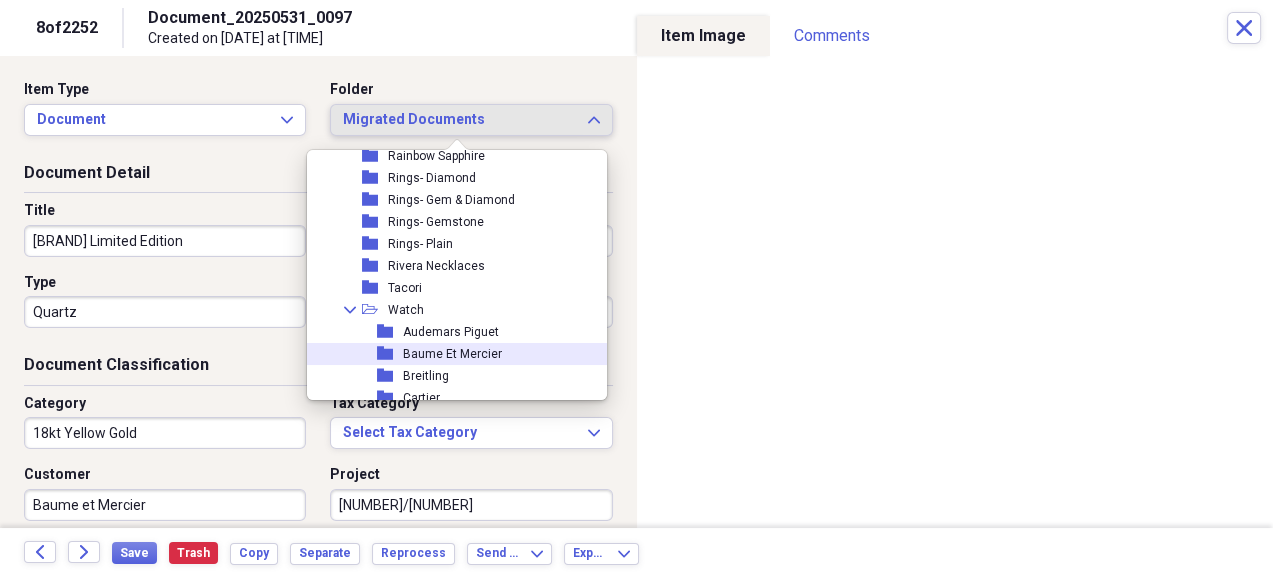 scroll, scrollTop: 1989, scrollLeft: 0, axis: vertical 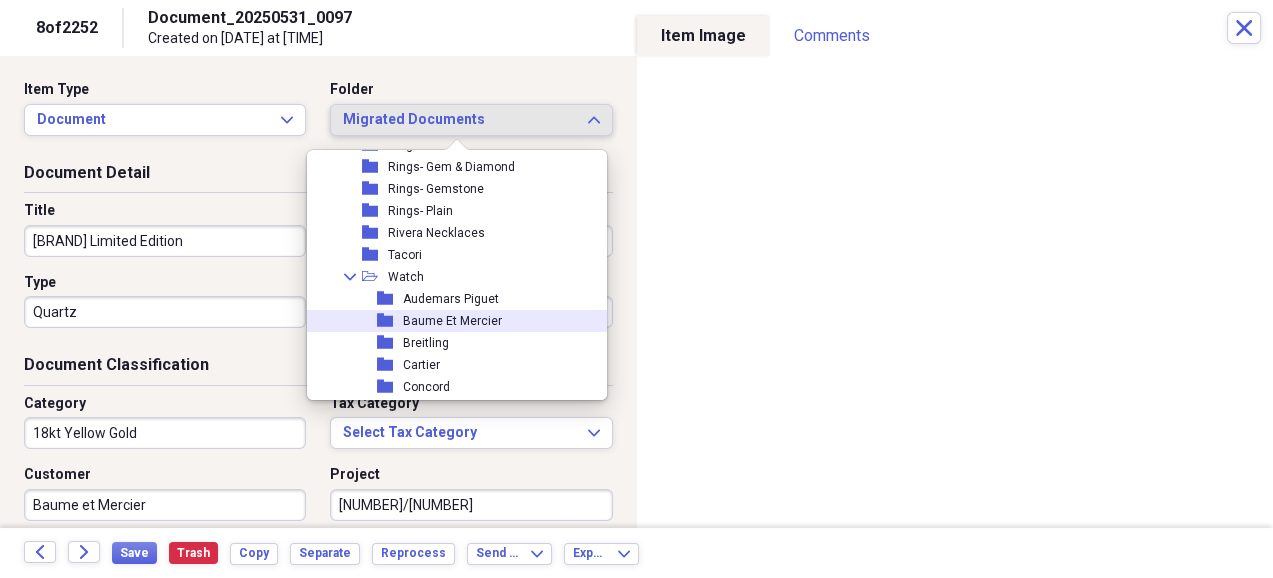 click on "folder Baume Et Mercier" at bounding box center [449, 321] 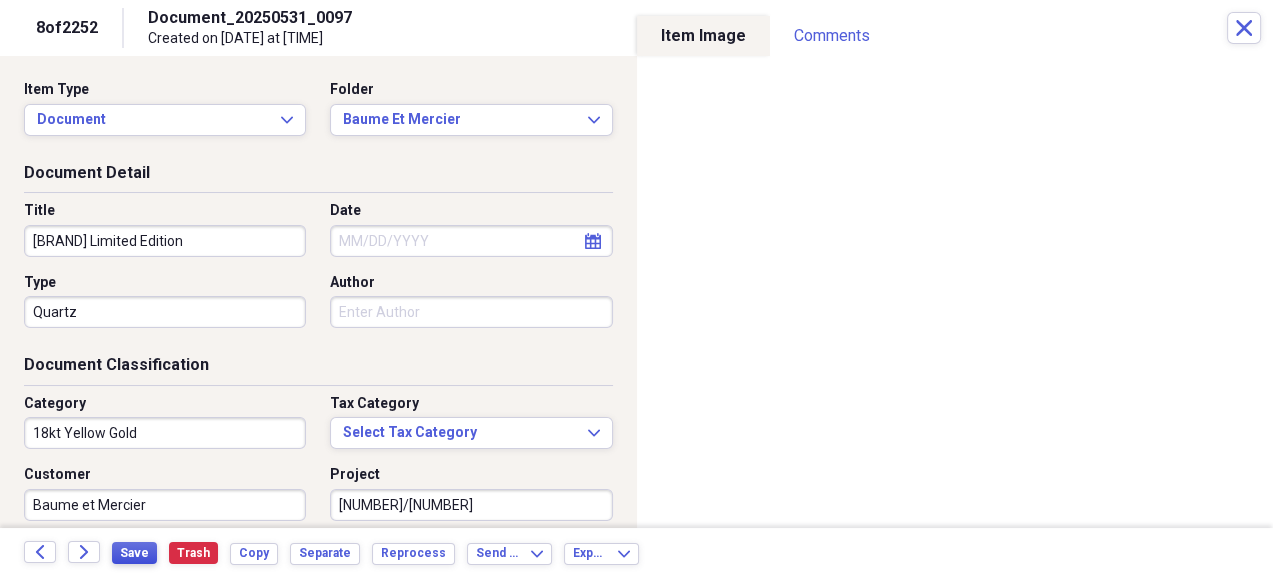 click on "Save" at bounding box center (134, 553) 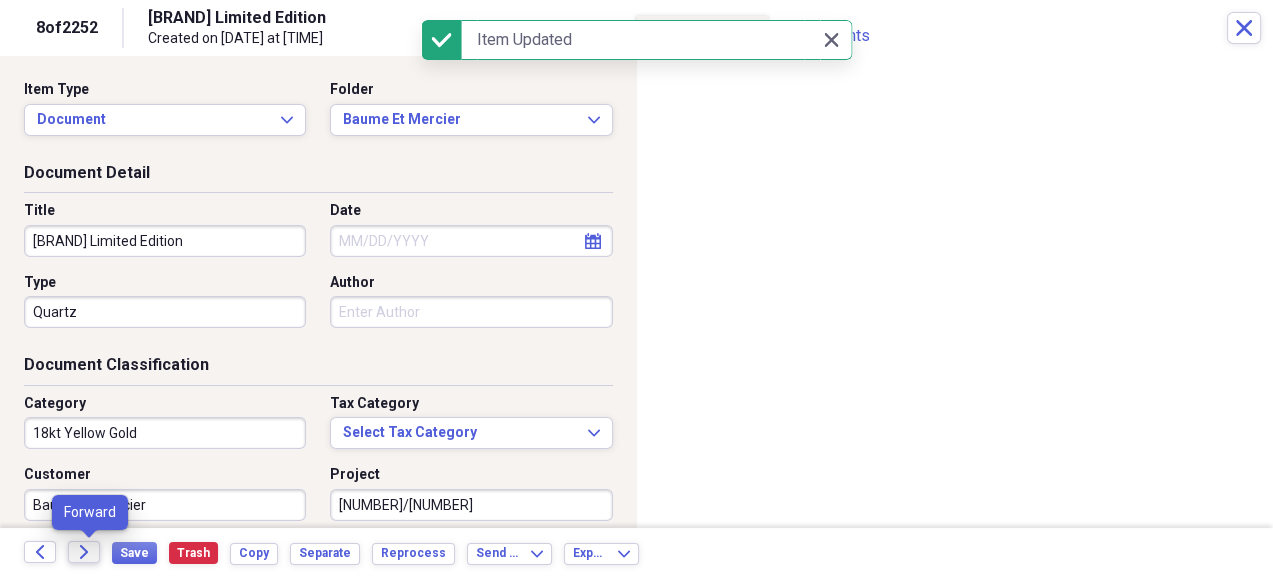 click on "Forward" 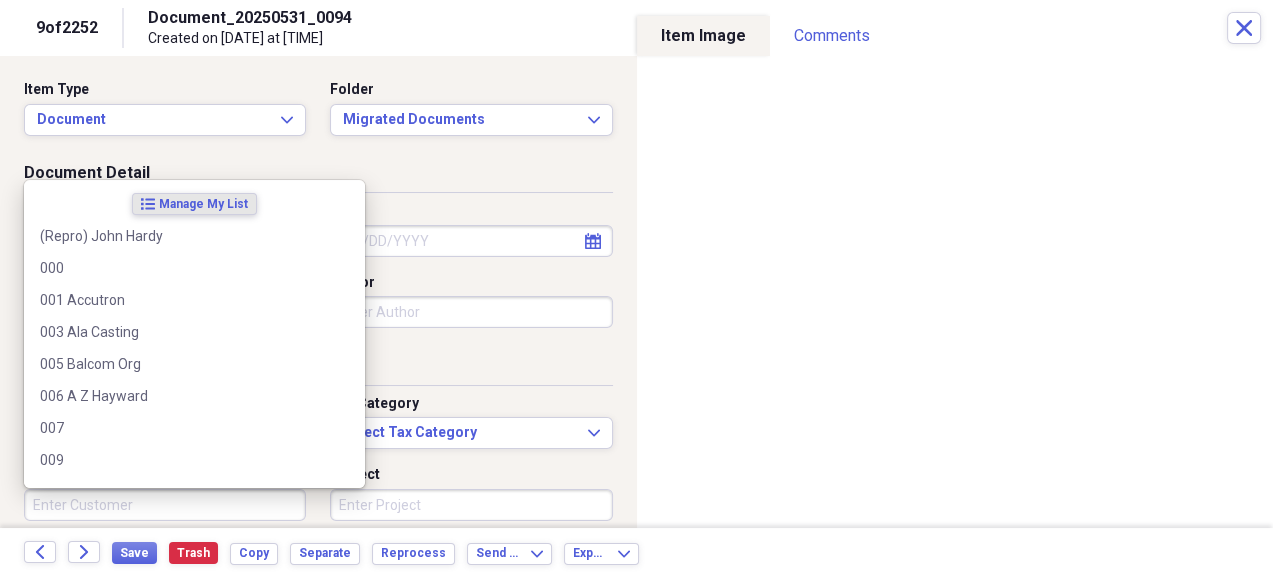 click on "Customer" at bounding box center (165, 505) 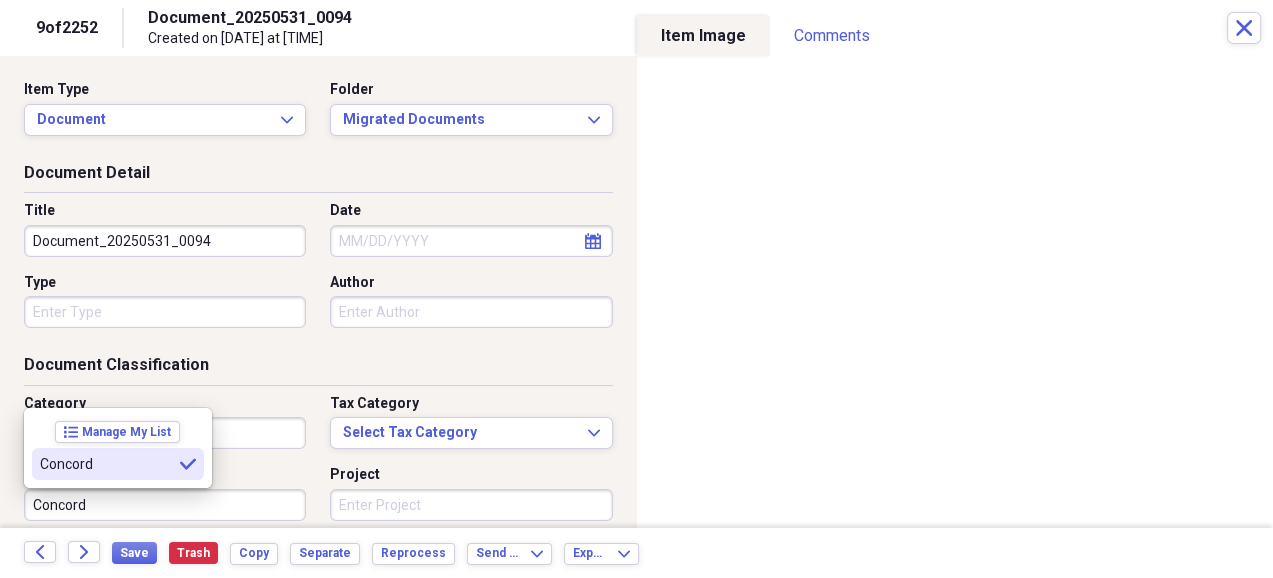 type on "Concord" 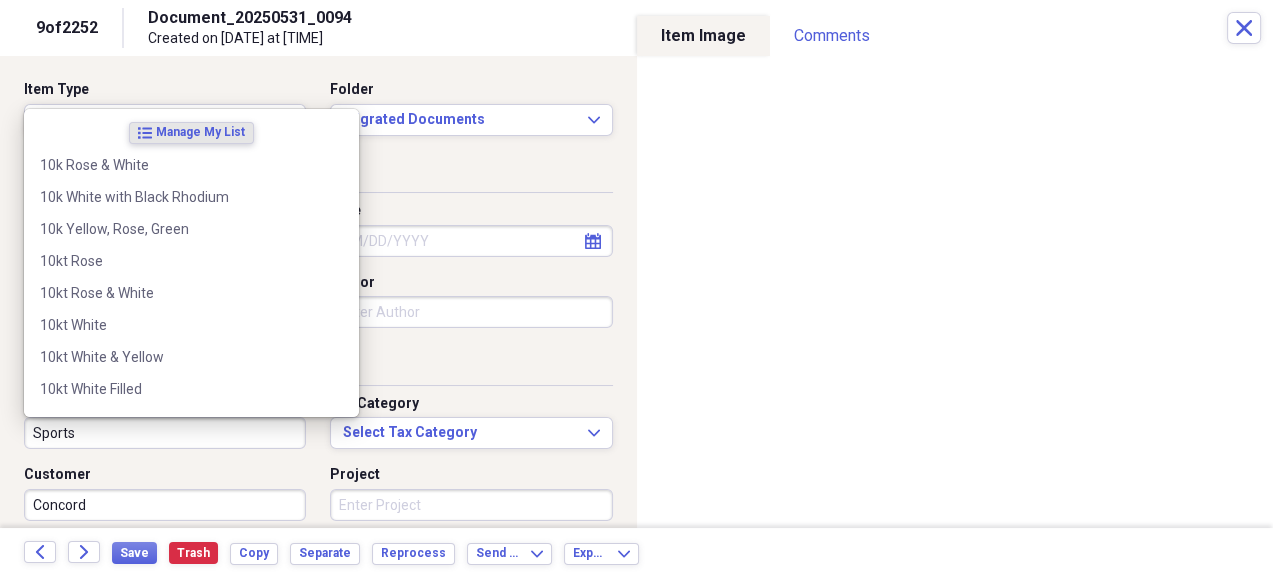 click on "Sports" at bounding box center [165, 433] 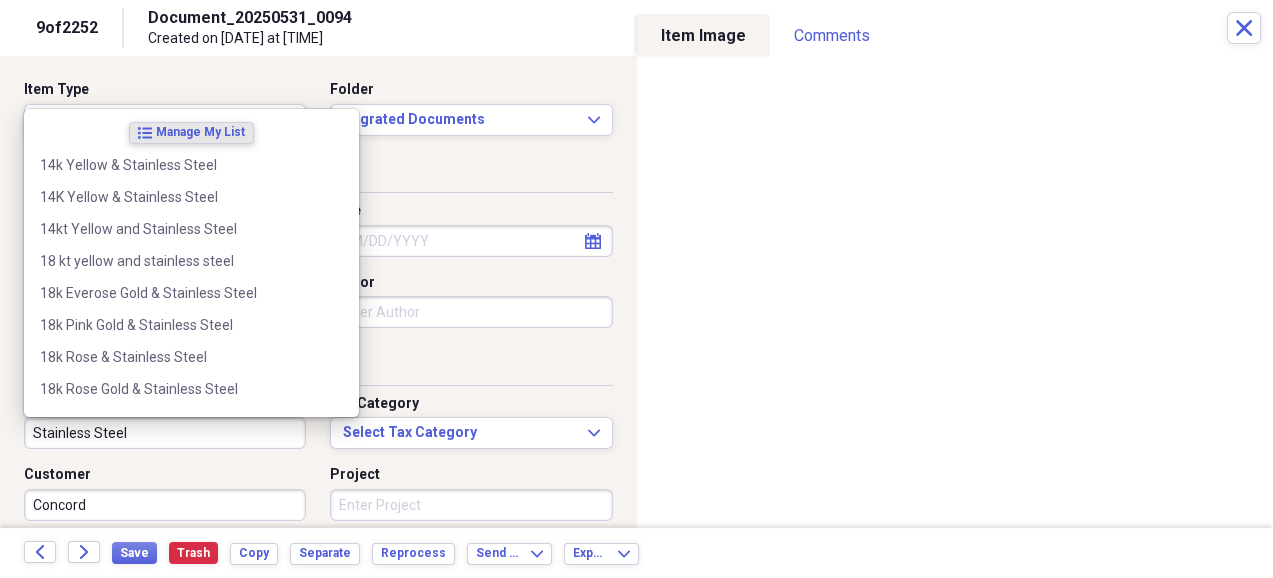 type on "Stainless Steel" 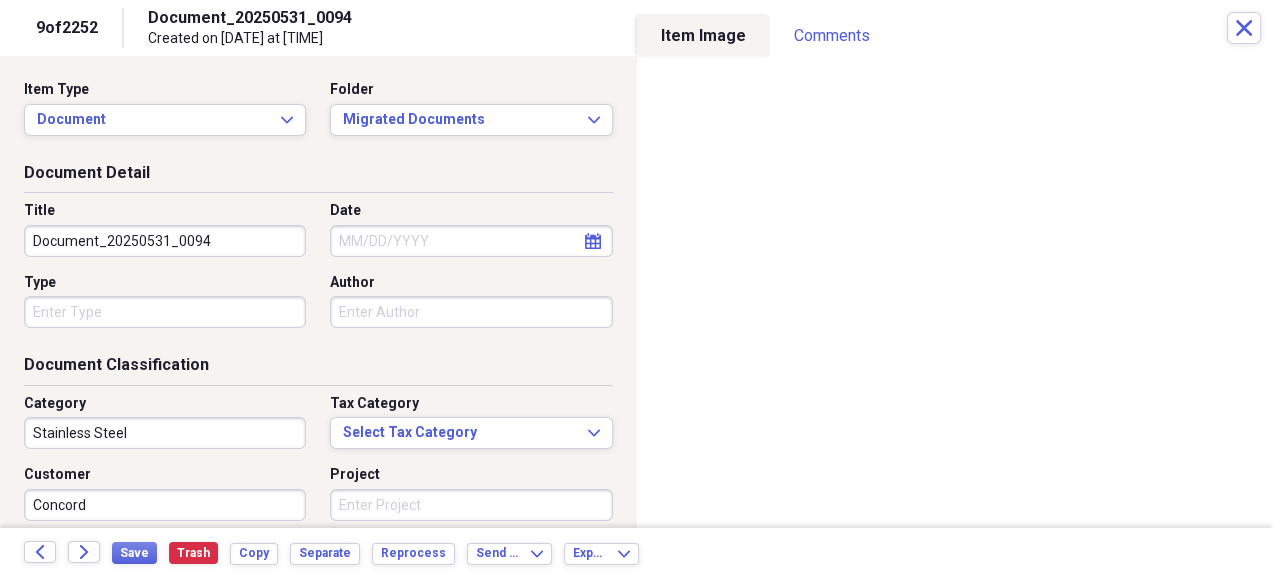 click on "Organize My Files 99+ Collapse Unfiled Needs Review 99+ Unfiled All Files Unfiled Unfiled Unfiled Saved Reports Collapse My Cabinet Miranda's Cabinet Add Folder Expand Folder Migrated Documents Add Folder Trash Trash Help & Support Submit Import Import Add Create Expand Reports Reports Settings Miranda Expand Migrated Documents Showing 2,252 items Column Expand sort Sort Filters  Expand Create Item Expand Status Image Date Title Author Type Category Source check media Gents Tag Heuer Watch Quartz stainless steel Import check media Gents Swiss Army Watch Chrono Pro model Circs 2004 stainless steel Import check media Ladies Cyma watch Quartz 18KT yellow gold plated and silver Import check media Gents Breitling Watch stainless steel chromograph circa 1940 Import check media Gents Baume & Mercier Hampton Model stainless steel Import check media Gents Tag Heuer watch Formula One Series stainless steel Import check media Gents Baume & Mercier watch Made for Tiffany & Co Hampton Series stainless steel Import Items 1" at bounding box center (636, 289) 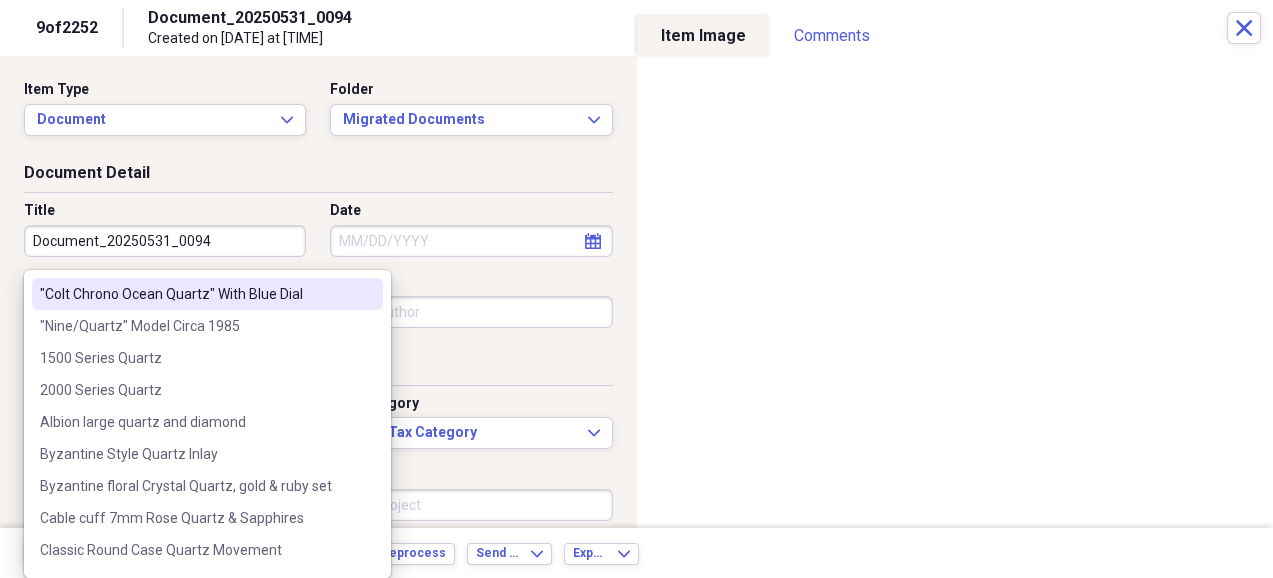 type on "Quartz" 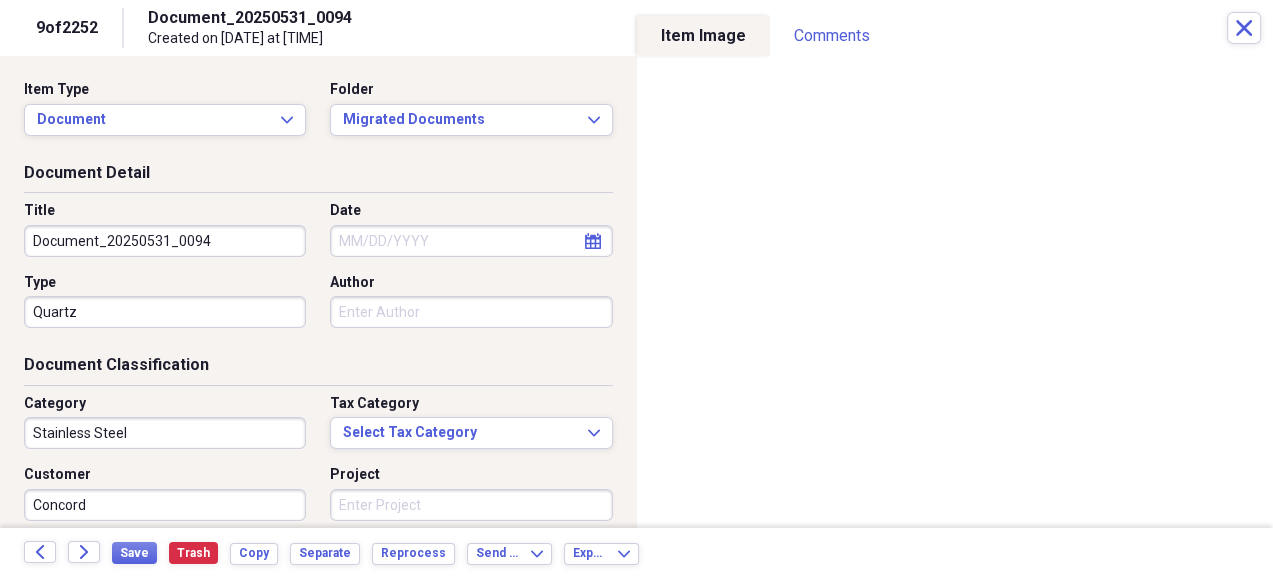 drag, startPoint x: 222, startPoint y: 237, endPoint x: 31, endPoint y: 245, distance: 191.16747 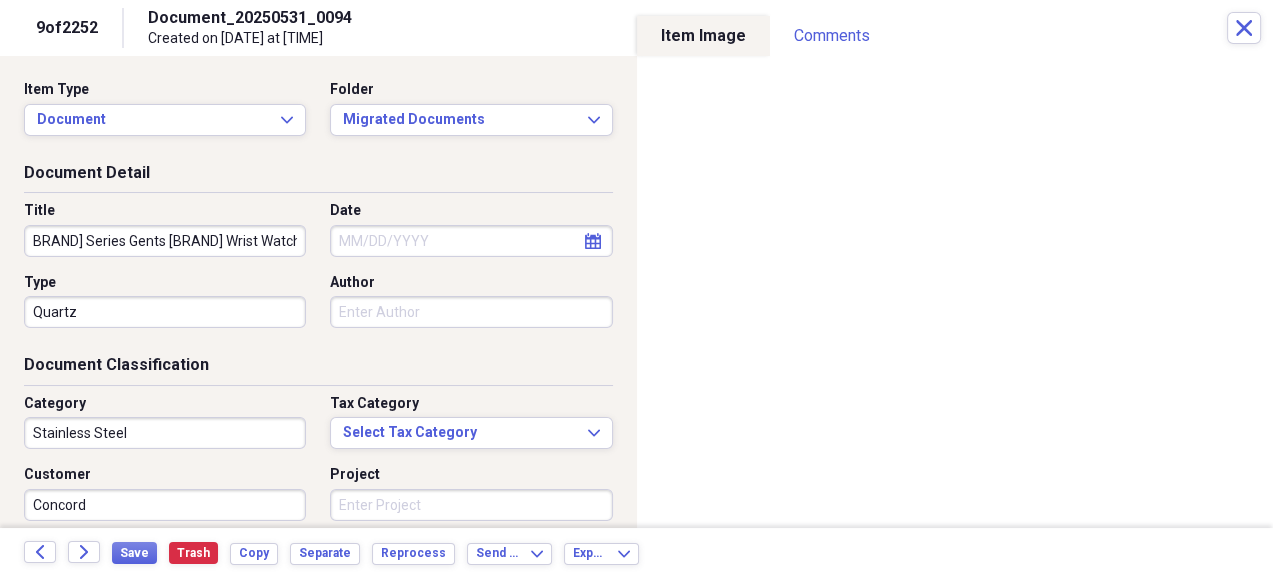 scroll, scrollTop: 0, scrollLeft: 12, axis: horizontal 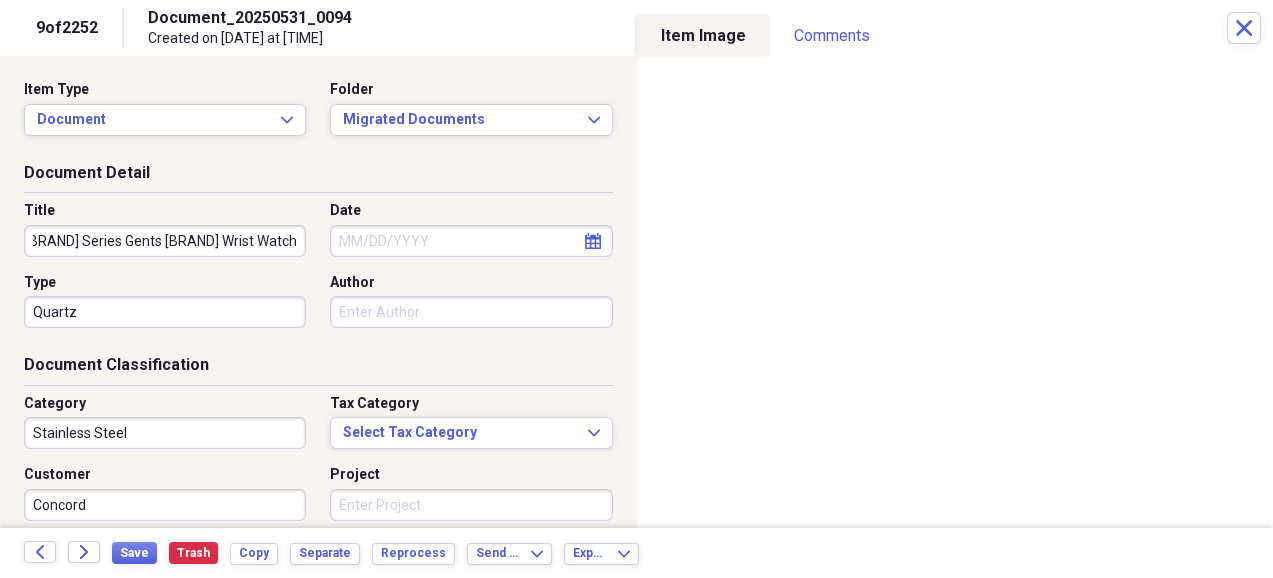 type on "Sportiva Series Gents Concord Wrist Watch" 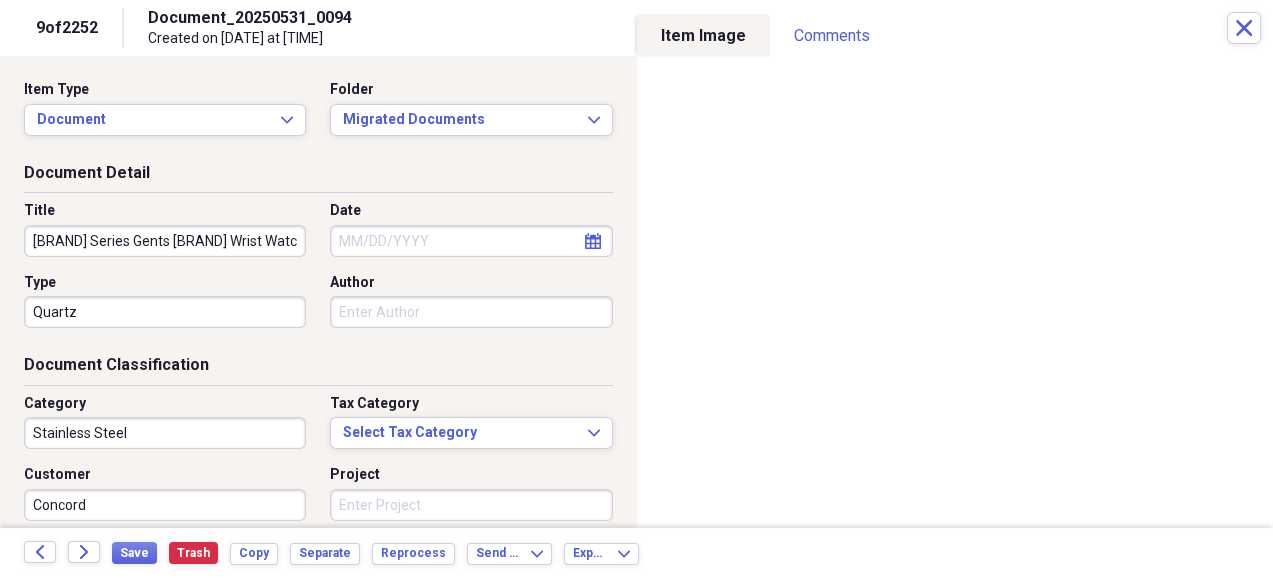 click on "Category Stainless Steel Tax Category Select Tax Category Expand Customer Concord Project" at bounding box center [318, 465] 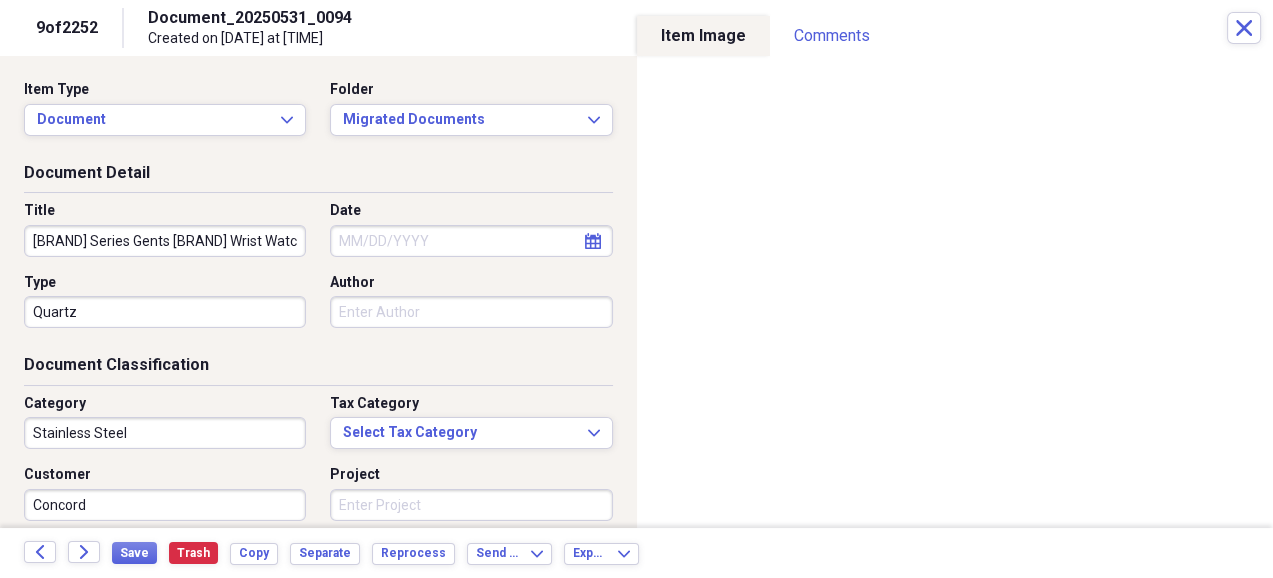click on "Project" at bounding box center [471, 505] 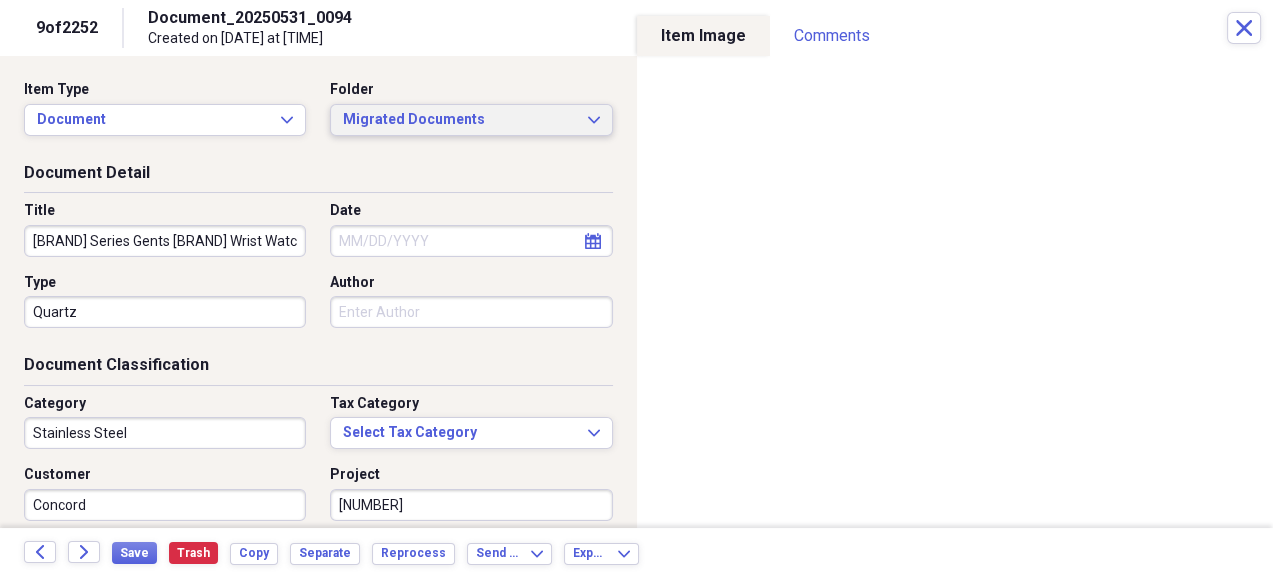 type on "1005187" 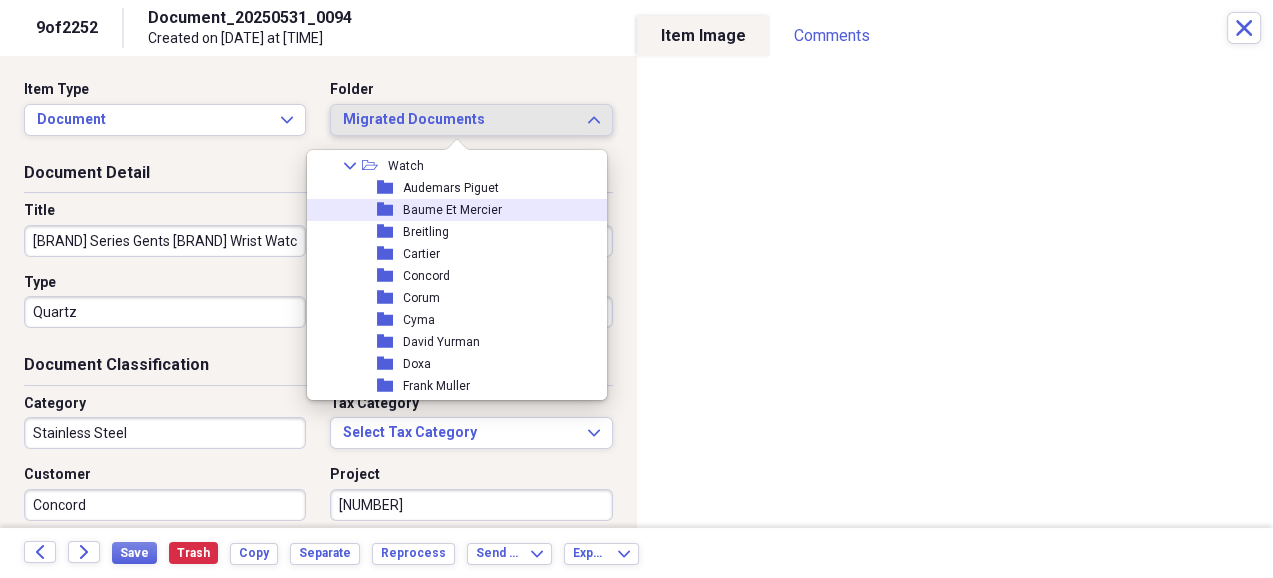 scroll, scrollTop: 2125, scrollLeft: 0, axis: vertical 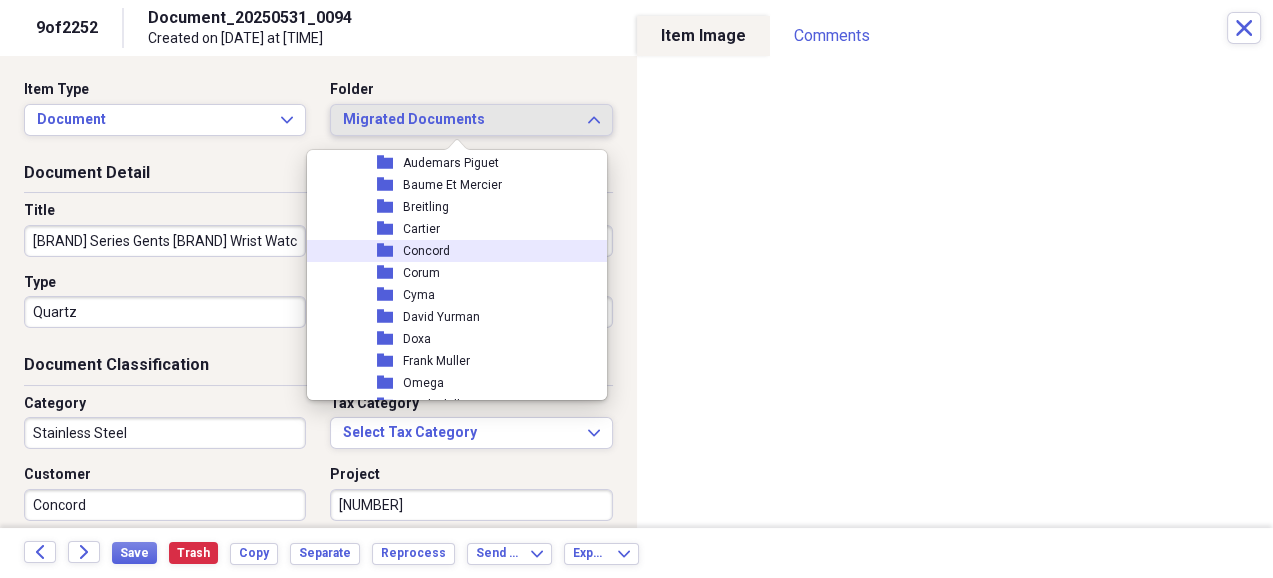 click on "folder Concord" at bounding box center (449, 251) 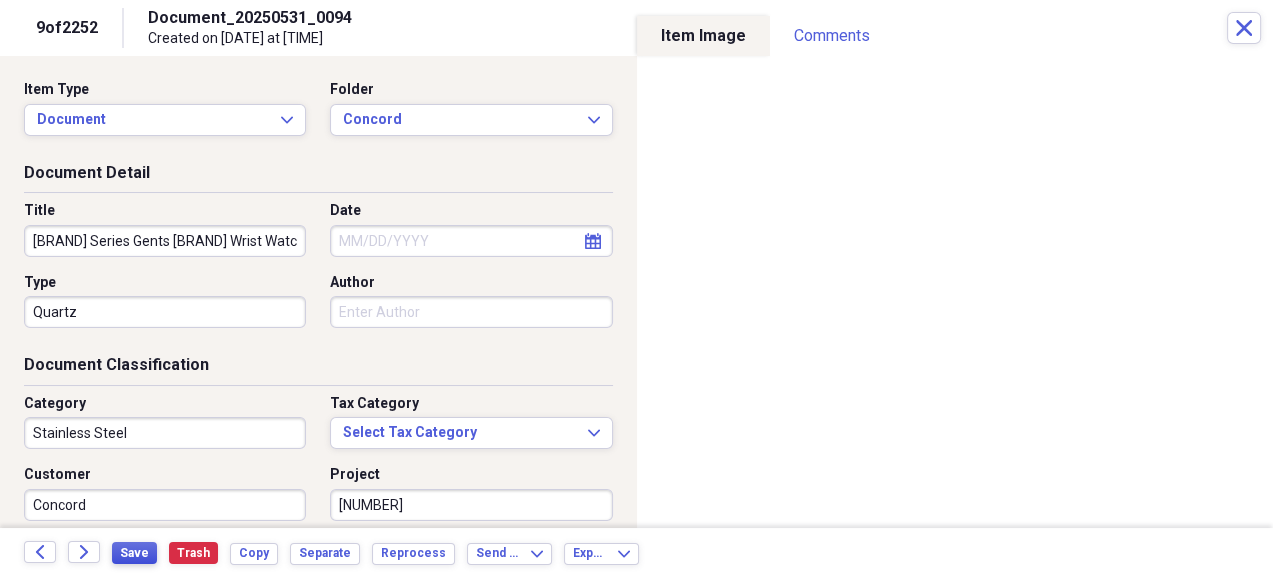 click on "Save" at bounding box center [134, 553] 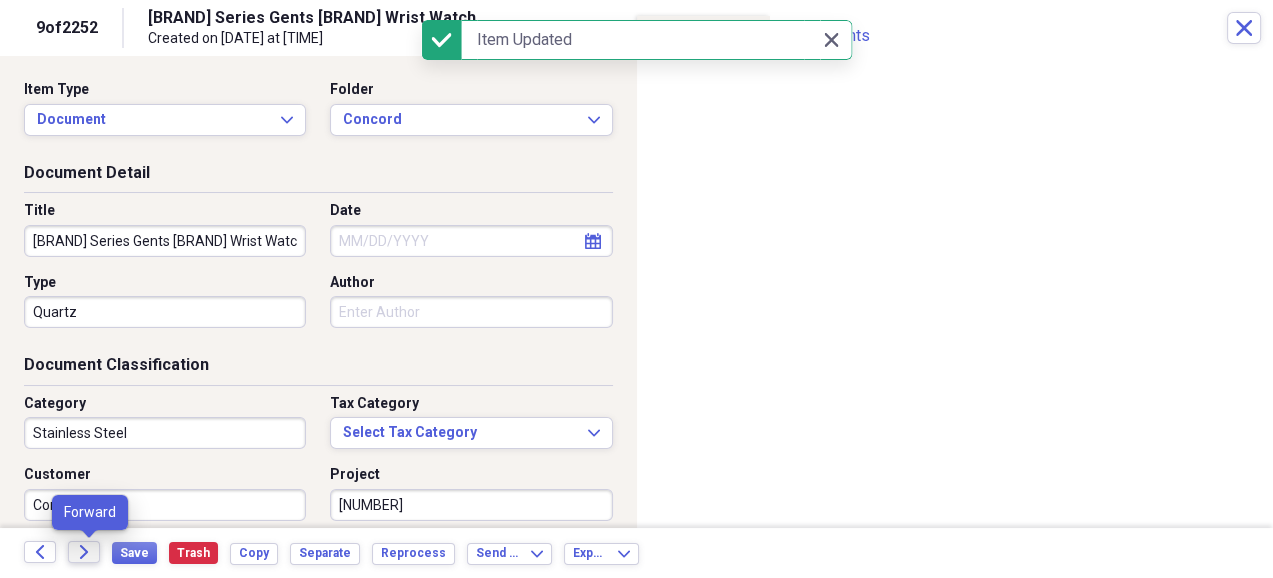 click on "Forward" at bounding box center [84, 552] 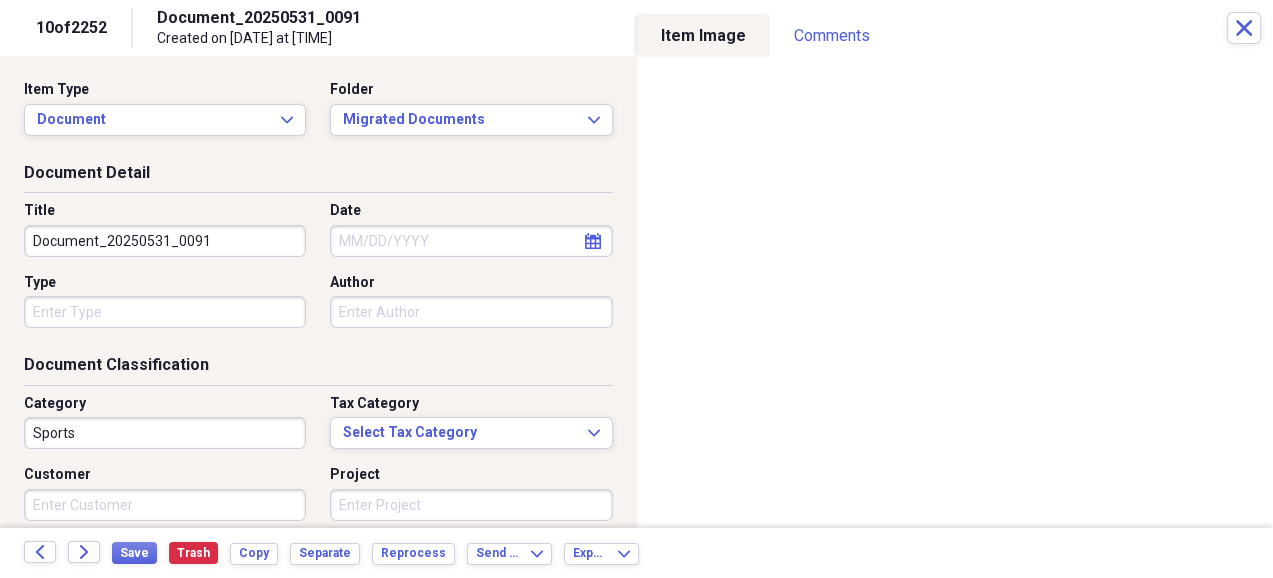 click on "Customer" at bounding box center [165, 505] 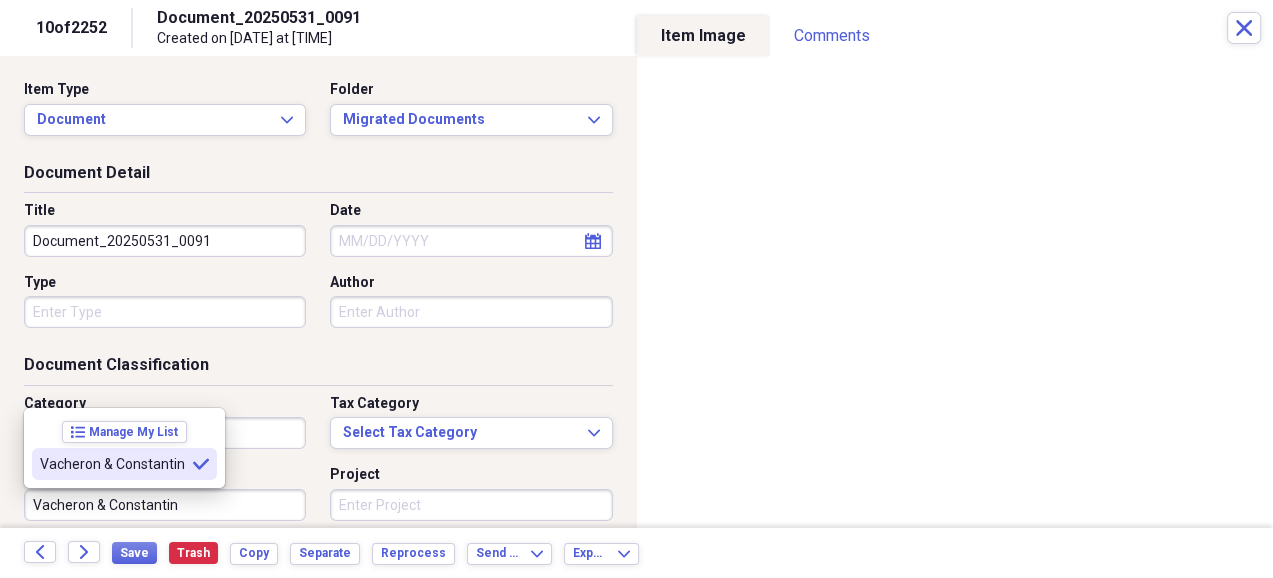 type on "Vacheron & Constantin" 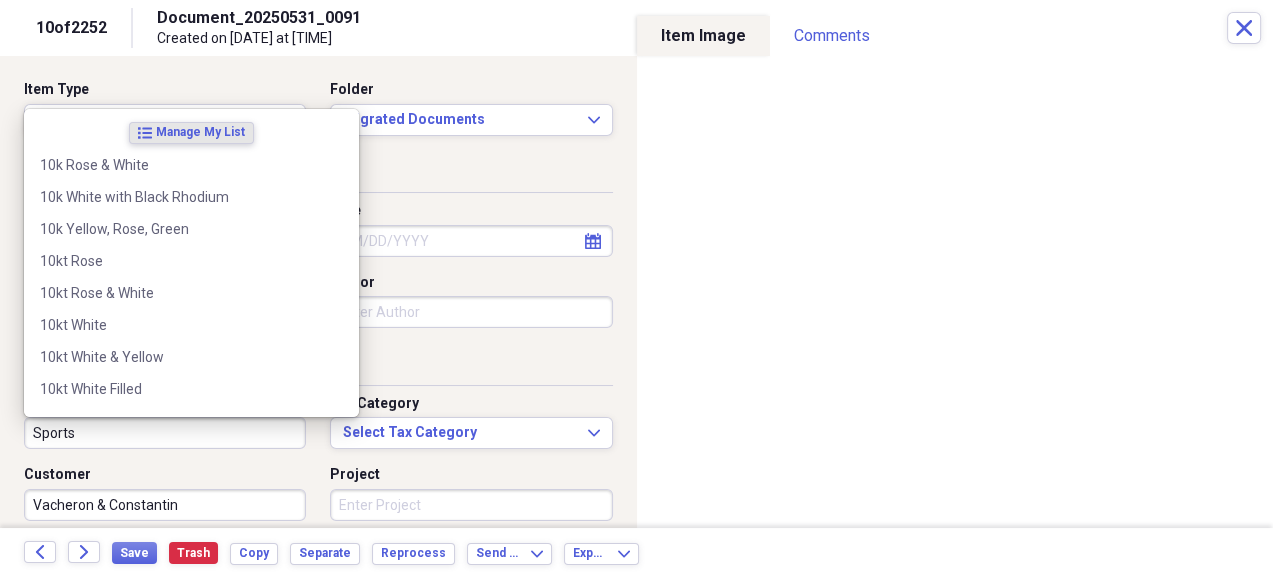 click on "Sports" at bounding box center (165, 433) 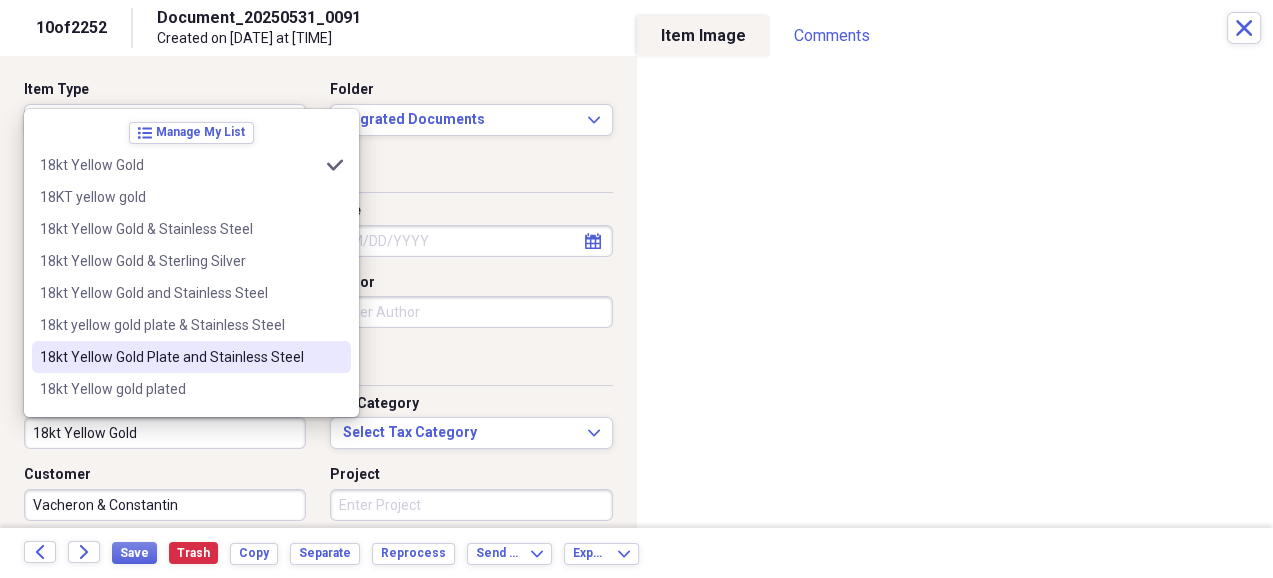 type on "18kt Yellow Gold" 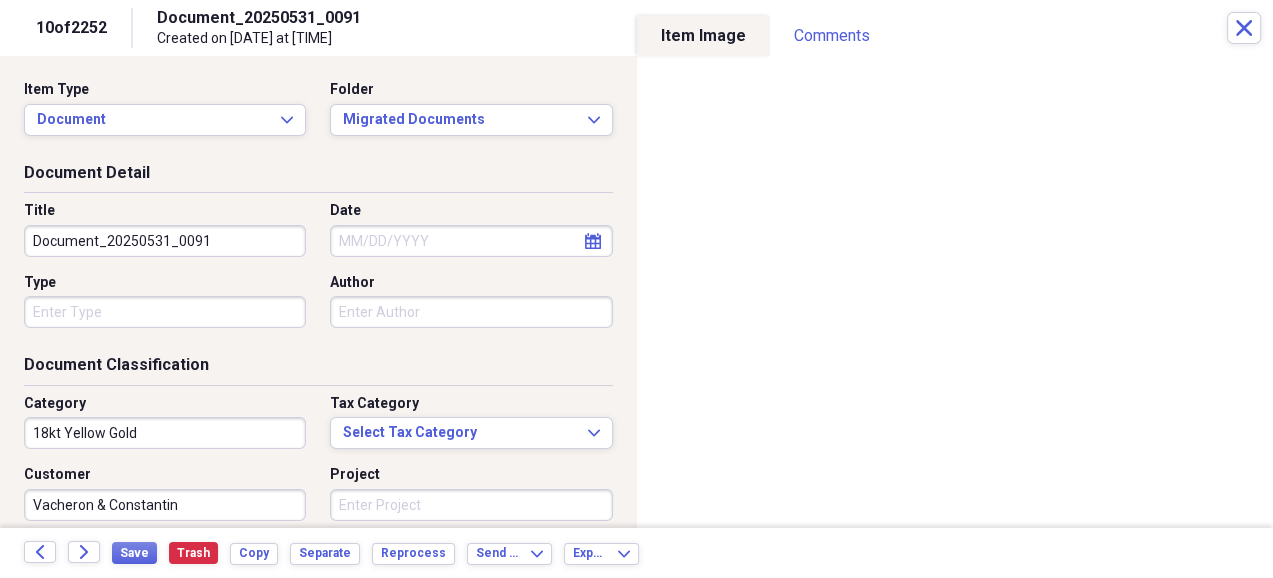 click on "Organize My Files 99+ Collapse Unfiled Needs Review 99+ Unfiled All Files Unfiled Unfiled Unfiled Saved Reports Collapse My Cabinet Miranda's Cabinet Add Folder Expand Folder Migrated Documents Add Folder Trash Trash Help & Support Submit Import Import Add Create Expand Reports Reports Settings Miranda Expand Migrated Documents Showing 2,252 items Column Expand sort Sort Filters  Expand Create Item Expand Status Image Date Title Author Type Category Source check media Gents Tag Heuer Watch Quartz stainless steel Import check media Gents Swiss Army Watch Chrono Pro model Circs 2004 stainless steel Import check media Ladies Cyma watch Quartz 18KT yellow gold plated and silver Import check media Gents Breitling Watch stainless steel chromograph circa 1940 Import check media Gents Baume & Mercier Hampton Model stainless steel Import check media Gents Tag Heuer watch Formula One Series stainless steel Import check media Gents Baume & Mercier watch Made for Tiffany & Co Hampton Series stainless steel Import Items 1" at bounding box center (636, 289) 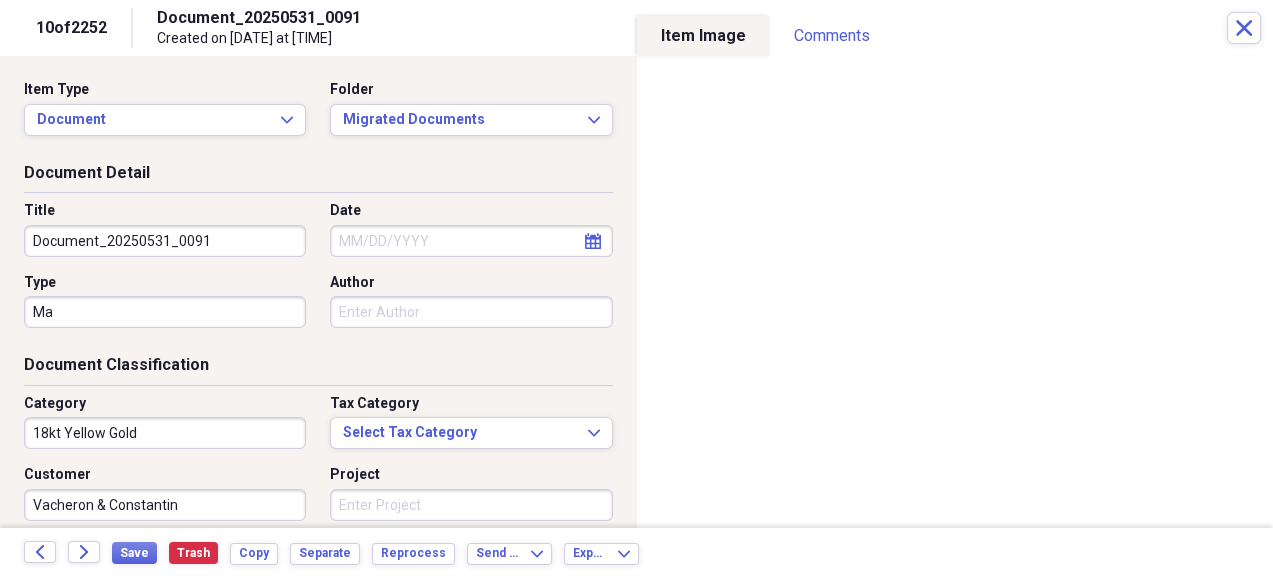 type on "M" 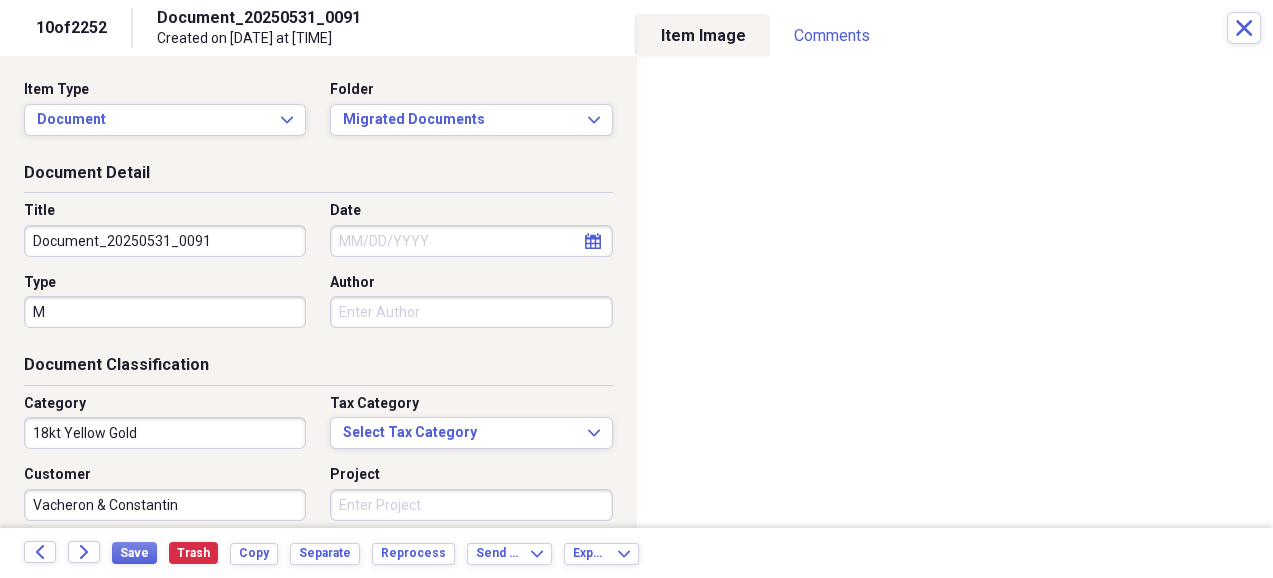 type 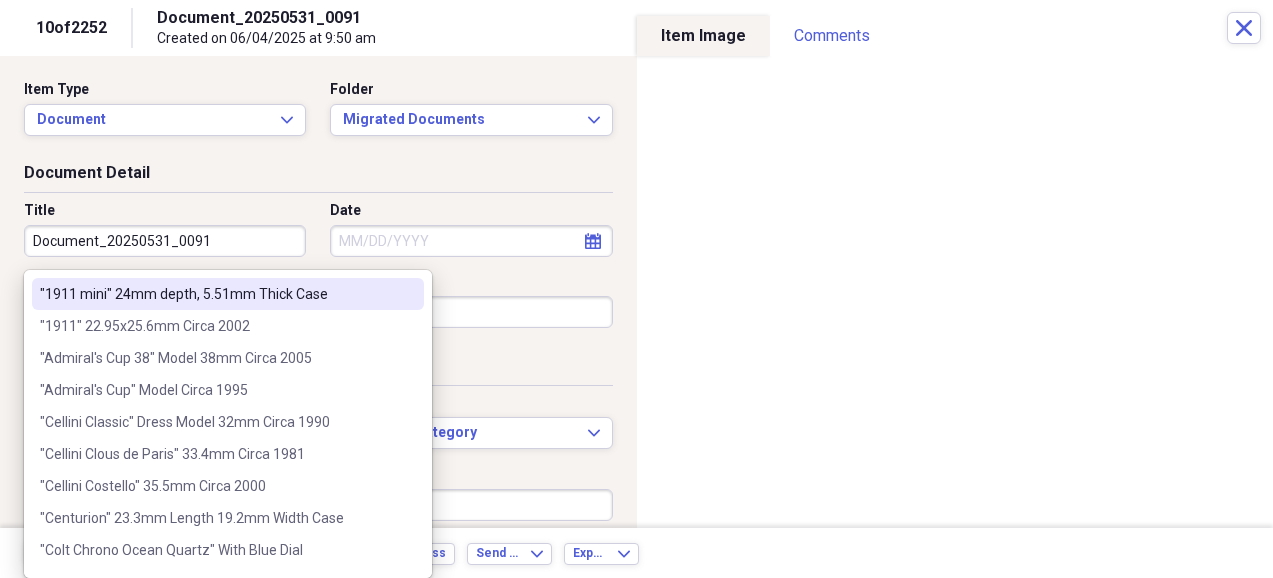 scroll, scrollTop: 0, scrollLeft: 0, axis: both 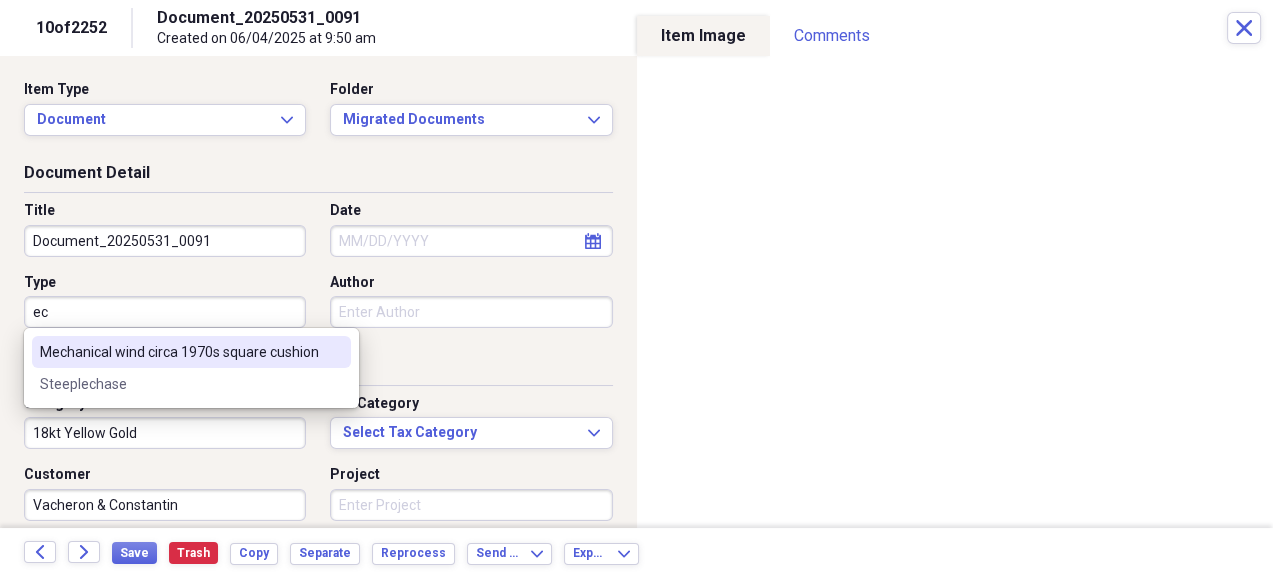 type on "e" 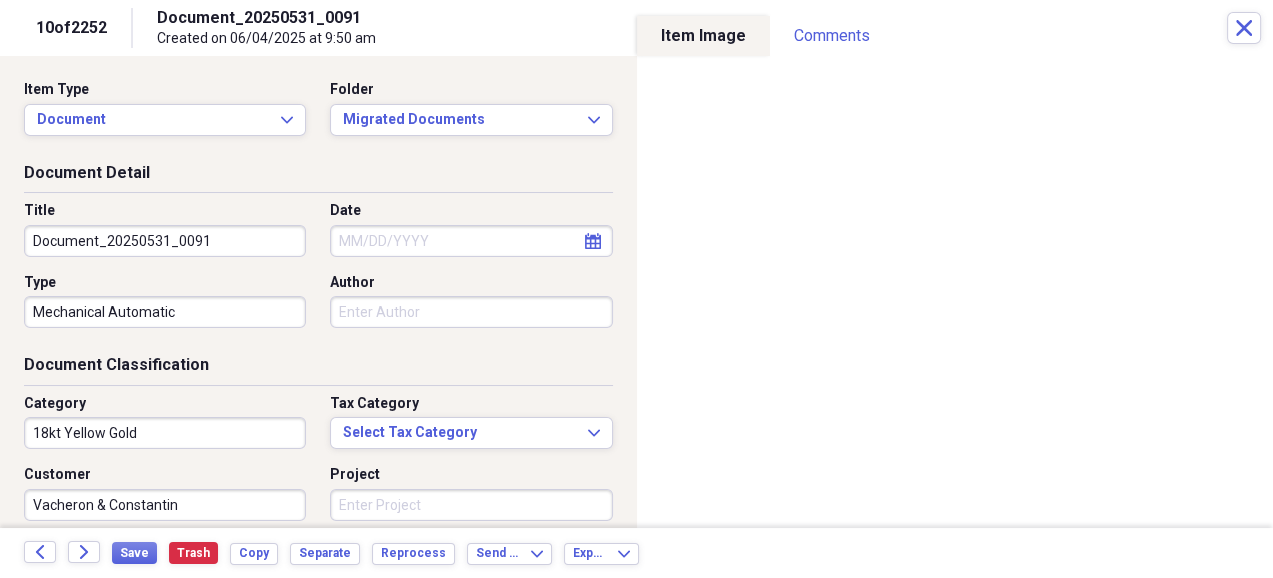 type on "Mechanical Automatic" 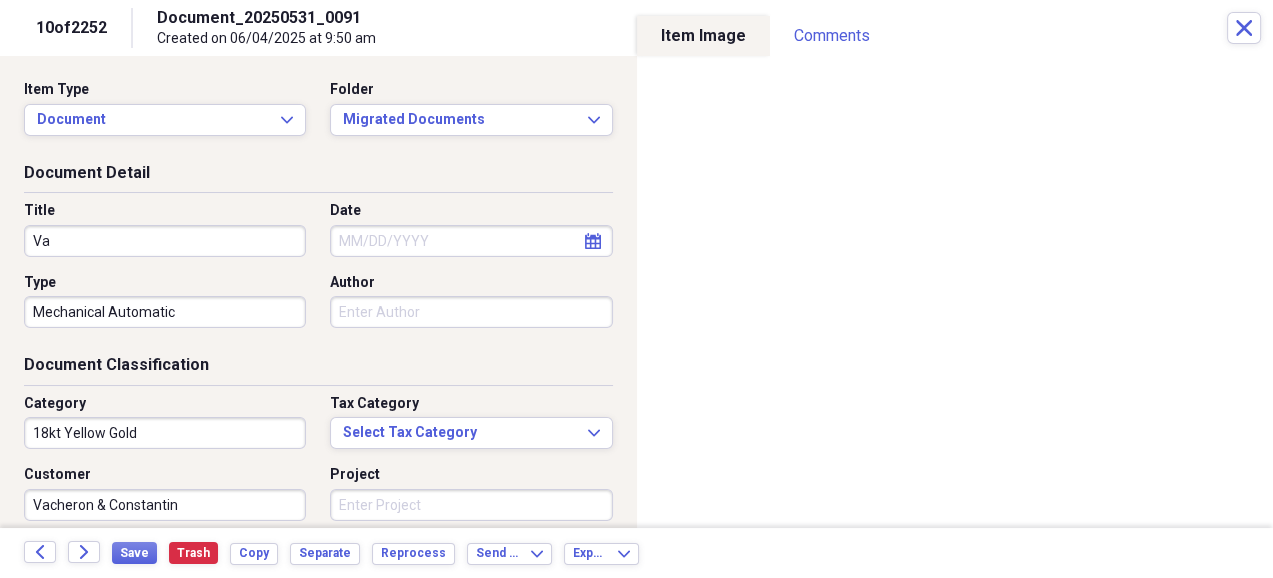 type on "V" 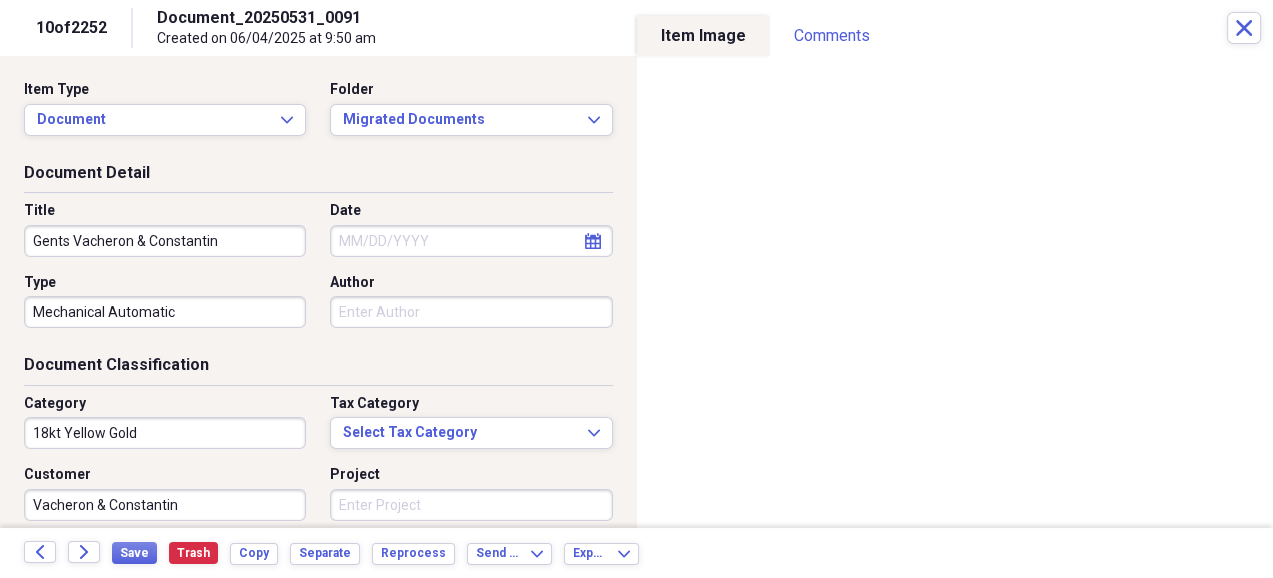 drag, startPoint x: 96, startPoint y: 242, endPoint x: 377, endPoint y: 184, distance: 286.92334 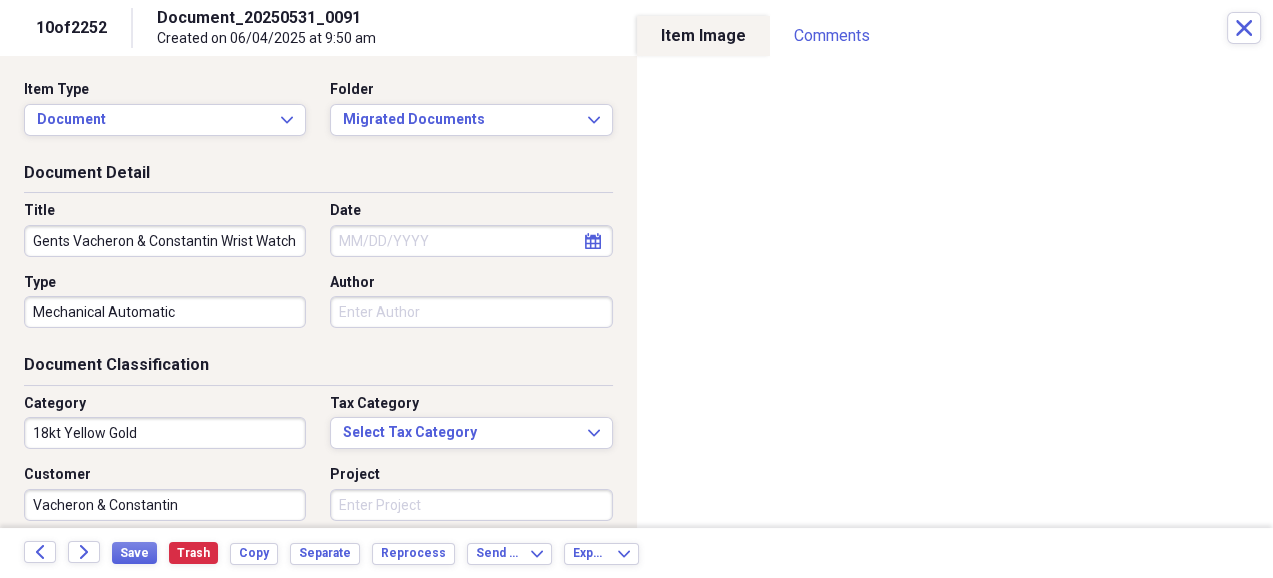 scroll, scrollTop: 0, scrollLeft: 5, axis: horizontal 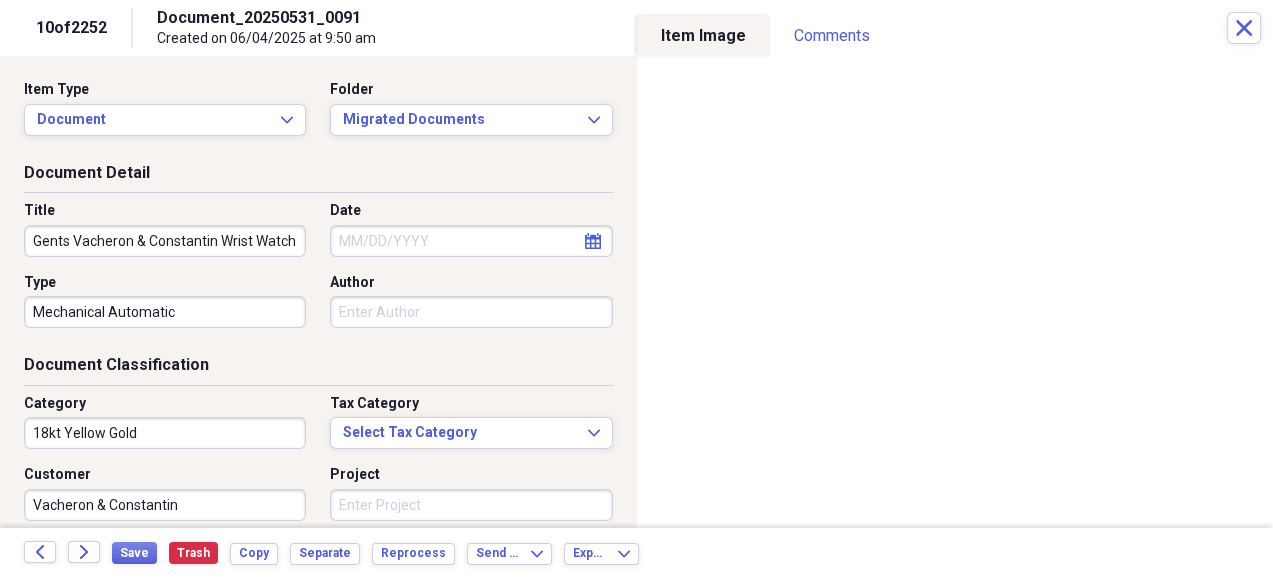 type on "Gents Vacheron & Constantin Wrist Watch" 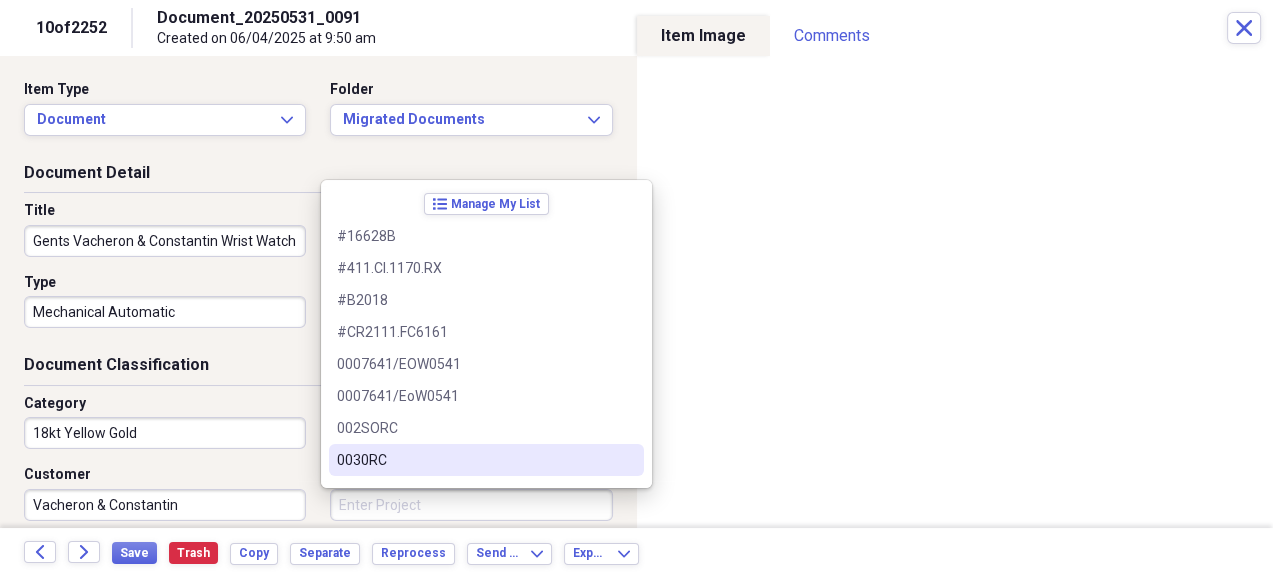 scroll, scrollTop: 0, scrollLeft: 0, axis: both 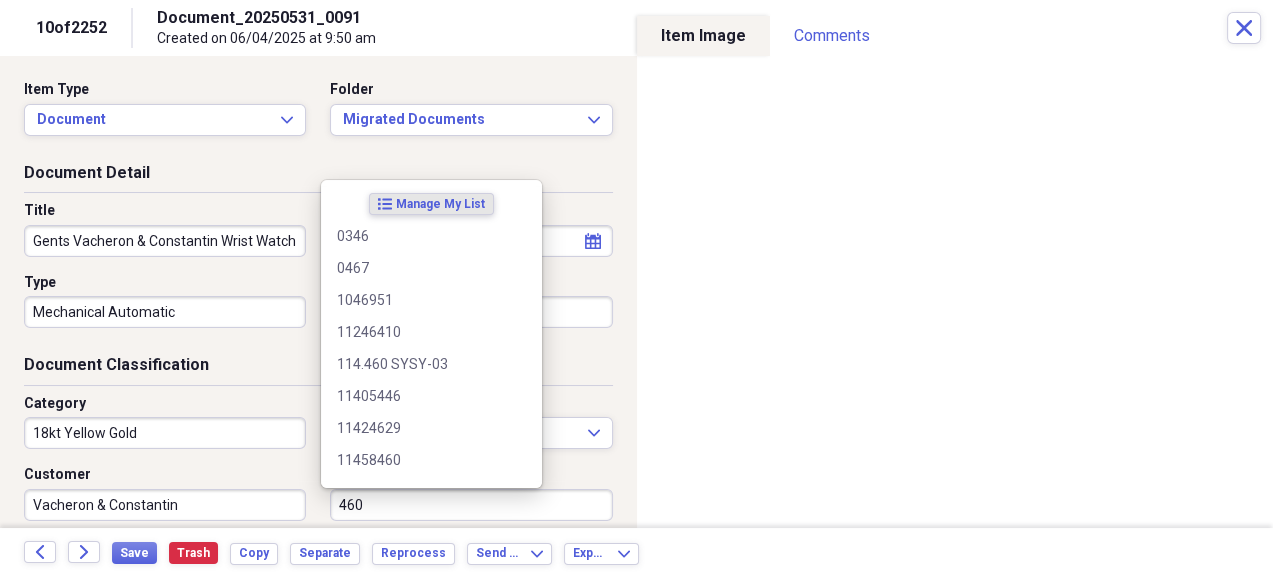 click on "Back Forward Save Trash Copy Separate Reprocess Send To Expand Export Expand" at bounding box center (636, 553) 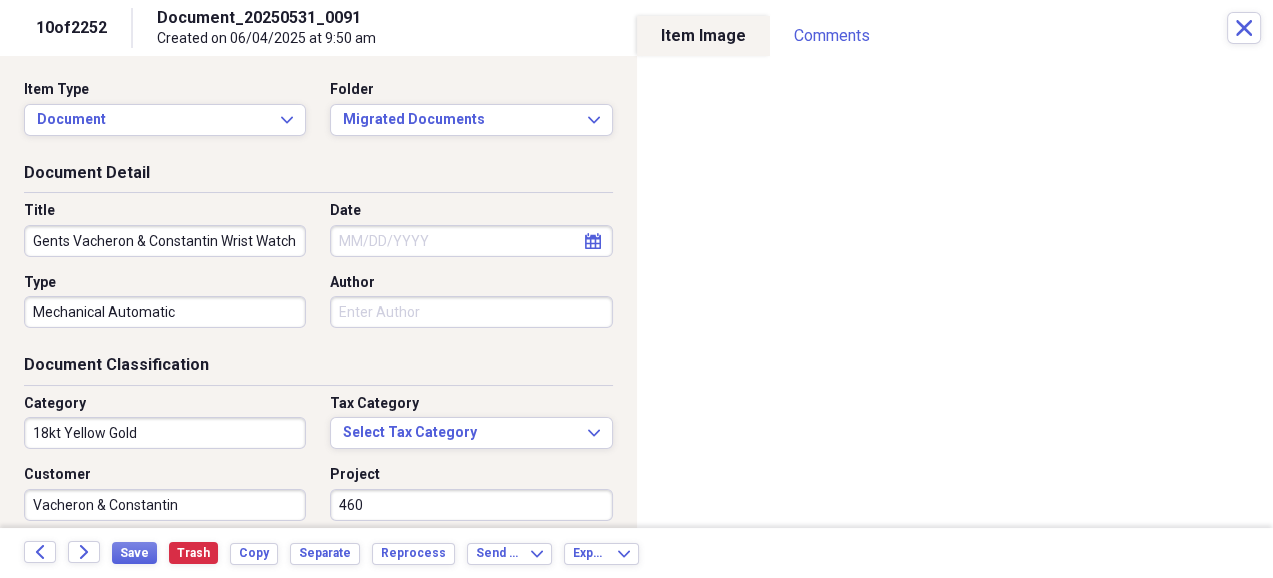 click on "460" at bounding box center [471, 505] 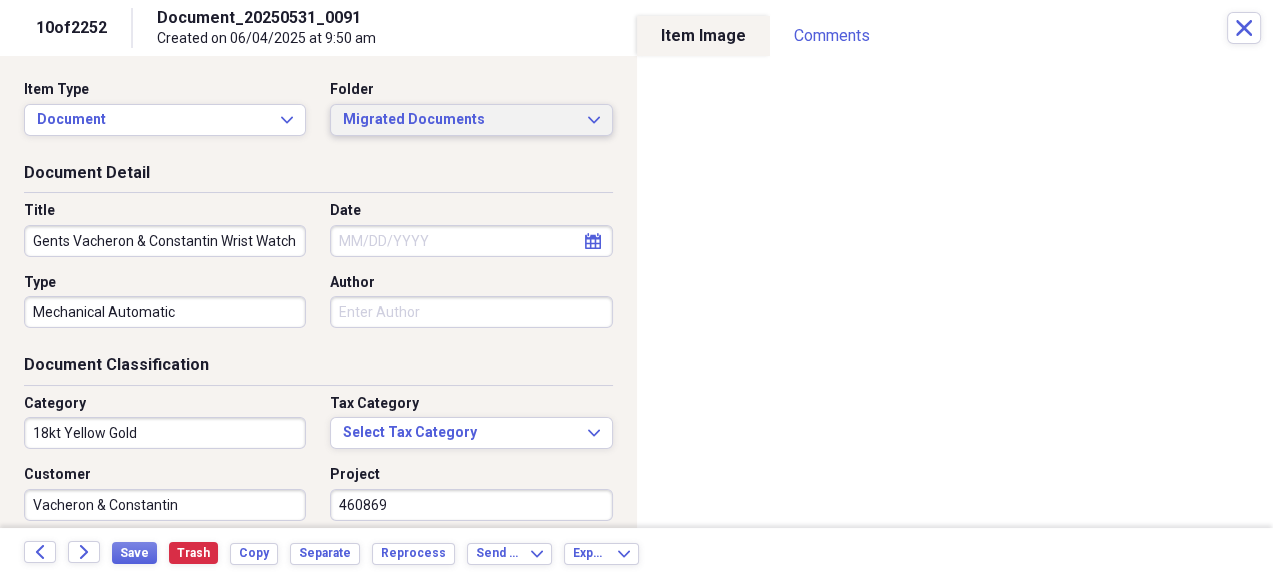 type on "460869" 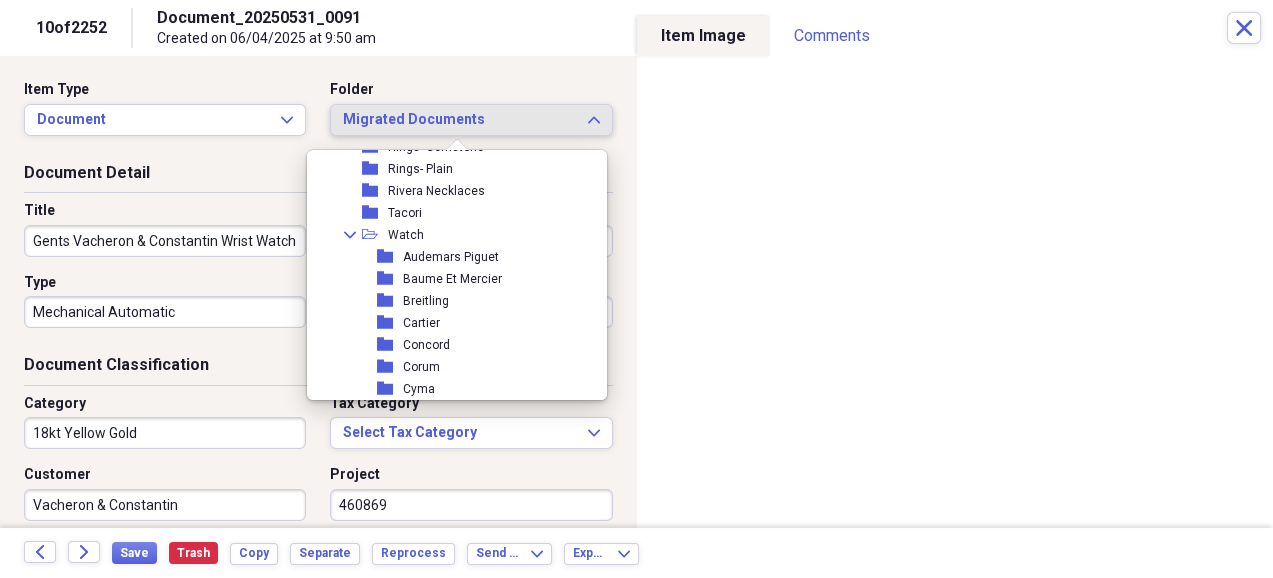scroll, scrollTop: 1999, scrollLeft: 0, axis: vertical 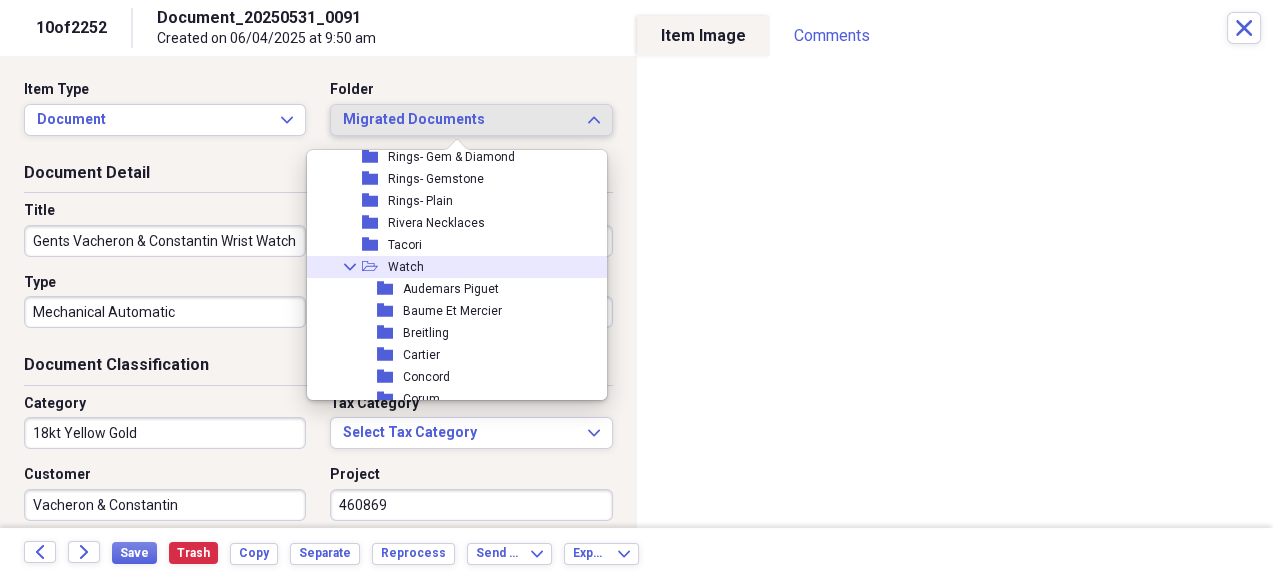 click on "Watch" at bounding box center [406, 267] 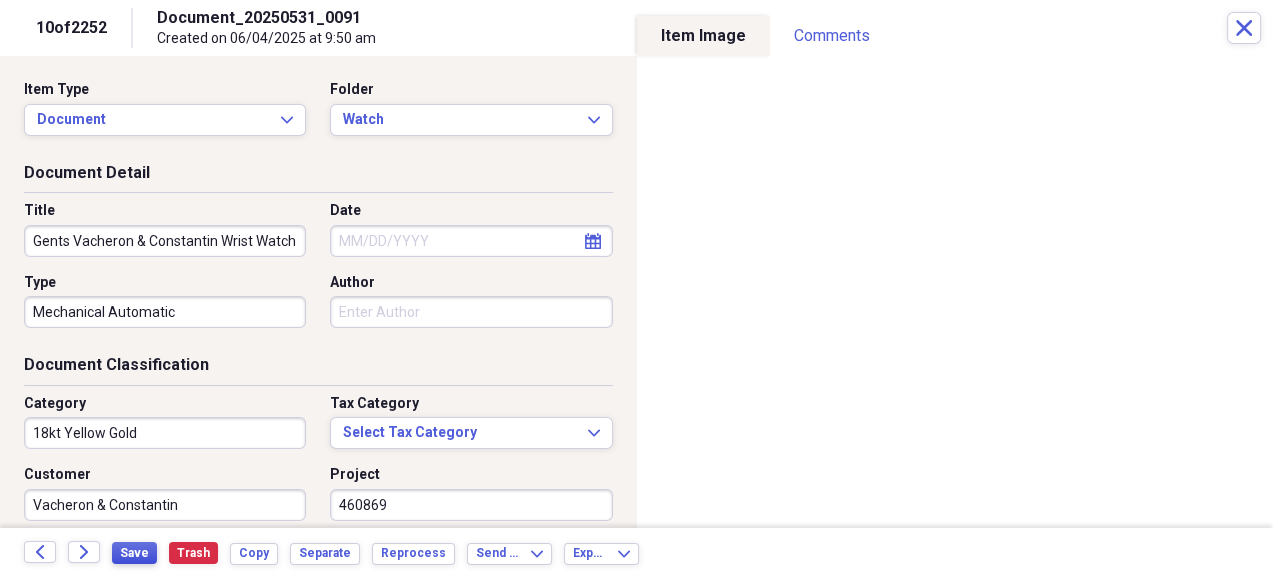 click on "Save" at bounding box center (134, 553) 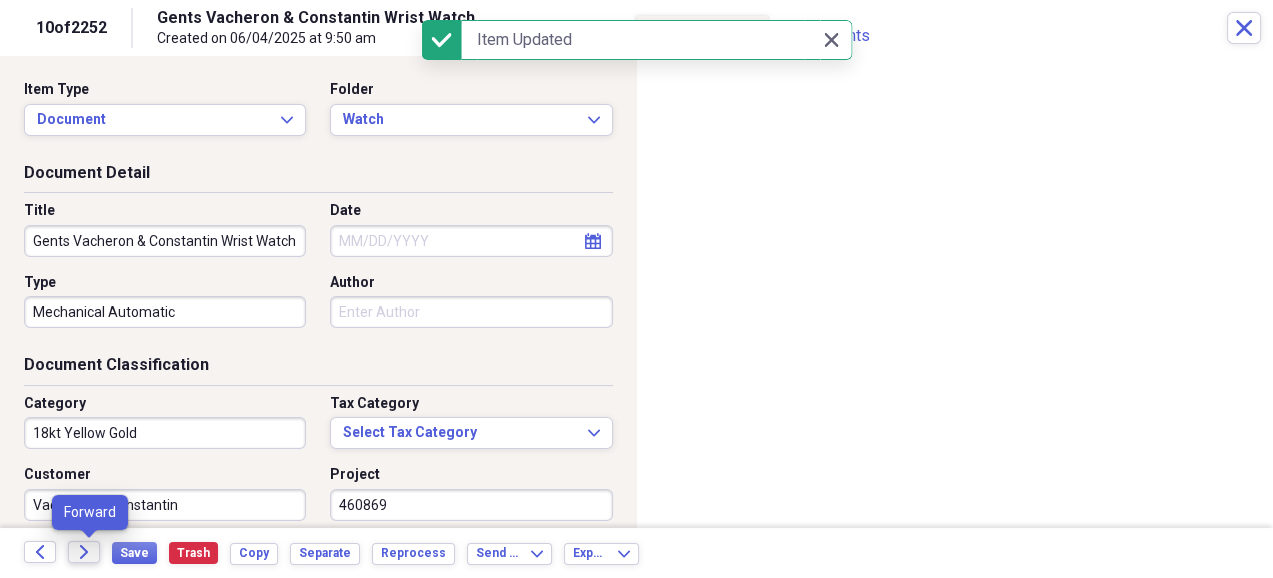 click on "Forward" 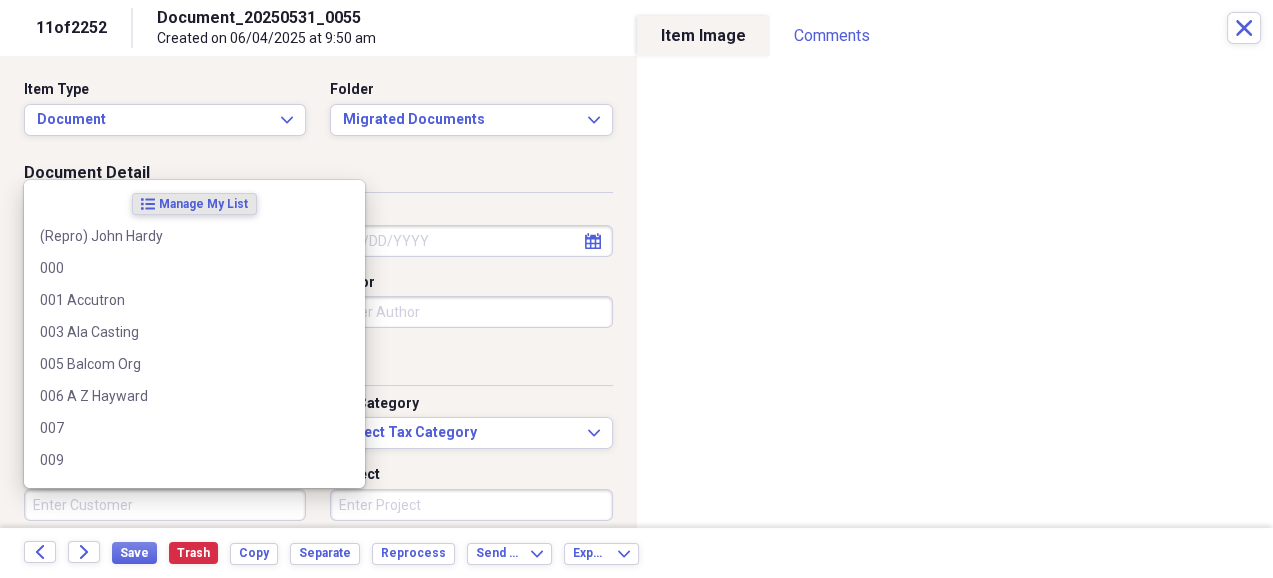 click on "Customer" at bounding box center (165, 505) 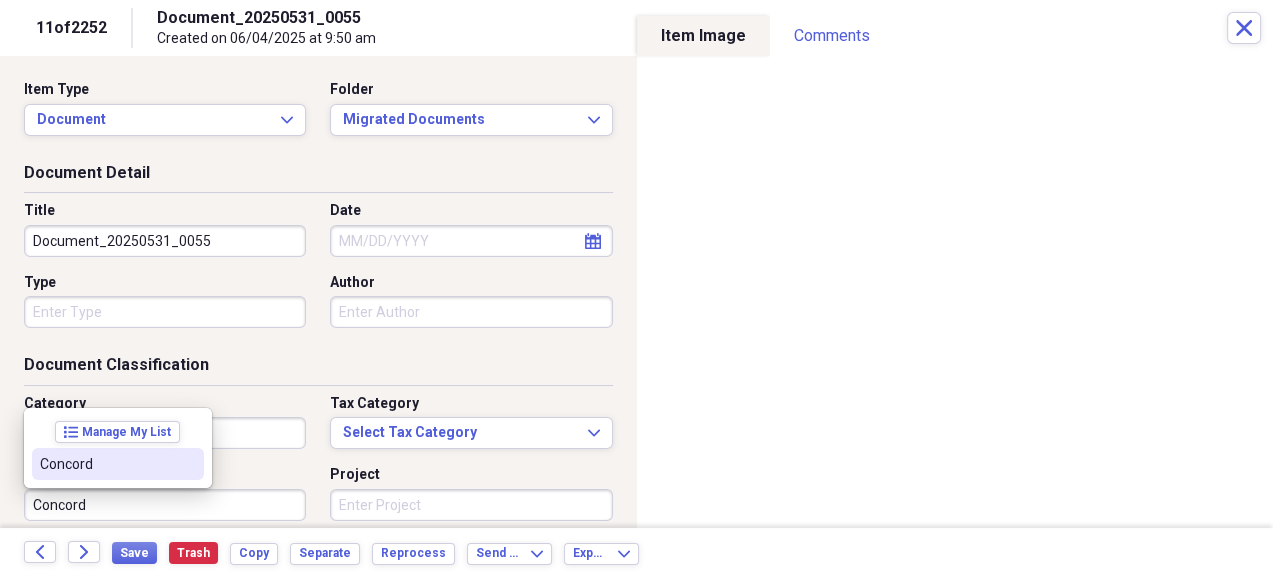 type on "Concord" 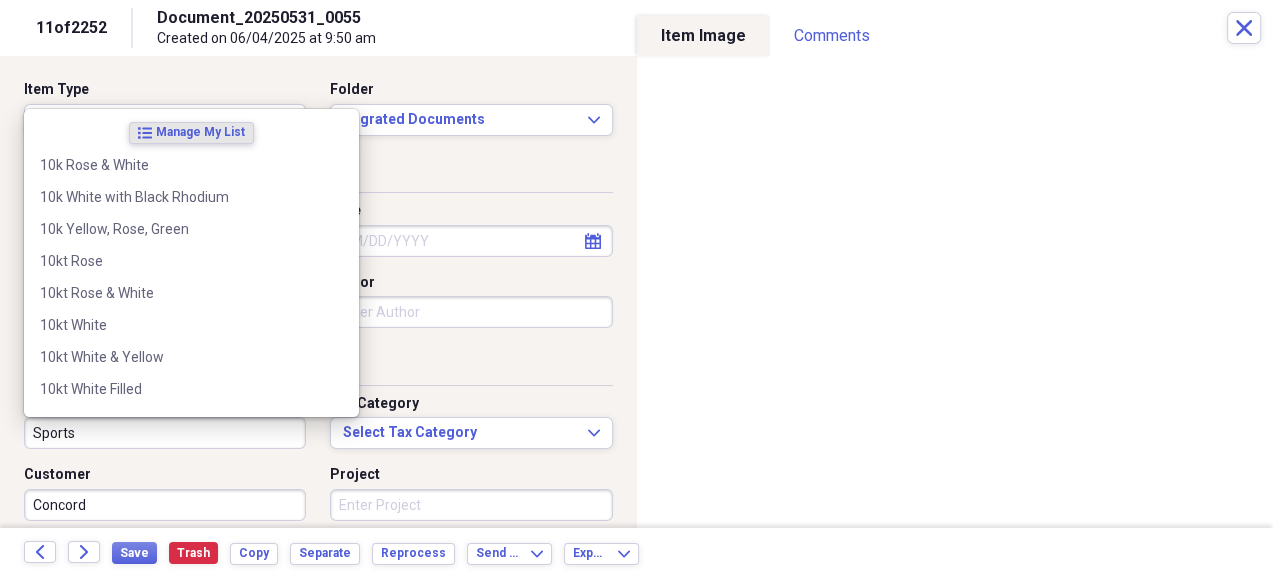 type on "T" 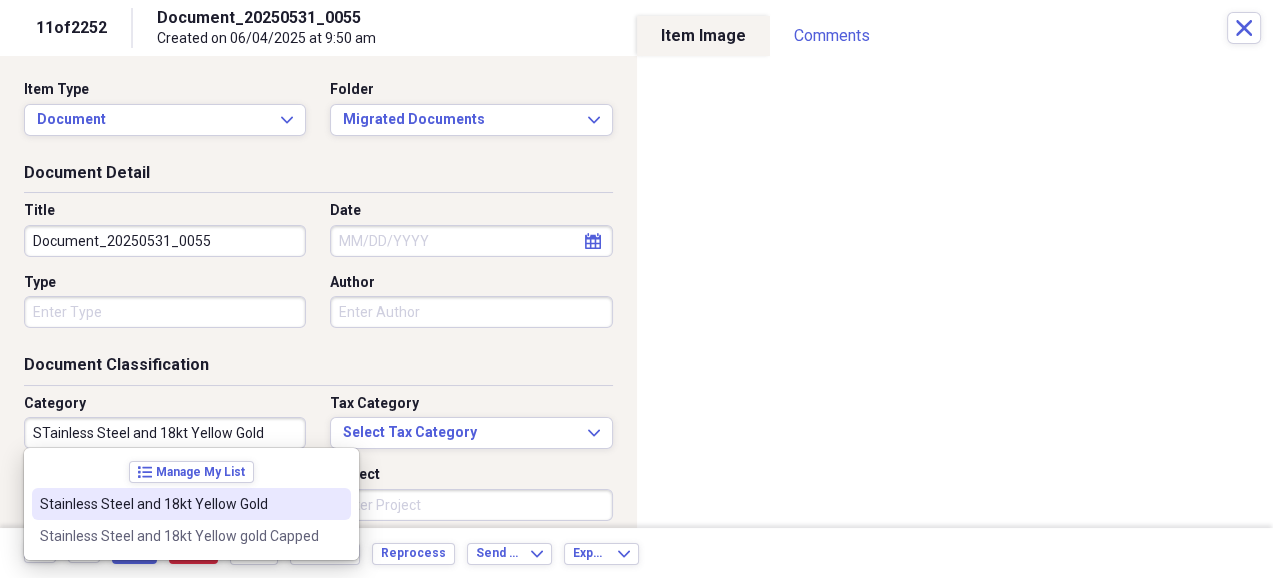 click on "STainless Steel and 18kt Yellow Gold" at bounding box center (165, 433) 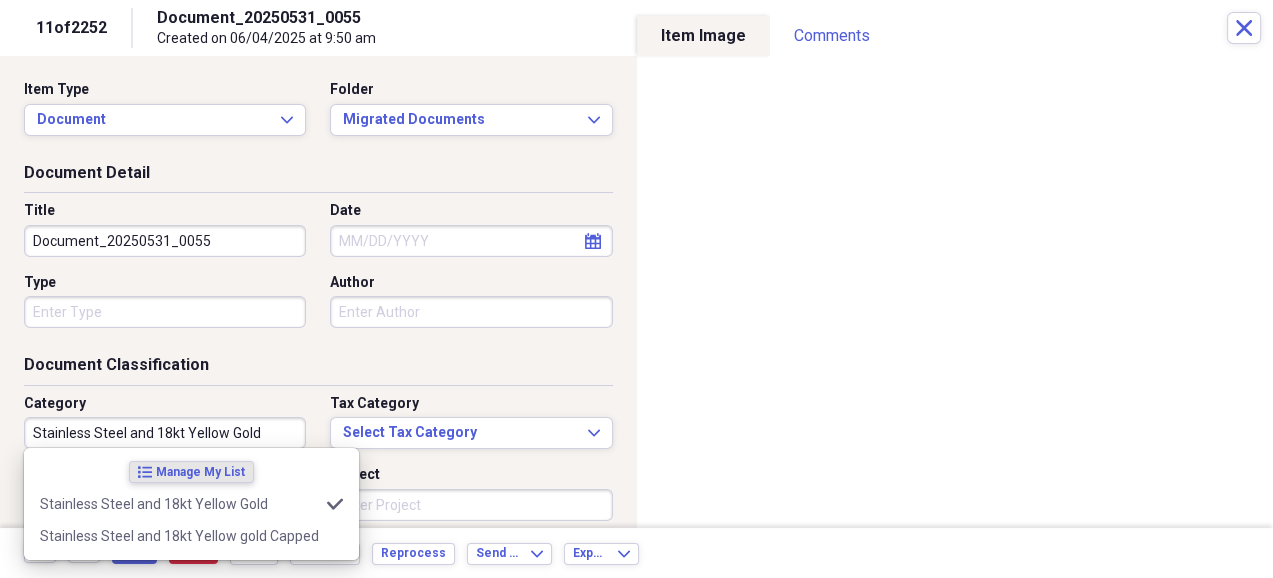 type on "Stainless Steel and 18kt Yellow Gold" 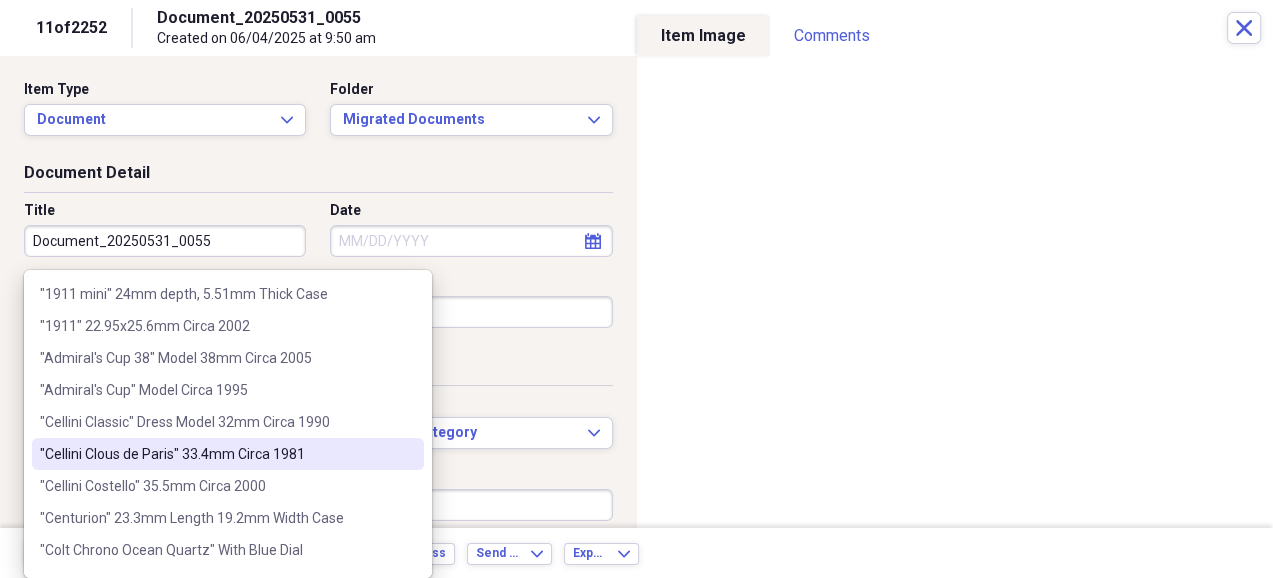 click on "Document Classification" at bounding box center [318, 369] 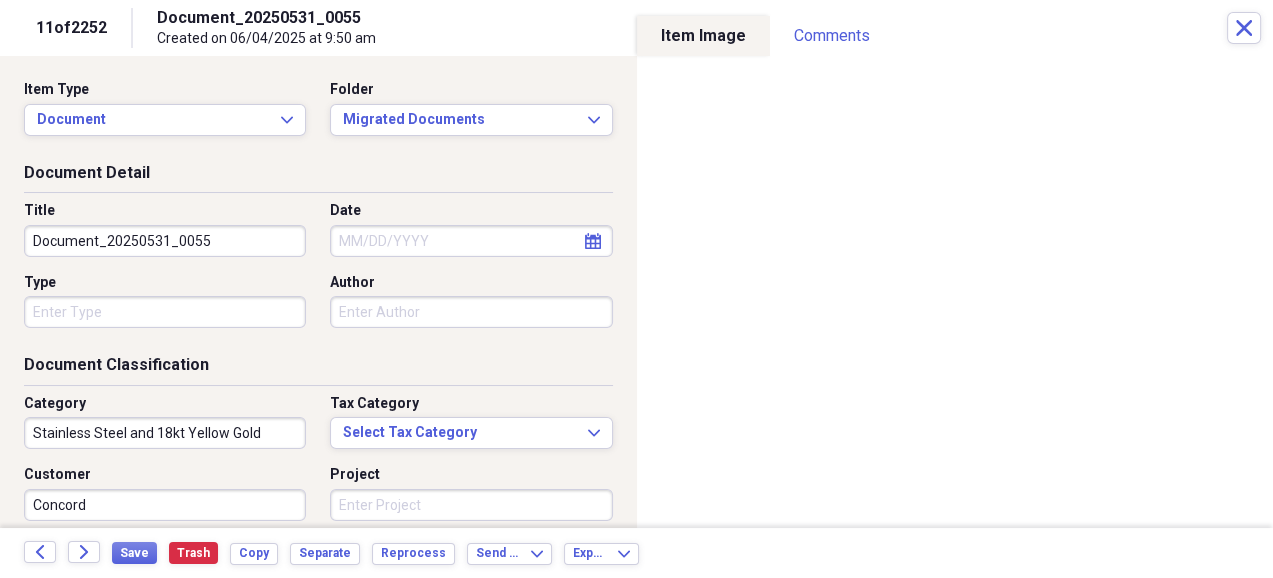 click on "Organize My Files 99+ Collapse Unfiled Needs Review 99+ Unfiled All Files Unfiled Unfiled Unfiled Saved Reports Collapse My Cabinet Miranda's Cabinet Add Folder Expand Folder Migrated Documents Add Folder Trash Trash Help & Support Submit Import Import Add Create Expand Reports Reports Settings Miranda Expand Migrated Documents Showing 2,252 items Column Expand sort Sort Filters  Expand Create Item Expand Status Image Date Title Author Type Category Source check media Gents Tag Heuer Watch Quartz stainless steel Import check media Gents Swiss Army Watch Chrono Pro model Circs 2004 stainless steel Import check media Ladies Cyma watch Quartz 18KT yellow gold plated and silver Import check media Gents Breitling Watch stainless steel chromograph circa 1940 Import check media Gents Baume & Mercier Hampton Model stainless steel Import check media Gents Tag Heuer watch Formula One Series stainless steel Import check media Gents Baume & Mercier watch Made for Tiffany & Co Hampton Series stainless steel Import Items 1" at bounding box center (636, 289) 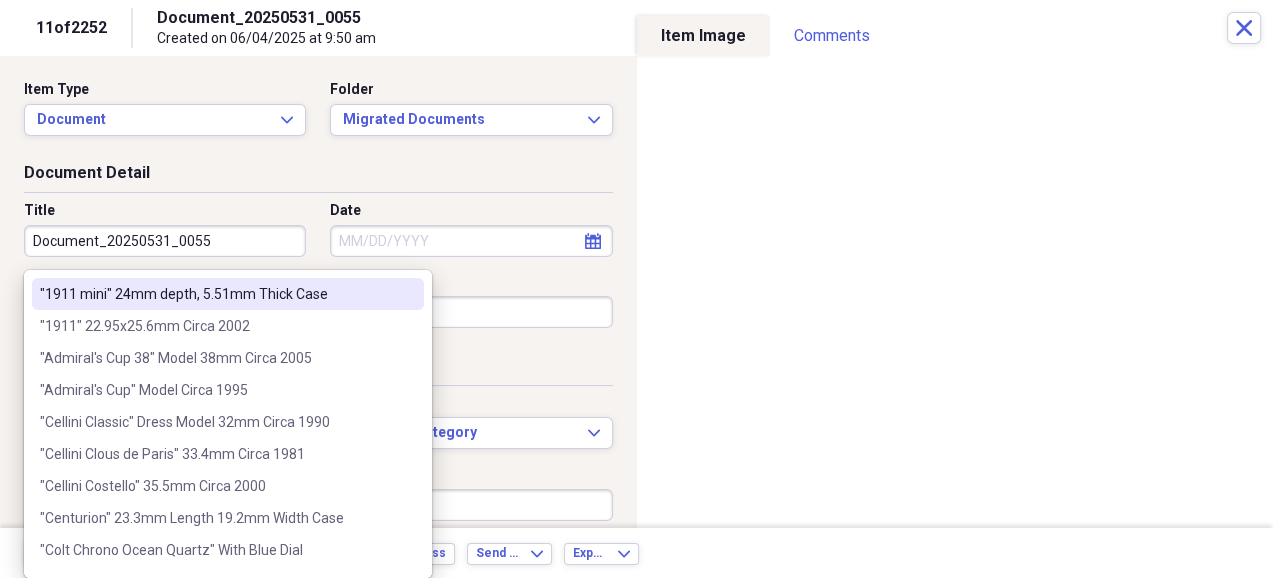 click on "Document Detail Title Document_20250531_0055 Date calendar Calendar Type Author" at bounding box center [318, 258] 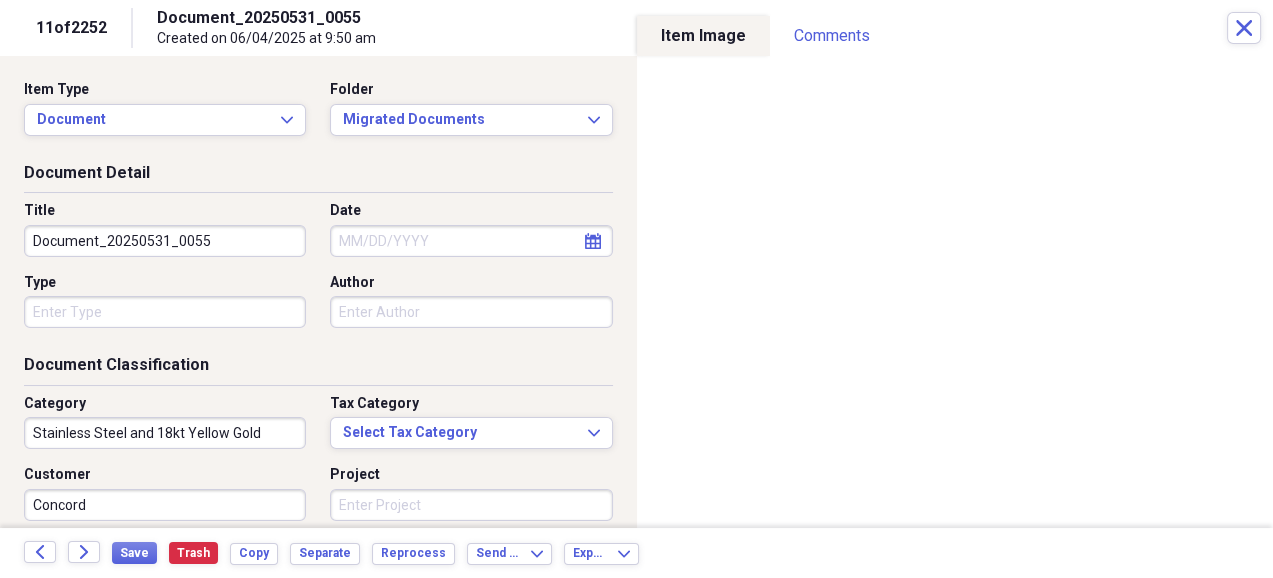click on "Organize My Files 99+ Collapse Unfiled Needs Review 99+ Unfiled All Files Unfiled Unfiled Unfiled Saved Reports Collapse My Cabinet Miranda's Cabinet Add Folder Expand Folder Migrated Documents Add Folder Trash Trash Help & Support Submit Import Import Add Create Expand Reports Reports Settings Miranda Expand Migrated Documents Showing 2,252 items Column Expand sort Sort Filters  Expand Create Item Expand Status Image Date Title Author Type Category Source check media Gents Tag Heuer Watch Quartz stainless steel Import check media Gents Swiss Army Watch Chrono Pro model Circs 2004 stainless steel Import check media Ladies Cyma watch Quartz 18KT yellow gold plated and silver Import check media Gents Breitling Watch stainless steel chromograph circa 1940 Import check media Gents Baume & Mercier Hampton Model stainless steel Import check media Gents Tag Heuer watch Formula One Series stainless steel Import check media Gents Baume & Mercier watch Made for Tiffany & Co Hampton Series stainless steel Import Items 1" at bounding box center (636, 289) 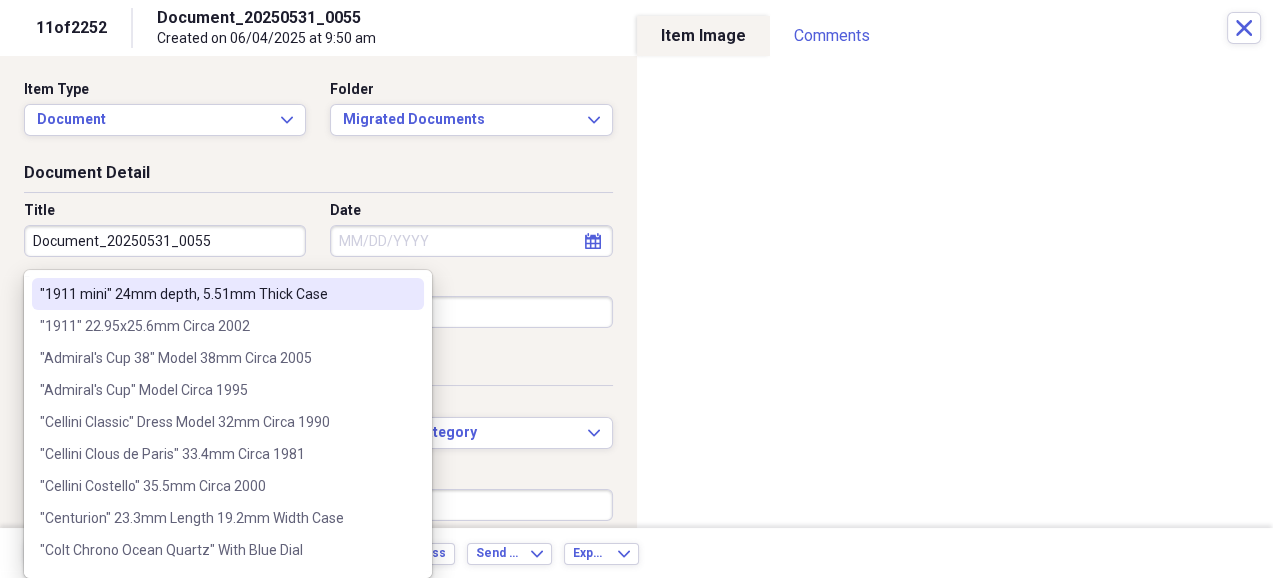 click on "Document Detail Title Document_20250531_0055 Date calendar Calendar Type Author" at bounding box center [318, 258] 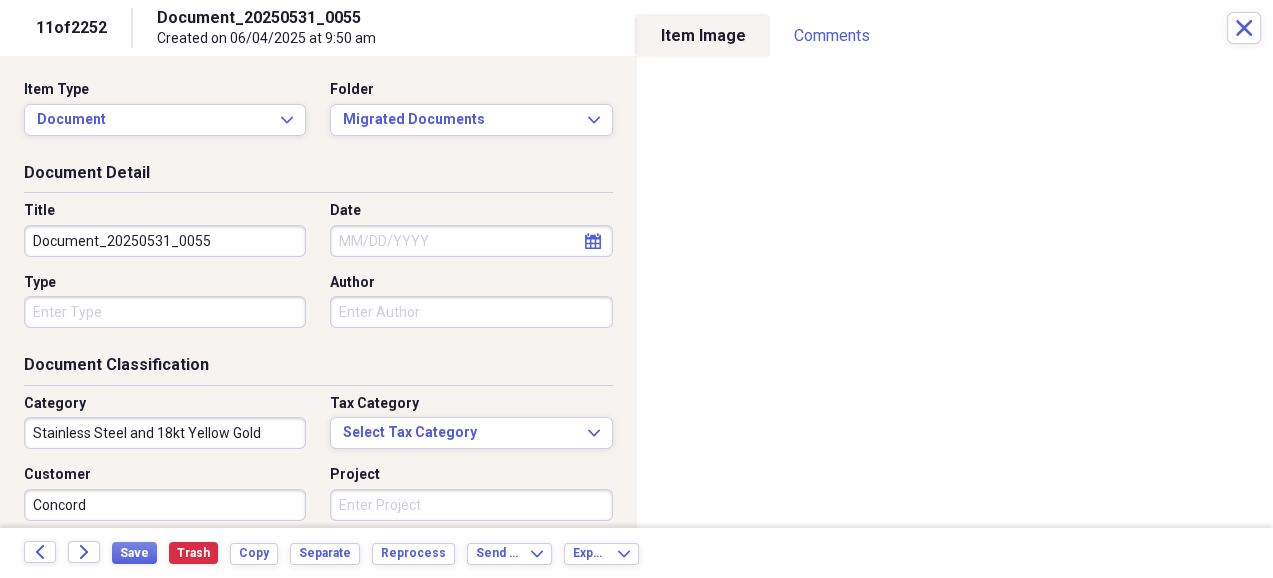 click on "Organize My Files 99+ Collapse Unfiled Needs Review 99+ Unfiled All Files Unfiled Unfiled Unfiled Saved Reports Collapse My Cabinet Miranda's Cabinet Add Folder Expand Folder Migrated Documents Add Folder Trash Trash Help & Support Submit Import Import Add Create Expand Reports Reports Settings Miranda Expand Migrated Documents Showing 2,252 items Column Expand sort Sort Filters  Expand Create Item Expand Status Image Date Title Author Type Category Source check media Gents Tag Heuer Watch Quartz stainless steel Import check media Gents Swiss Army Watch Chrono Pro model Circs 2004 stainless steel Import check media Ladies Cyma watch Quartz 18KT yellow gold plated and silver Import check media Gents Breitling Watch stainless steel chromograph circa 1940 Import check media Gents Baume & Mercier Hampton Model stainless steel Import check media Gents Tag Heuer watch Formula One Series stainless steel Import check media Gents Baume & Mercier watch Made for Tiffany & Co Hampton Series stainless steel Import Items 1" at bounding box center [636, 289] 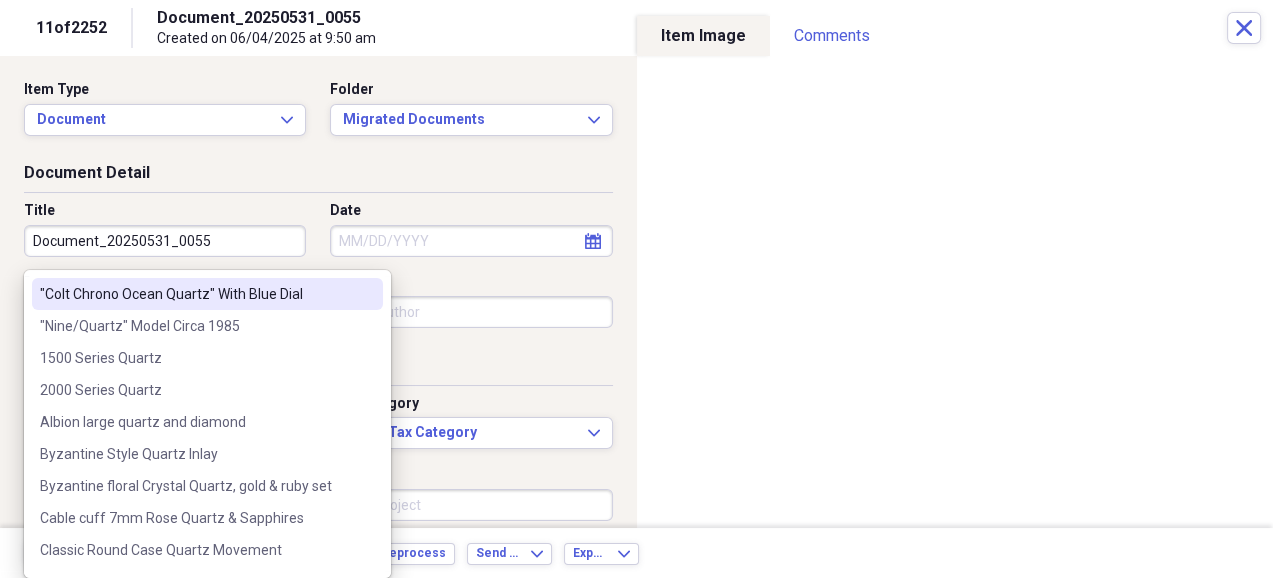 type on "Quartz" 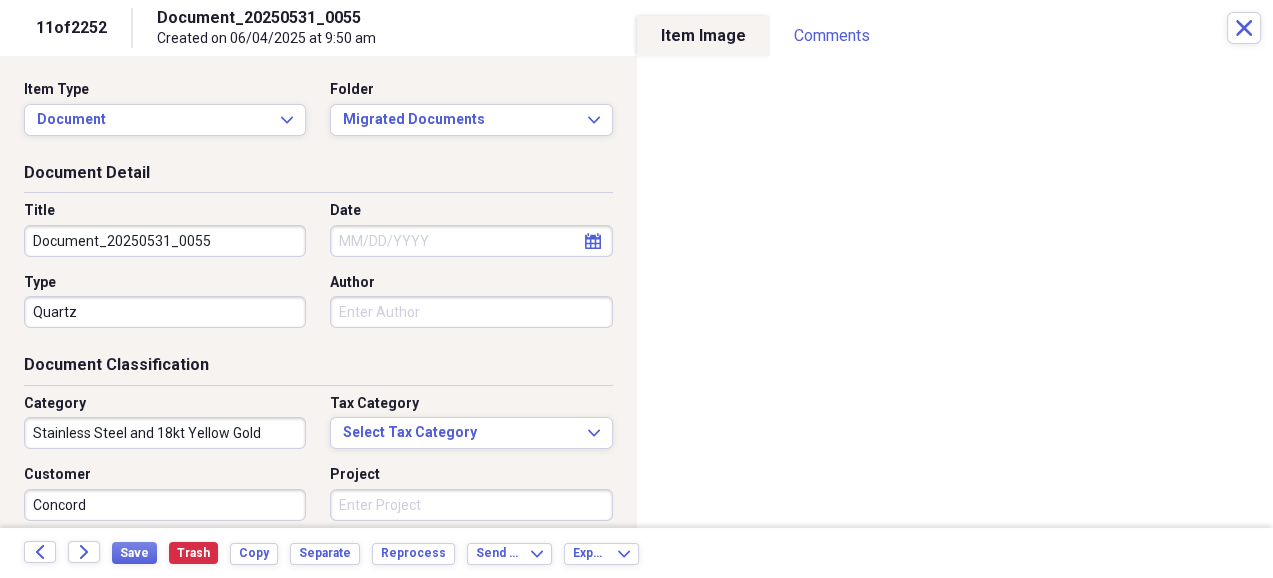 click on "Document_20250531_0055" at bounding box center [165, 241] 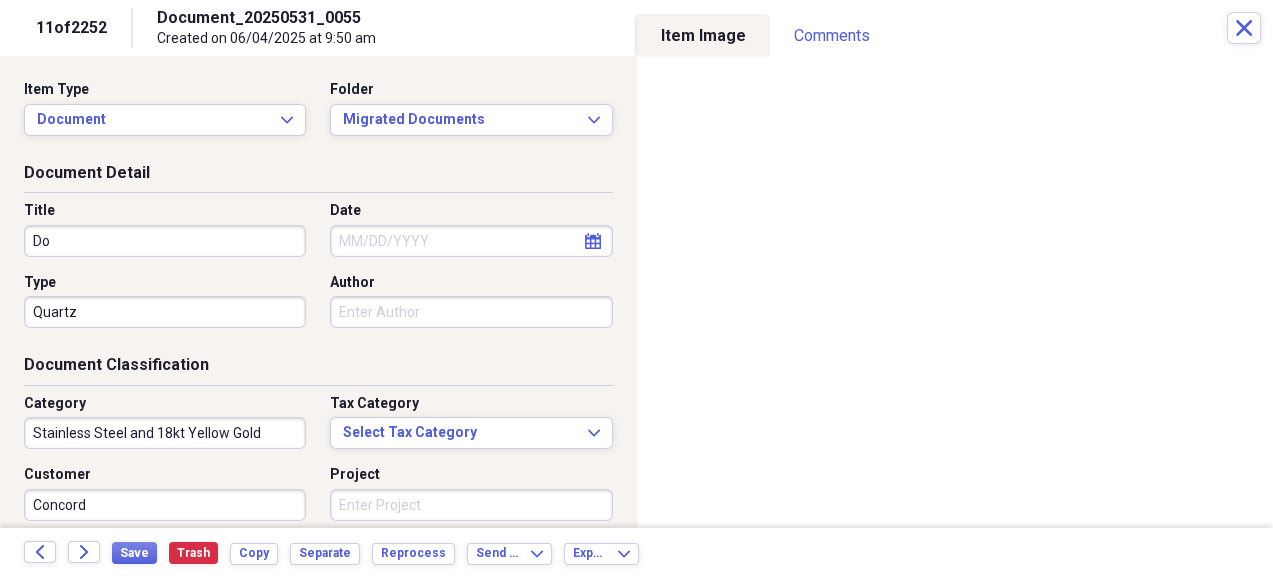 type on "D" 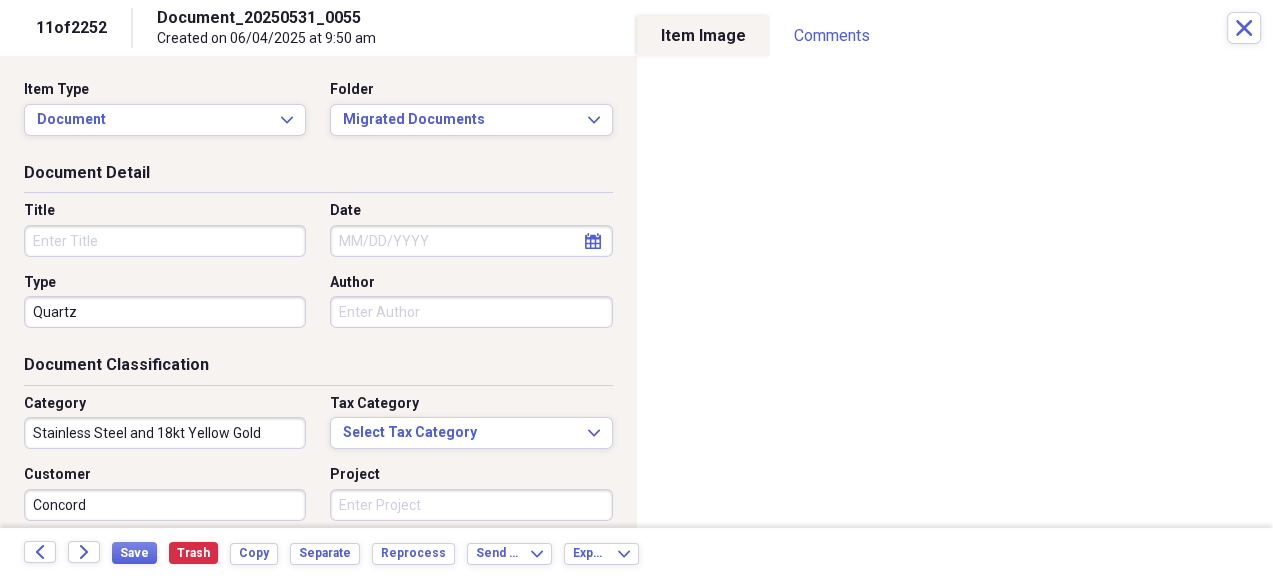 click on "11  of  2252 Document_20250531_0055 Created on 06/04/2025 at 9:50 am Close" at bounding box center (636, 28) 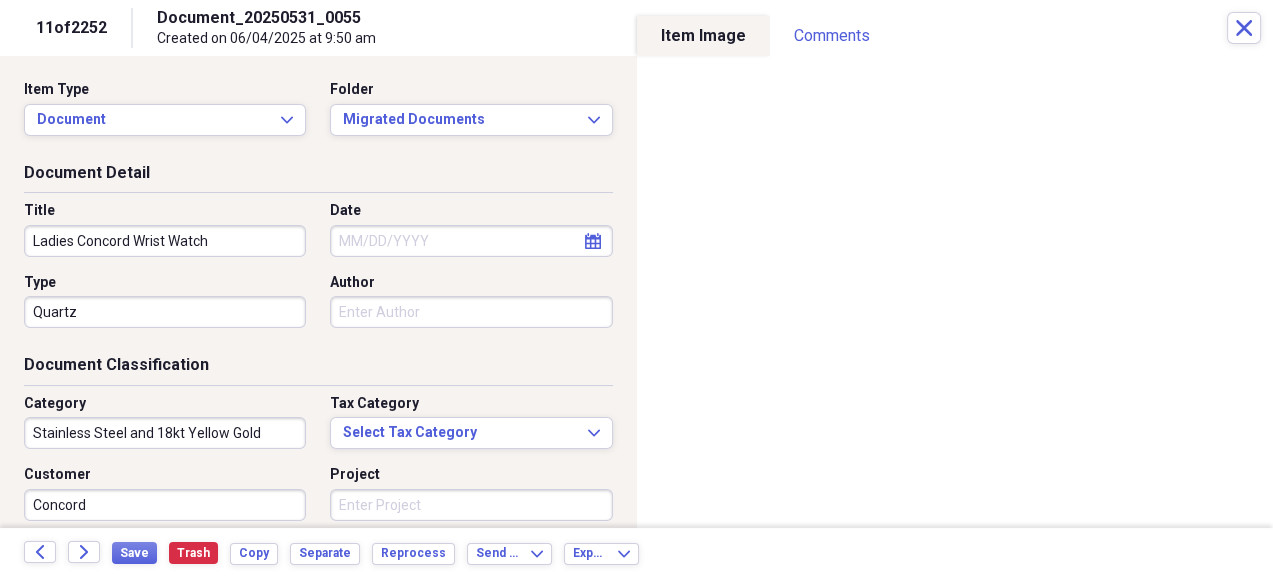 type on "Ladies Concord Wrist Watch" 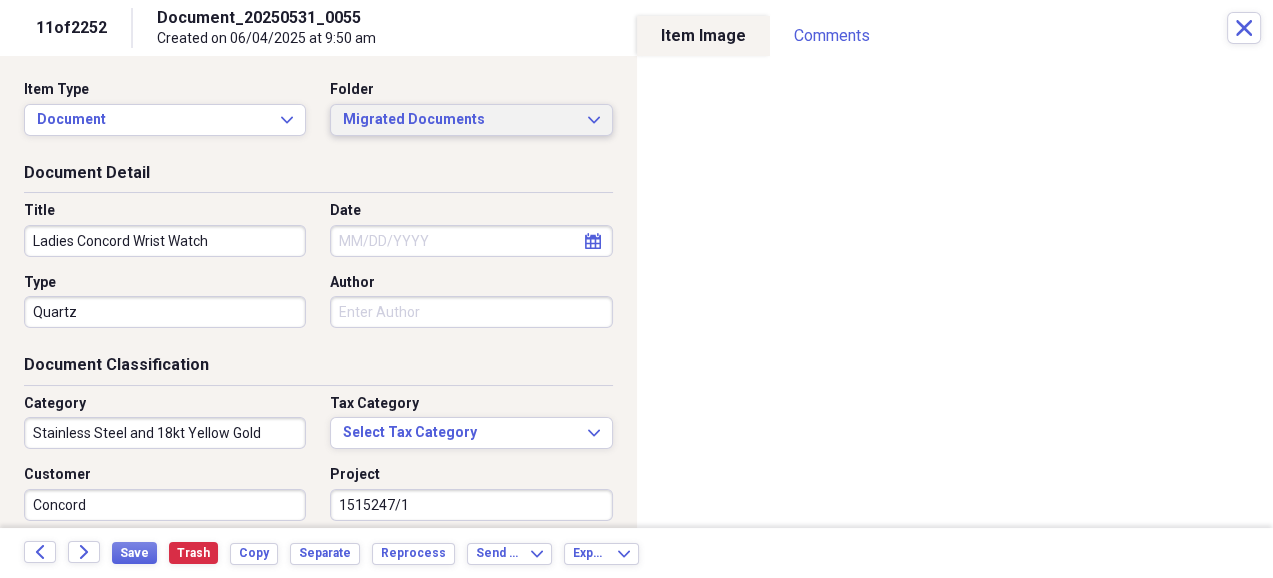 type on "1515247/1" 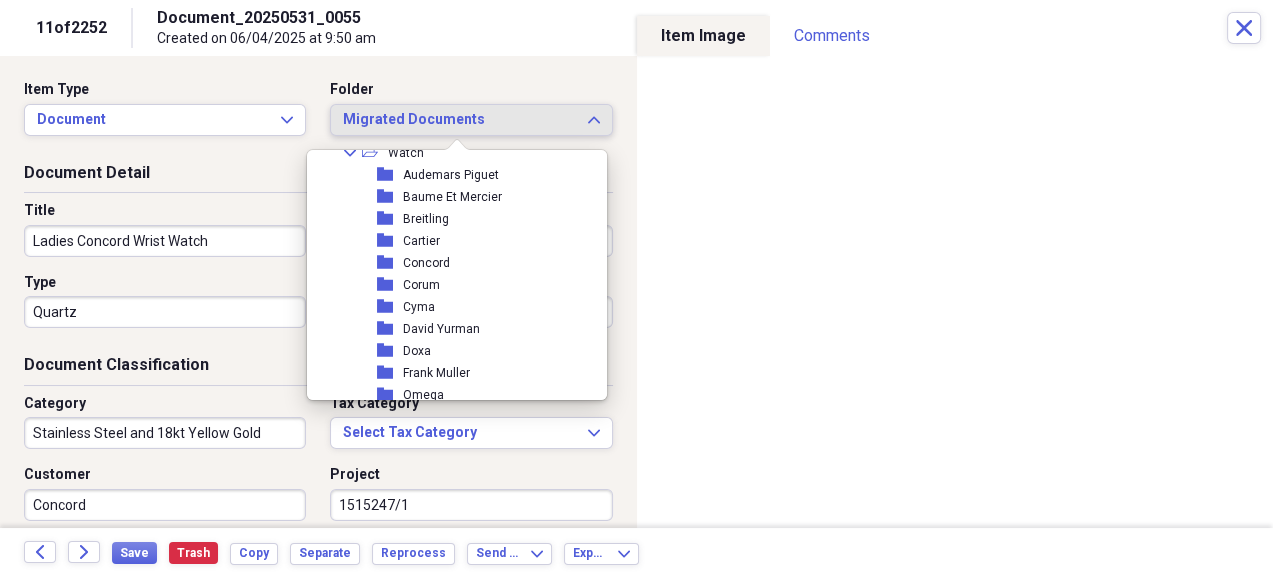 scroll, scrollTop: 2116, scrollLeft: 1, axis: both 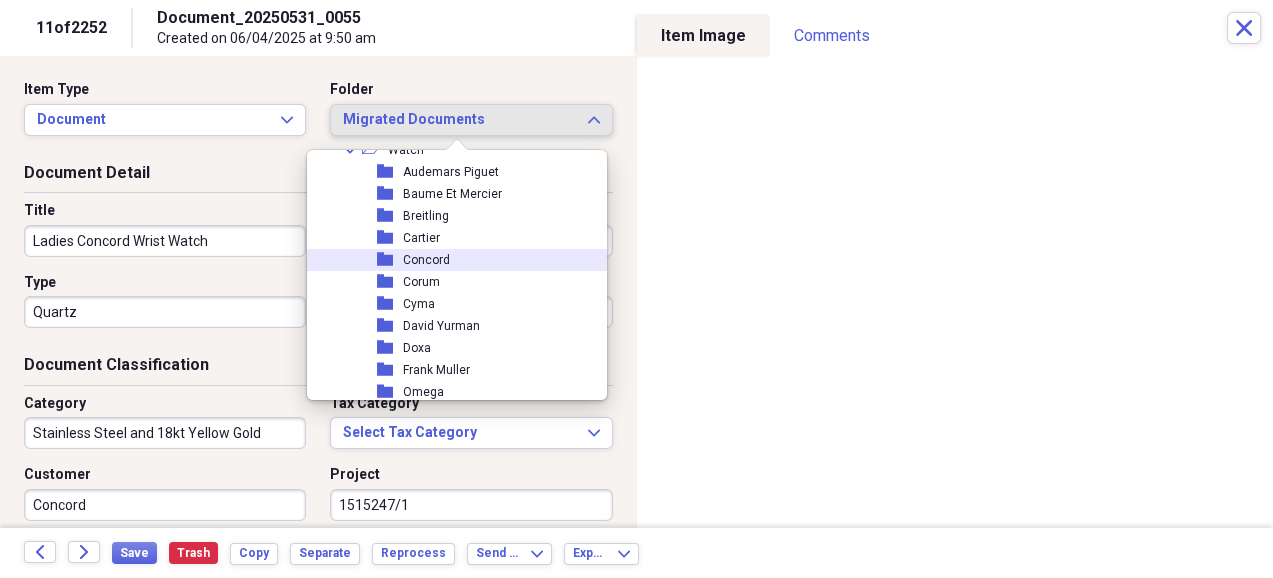 click on "Concord" at bounding box center [426, 260] 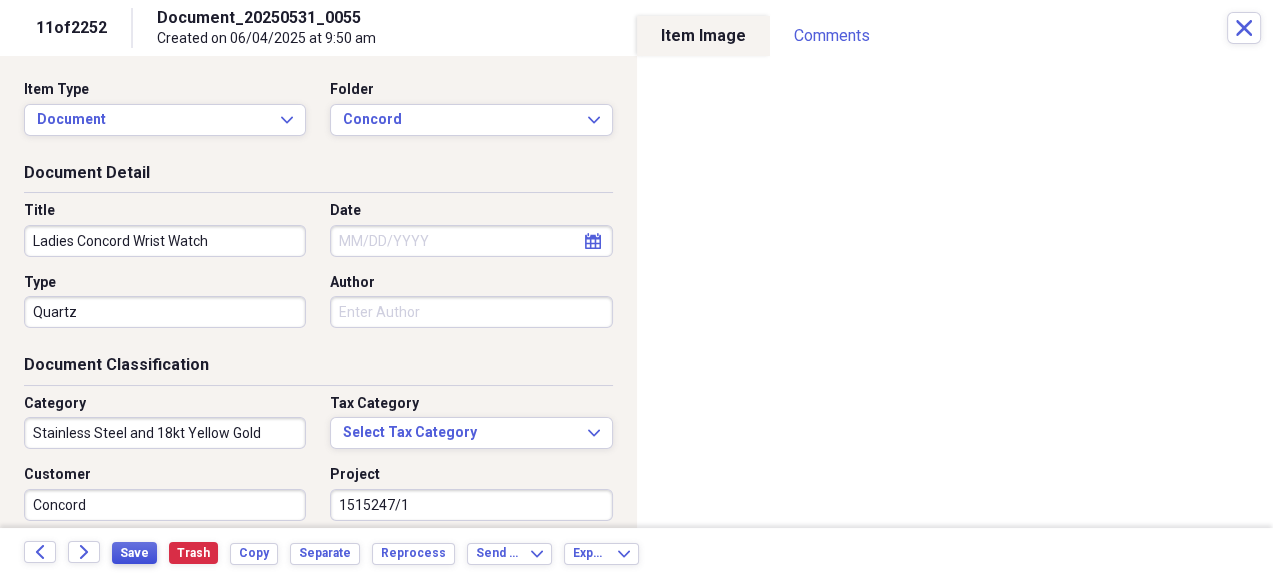 click on "Save" at bounding box center (134, 553) 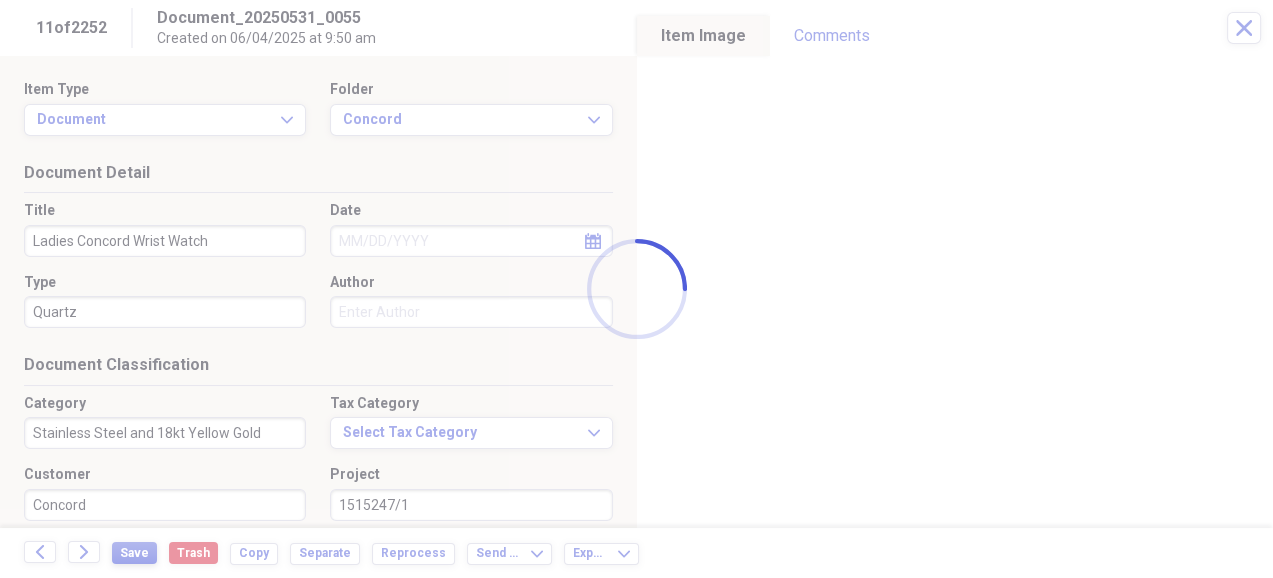type on "Quartz" 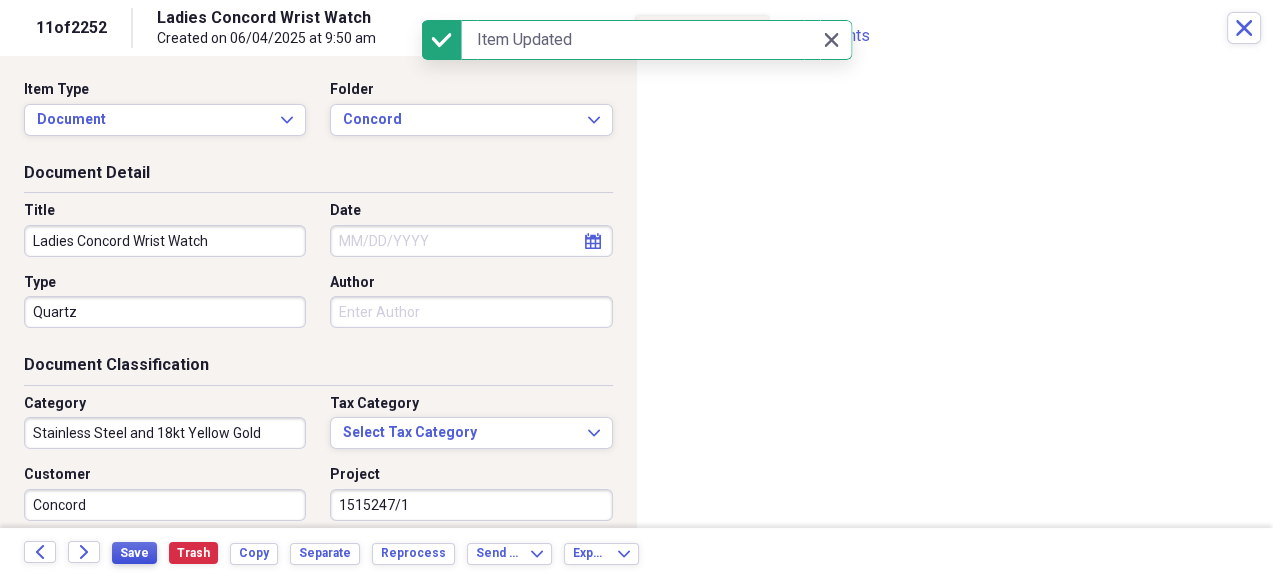 drag, startPoint x: 142, startPoint y: 555, endPoint x: 992, endPoint y: 528, distance: 850.4287 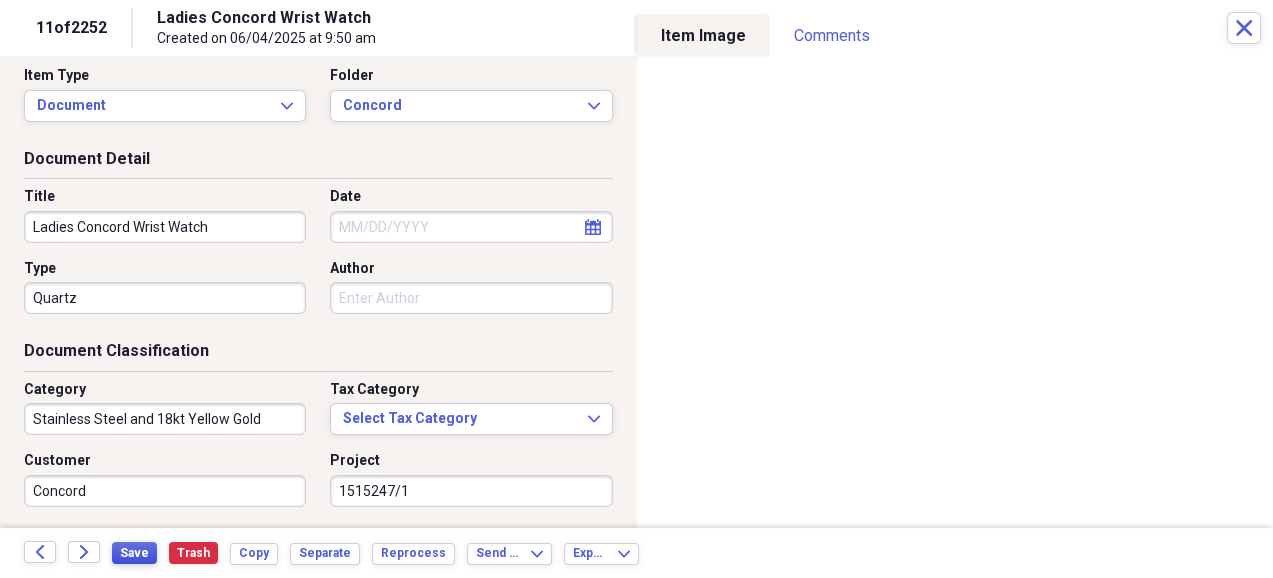 scroll, scrollTop: 0, scrollLeft: 0, axis: both 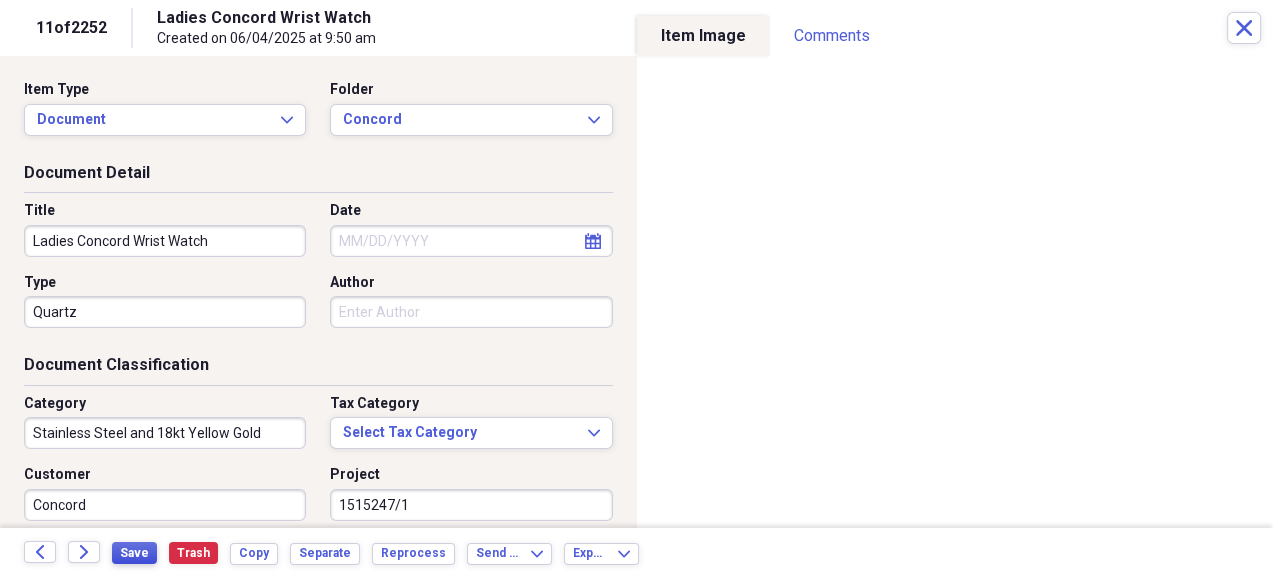 click on "Save" at bounding box center (134, 553) 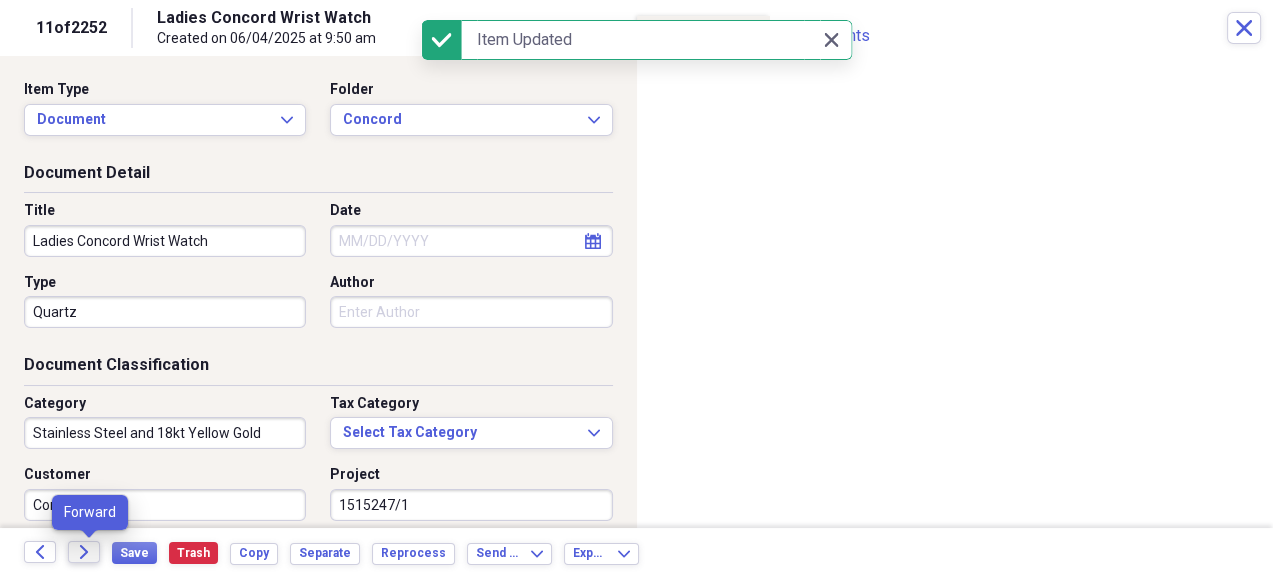 click on "Forward" at bounding box center (84, 552) 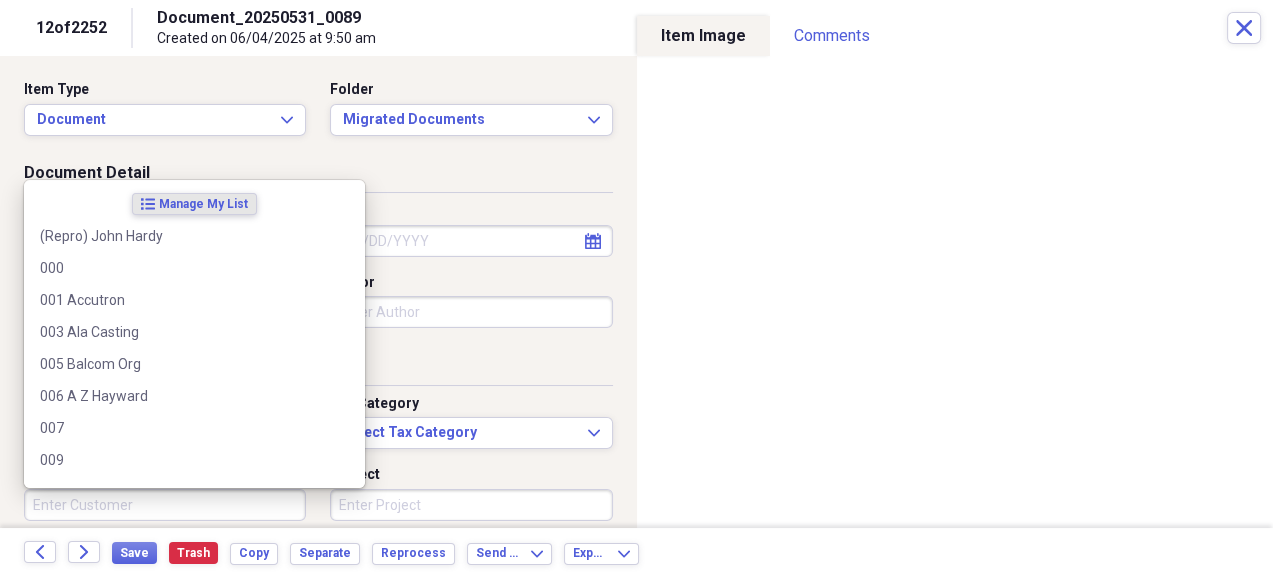 click on "Customer" at bounding box center (165, 505) 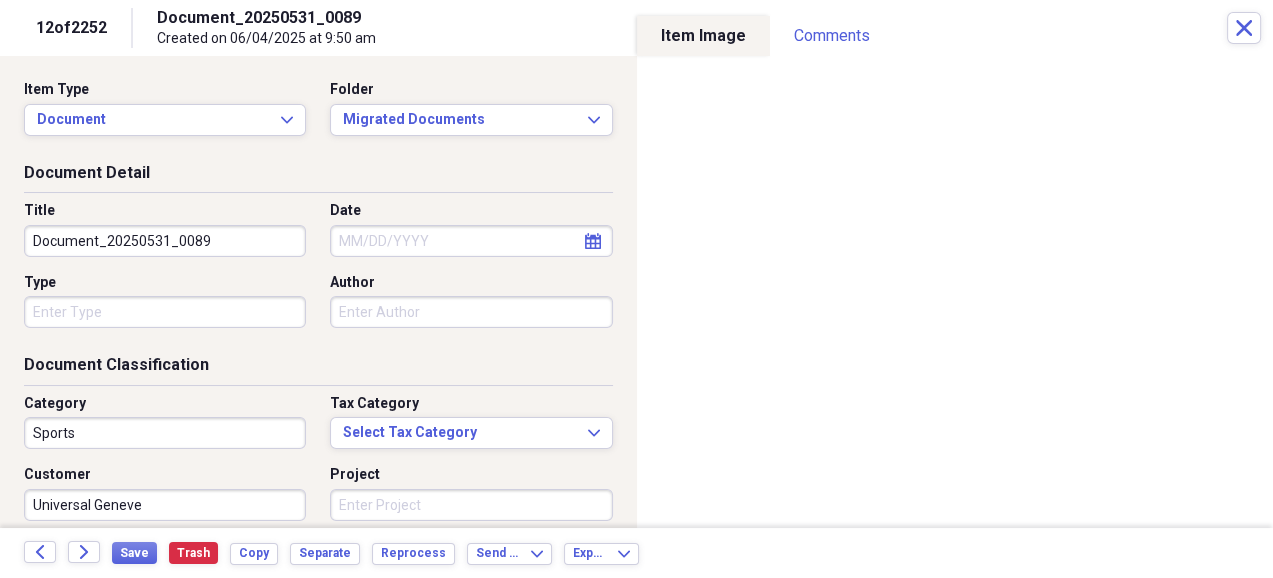 type on "Universal Geneve" 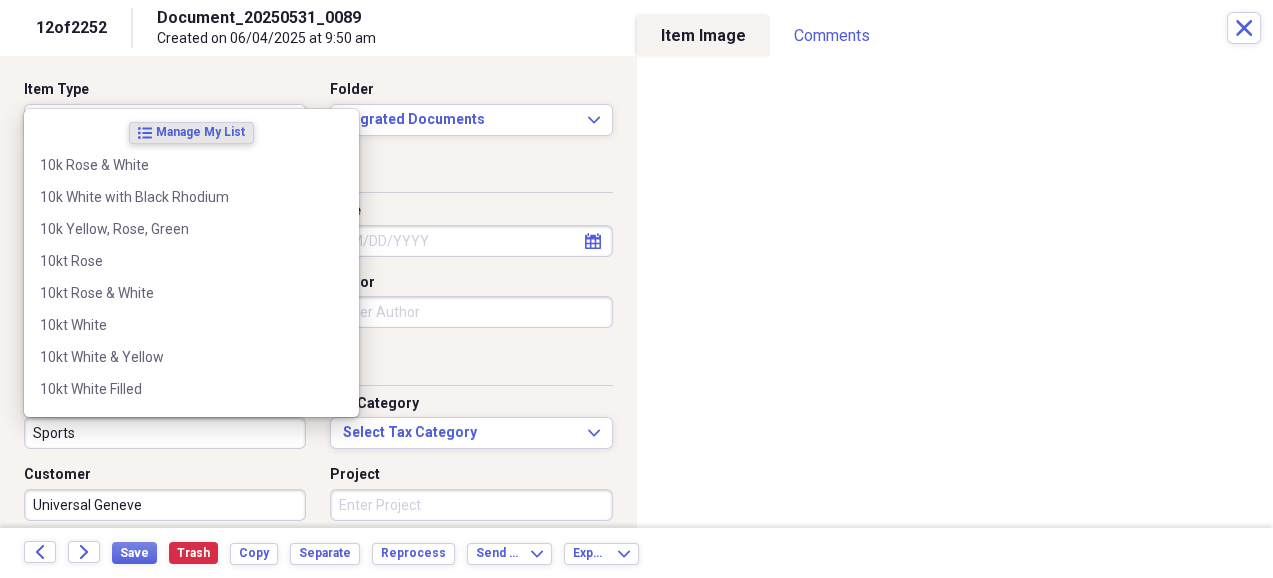 type on "\" 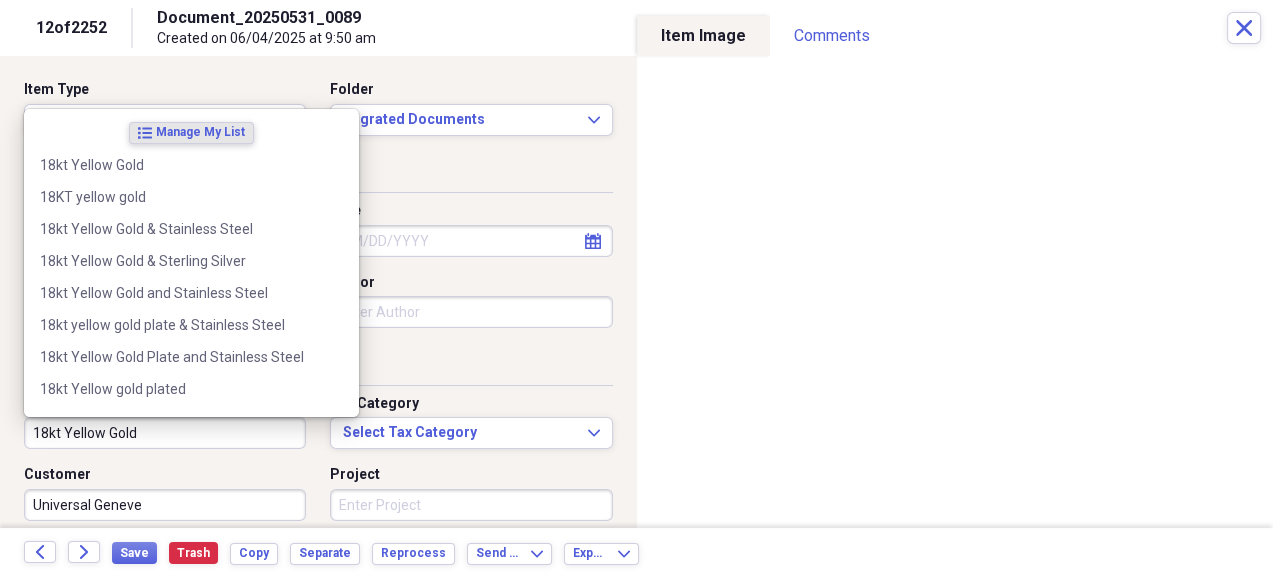 type on "18kt Yellow Gold" 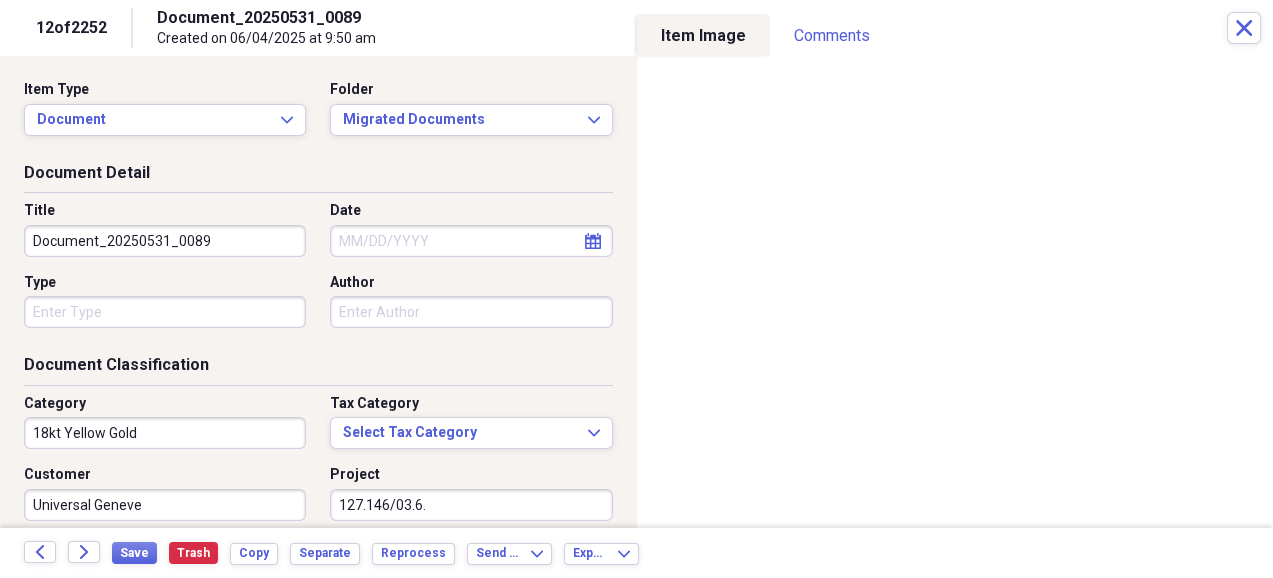 type on "127.146/03.6." 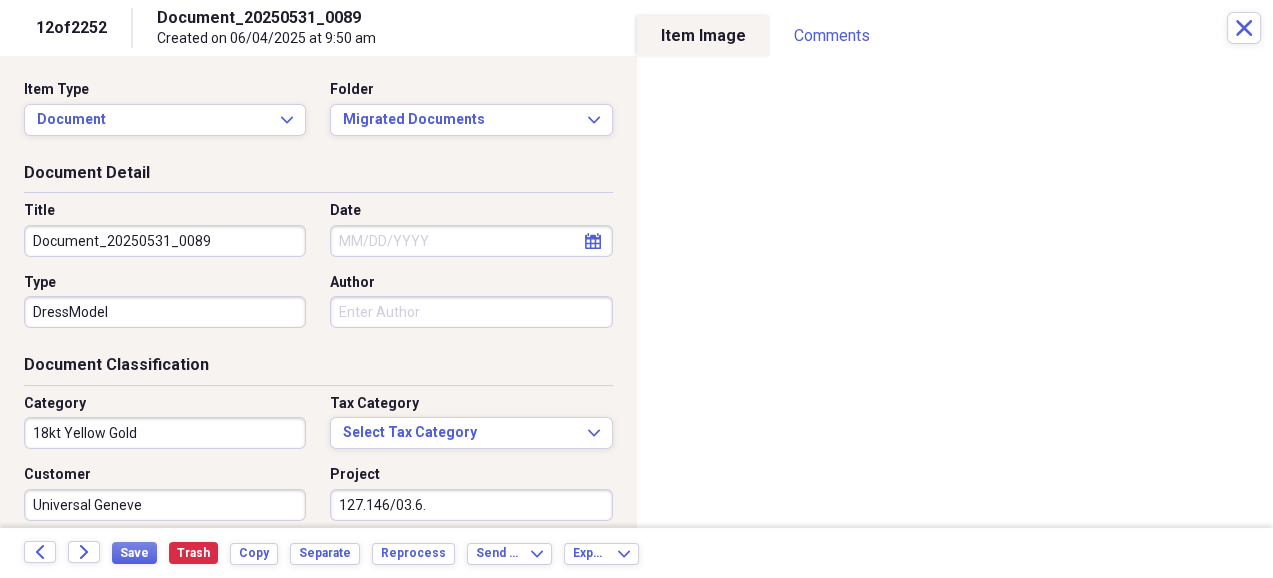 click on "DressModel" at bounding box center [165, 312] 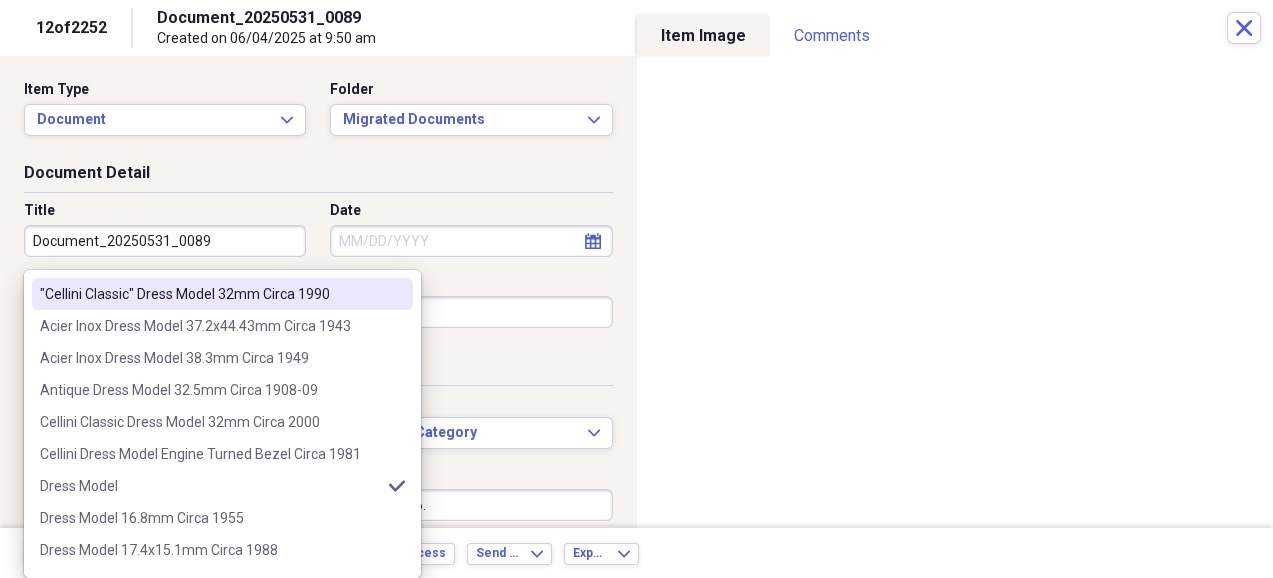 type on "Dress Model" 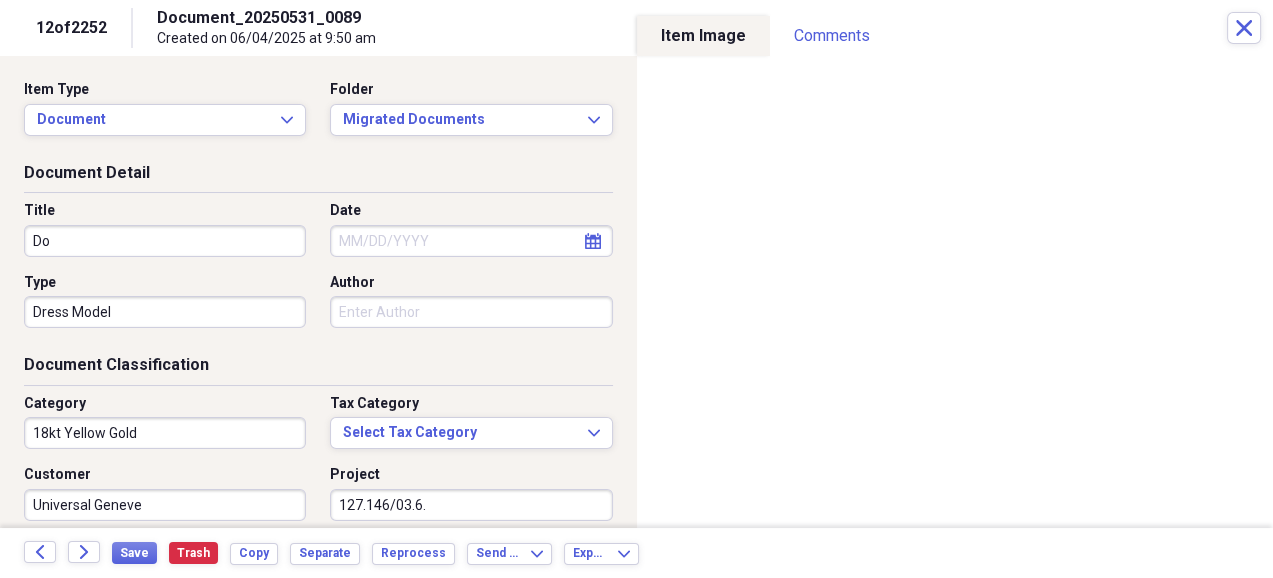 type on "D" 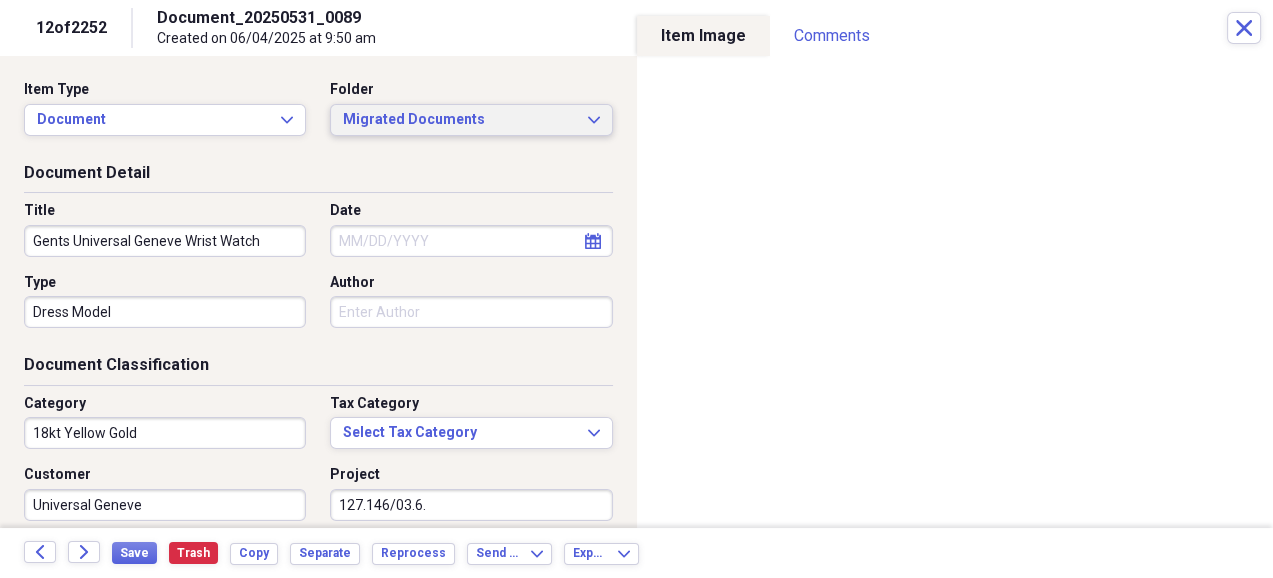 click on "Migrated Documents" at bounding box center (459, 120) 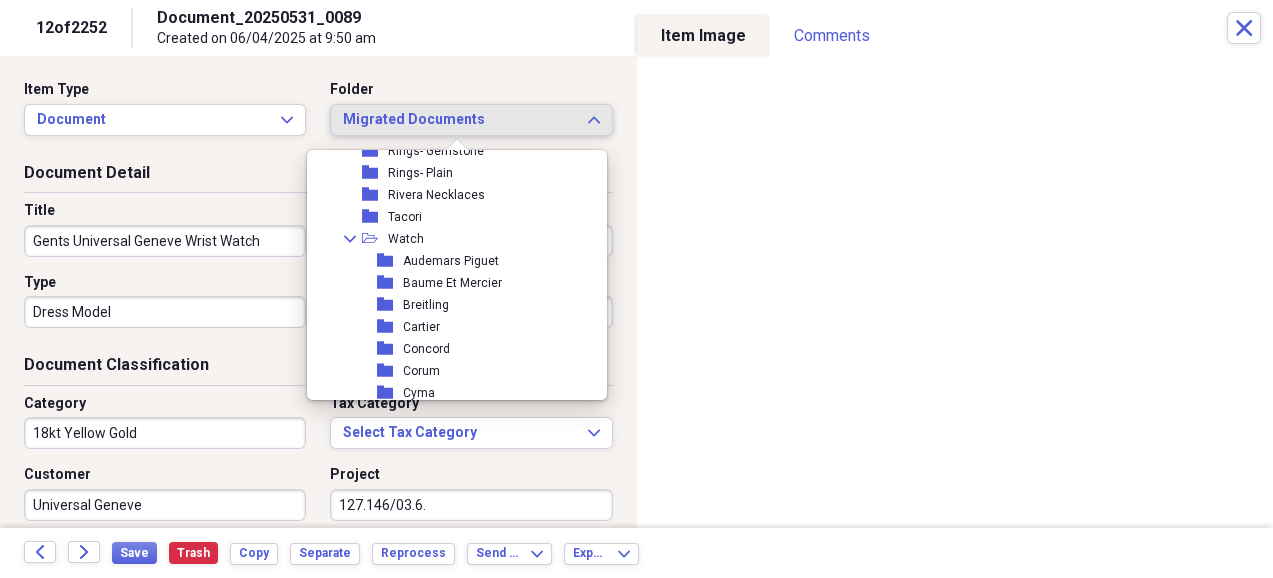 scroll, scrollTop: 2025, scrollLeft: 0, axis: vertical 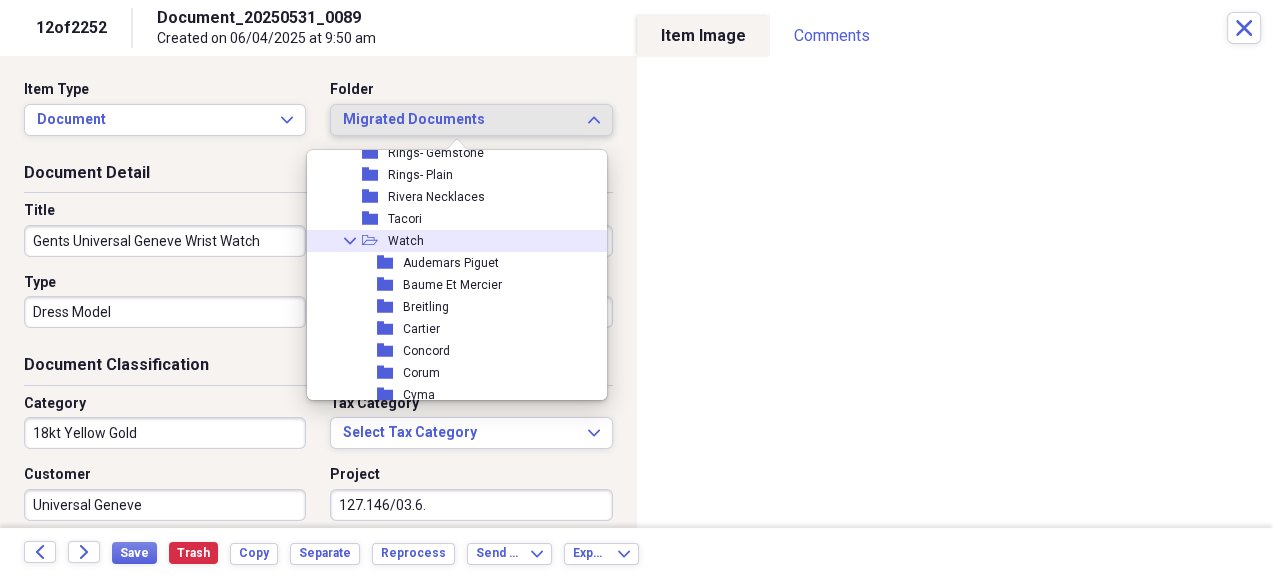 click on "Watch" at bounding box center (406, 241) 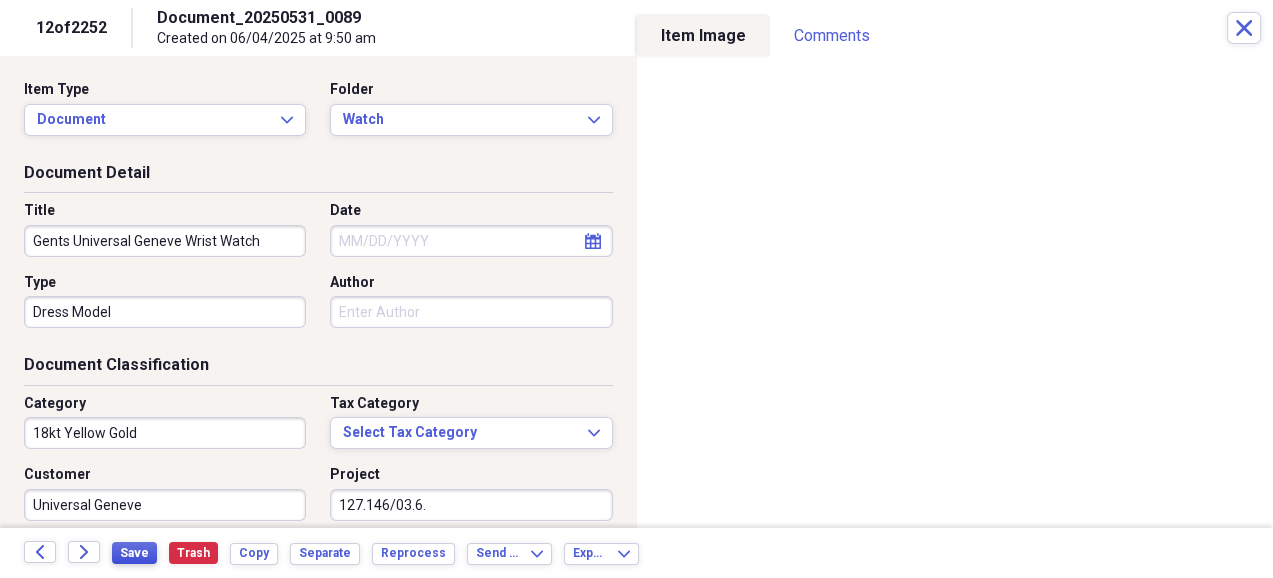click on "Save" at bounding box center (134, 553) 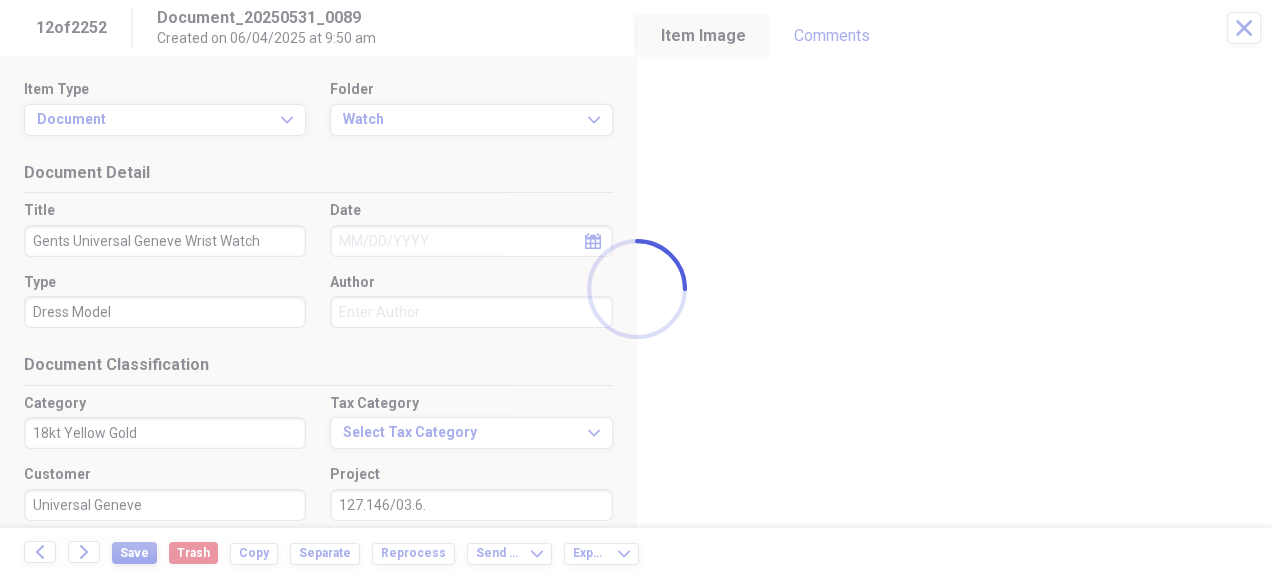 type on "Gents Universal Geneve Wrist Watch" 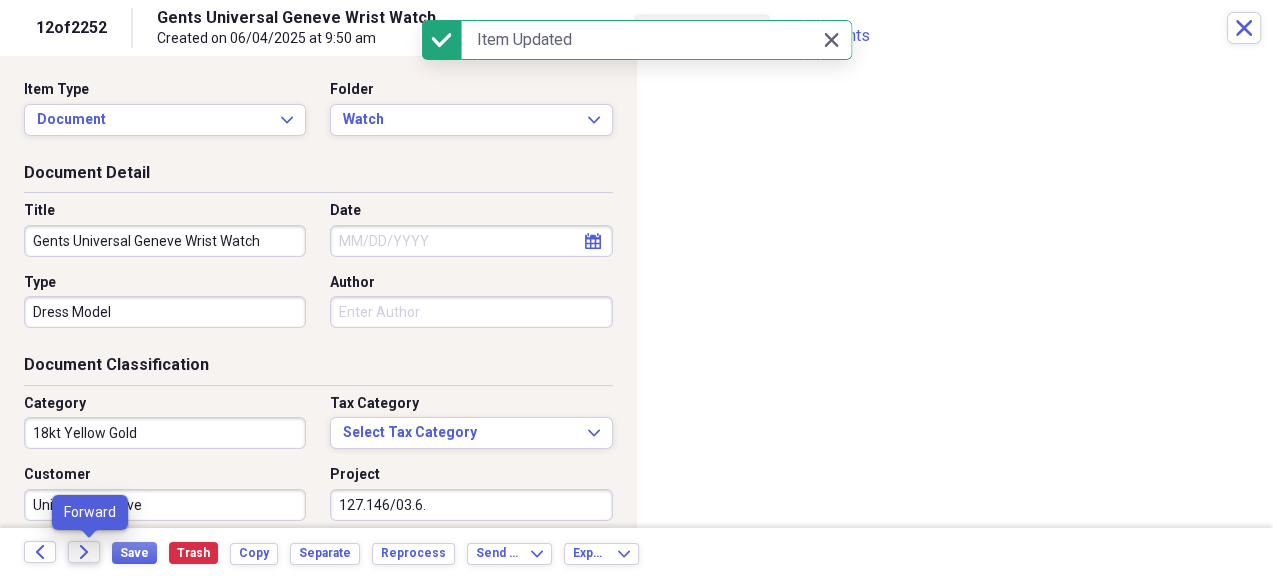 click on "Forward" at bounding box center (84, 552) 